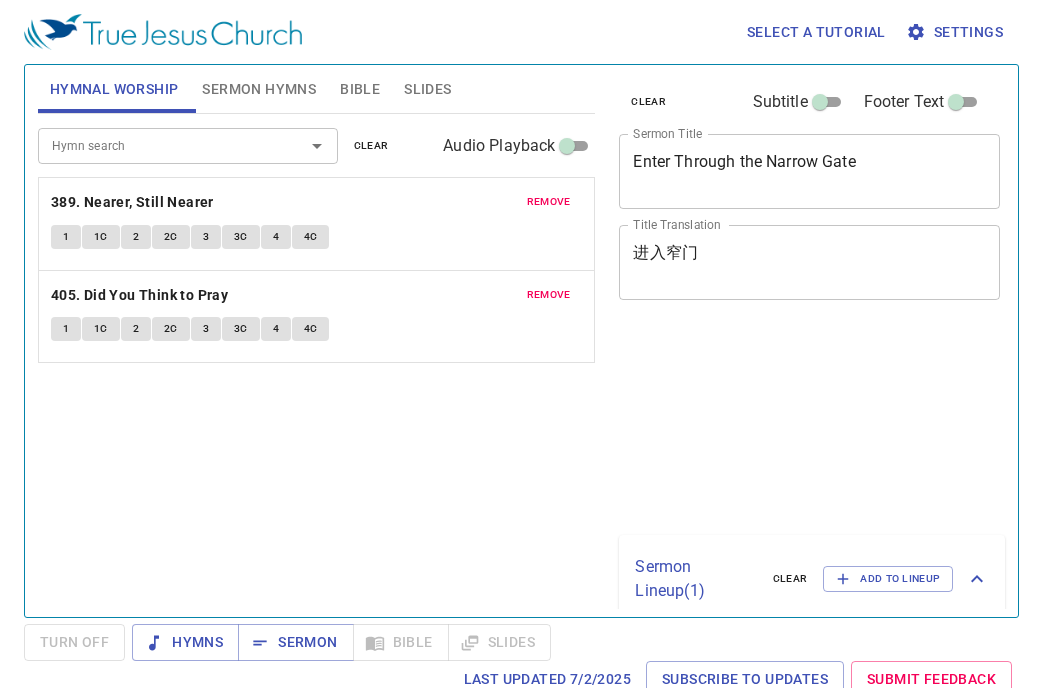 scroll, scrollTop: 0, scrollLeft: 0, axis: both 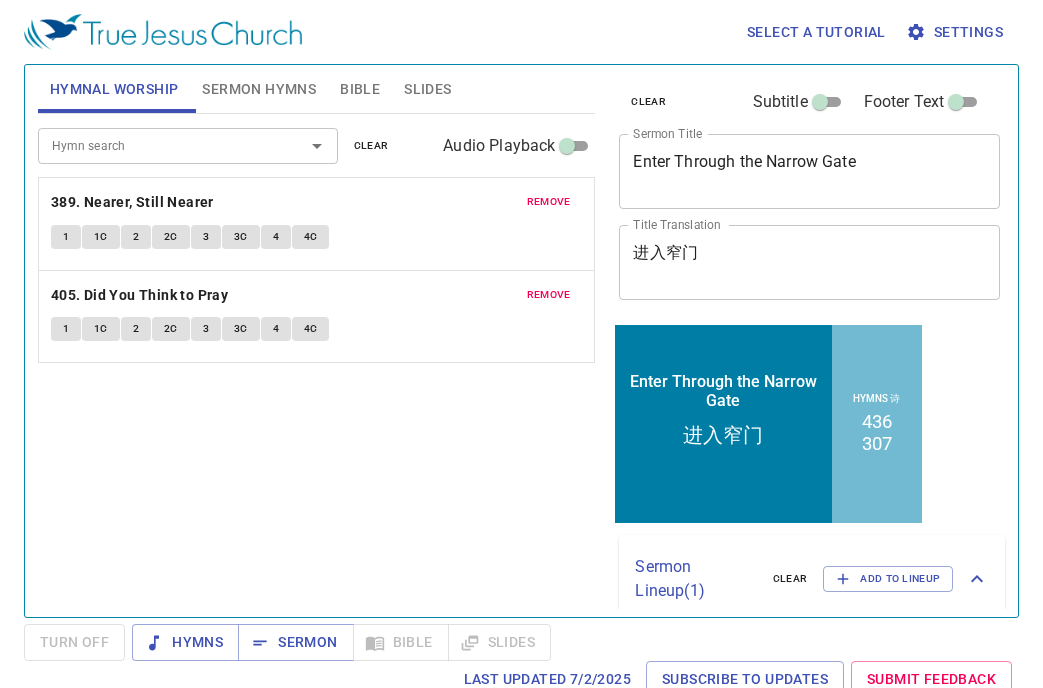click on "remove [NUMBER]. Nearer, Still Nearer   1 1C 2 2C 3 3C 4 4C" at bounding box center (317, 224) 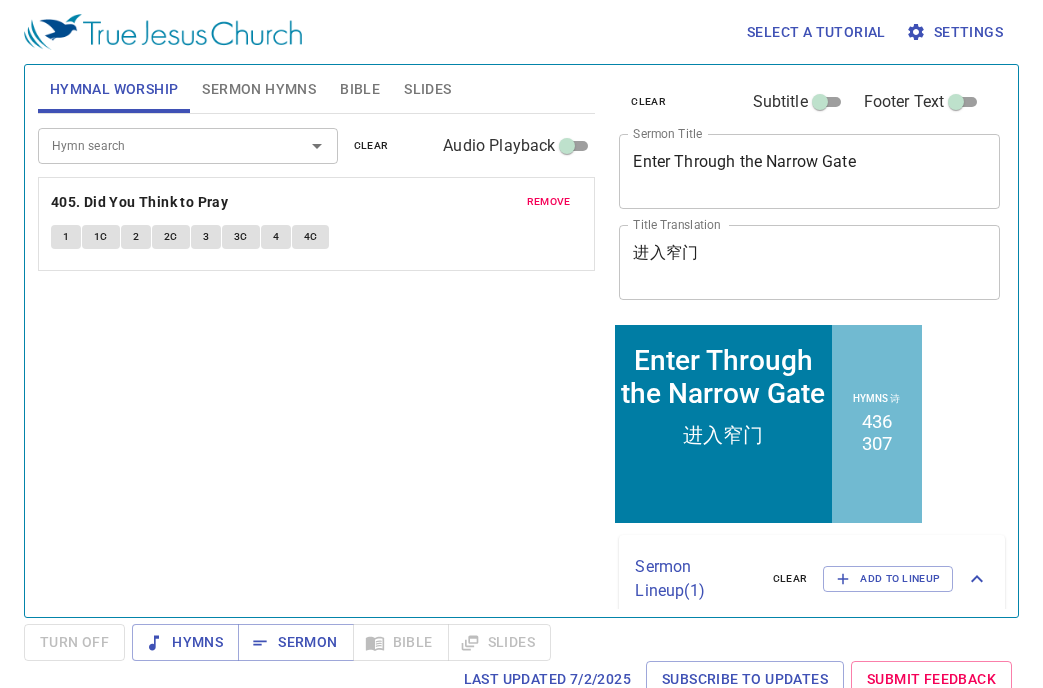 click on "remove" at bounding box center (549, 202) 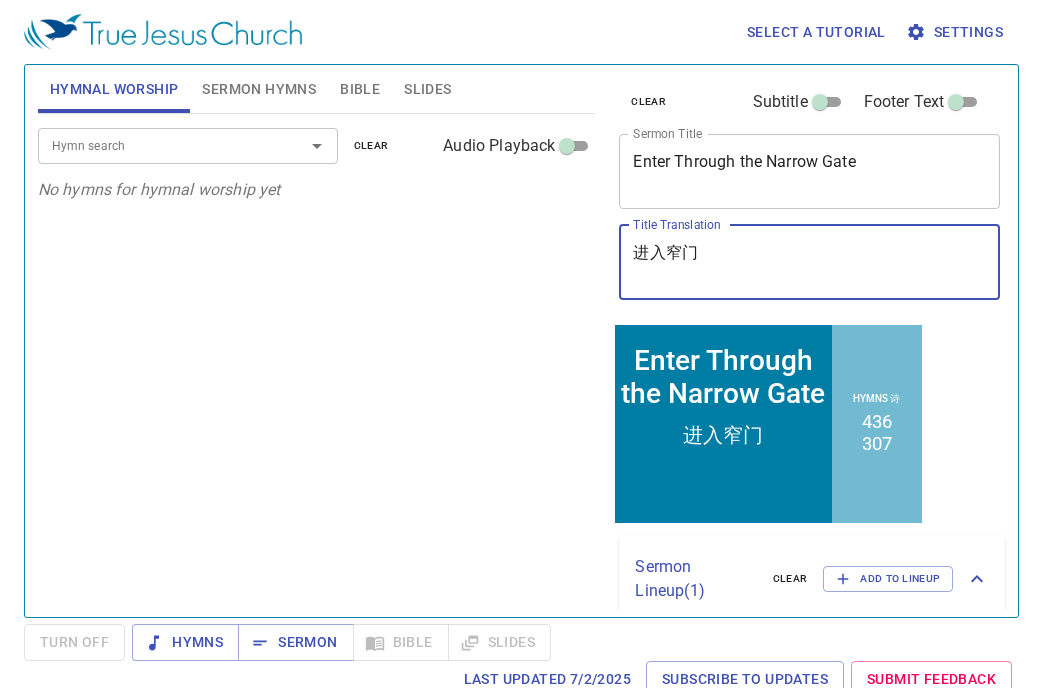 drag, startPoint x: 747, startPoint y: 260, endPoint x: 581, endPoint y: 259, distance: 166.003 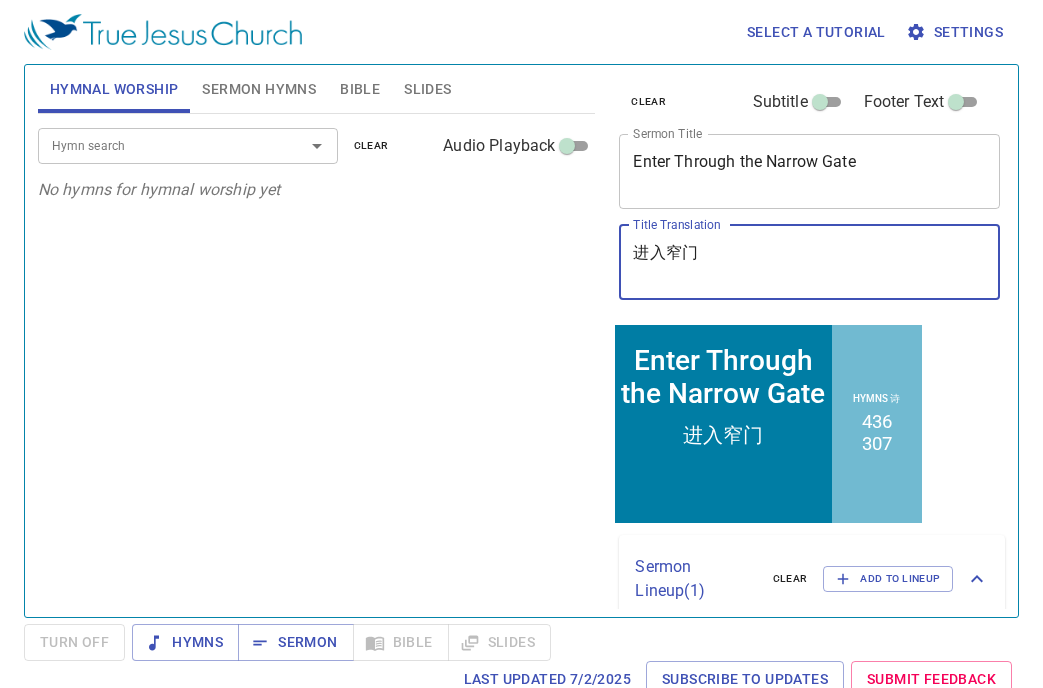 click on "Hymnal Worship Sermon Hymns Bible Slides Hymn search Hymn search   clear Audio Playback No hymns for hymnal worship yet Hymn search Hymn search   clear Audio Playback remove [NUMBER]. All the Way My Saviour Leads Me   1 1C 2 2C 3 3C remove [NUMBER]. Lord, I'm Coming Home   1 1C 2 2C 3 3C 4 4C Genesis 1 Bible Reference (Ctrl + /) Bible Reference (Ctrl + /)   Verse History   Previous  (←, ↑)     Next  (→, ↓) Show 1 verse Show 2 verses Show 3 verses Show 4 verses Show 5 verses 1 In the beginning God created the heavens and the earth.   ﻿起初 ，　神 創造 天 地 。 2 The earth was without form, and void; and darkness was on the face of the deep. And the Spirit of God was hovering over the face of the waters.   地 是 空虛 混沌 ，淵 面 黑暗 ；　神 的靈 運行 在水 面 上 。 3 Then God said, "Let there be light"; and there was light.   神 說 ：要有 光 ，就有了光 。 4 And God saw the light, that it was good; and God divided the light from the darkness.   神 看 光" at bounding box center (521, 333) 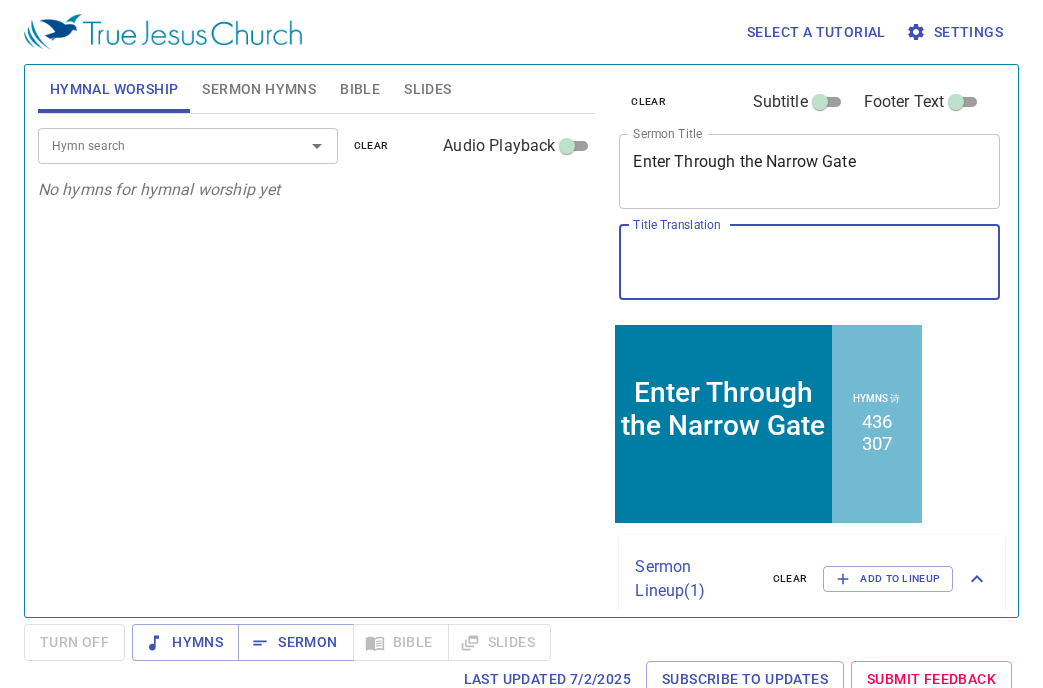 type 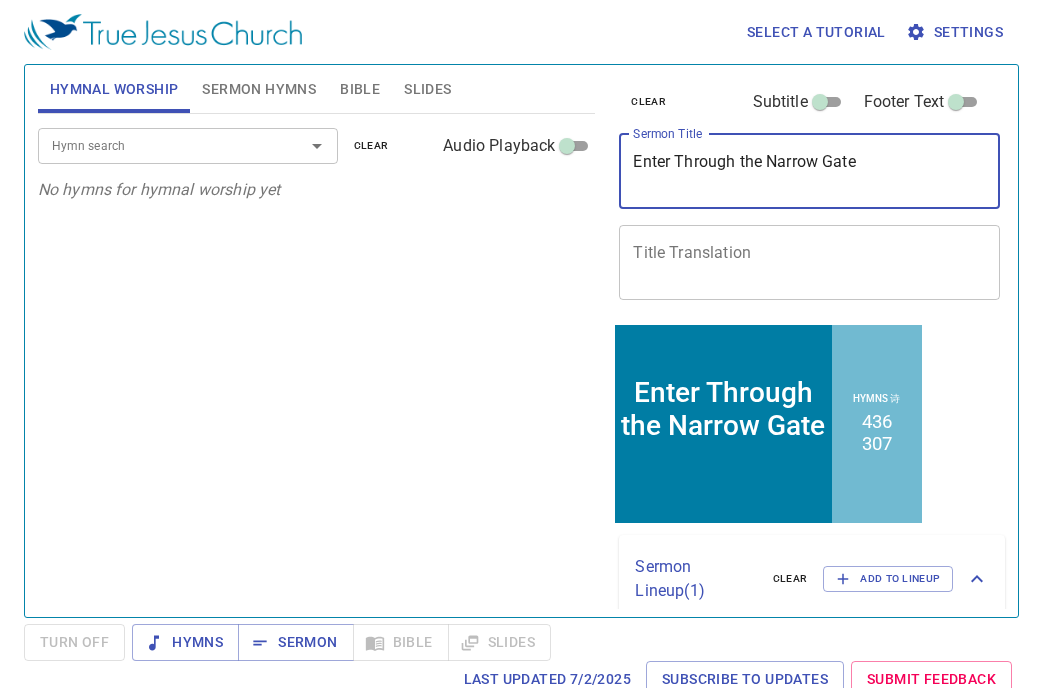 drag, startPoint x: 915, startPoint y: 172, endPoint x: 600, endPoint y: 148, distance: 315.91296 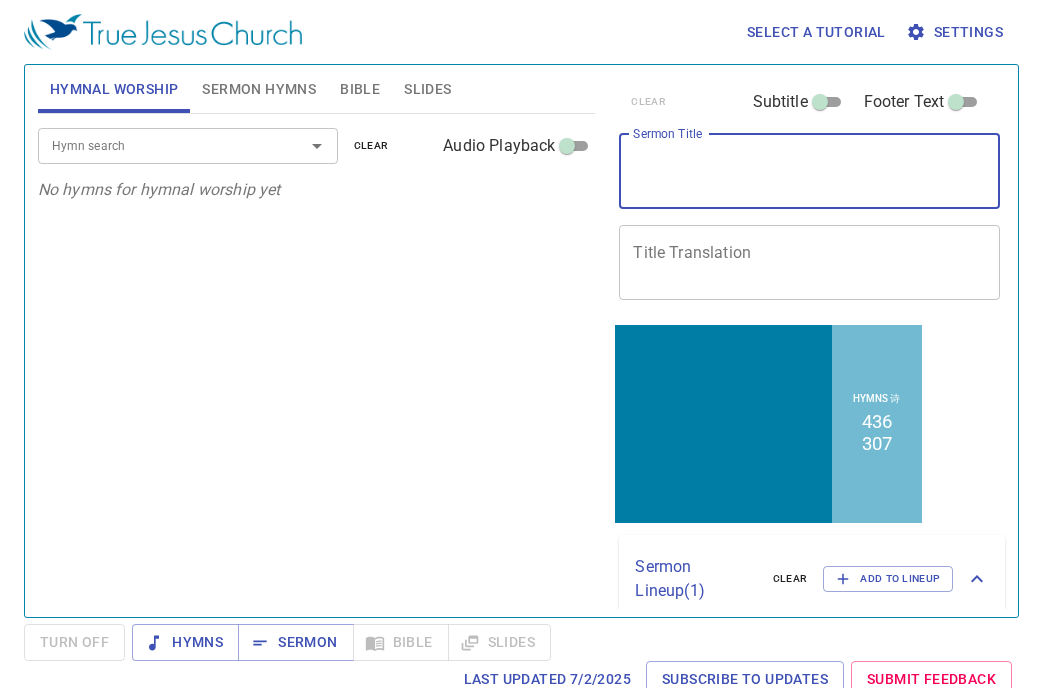 type 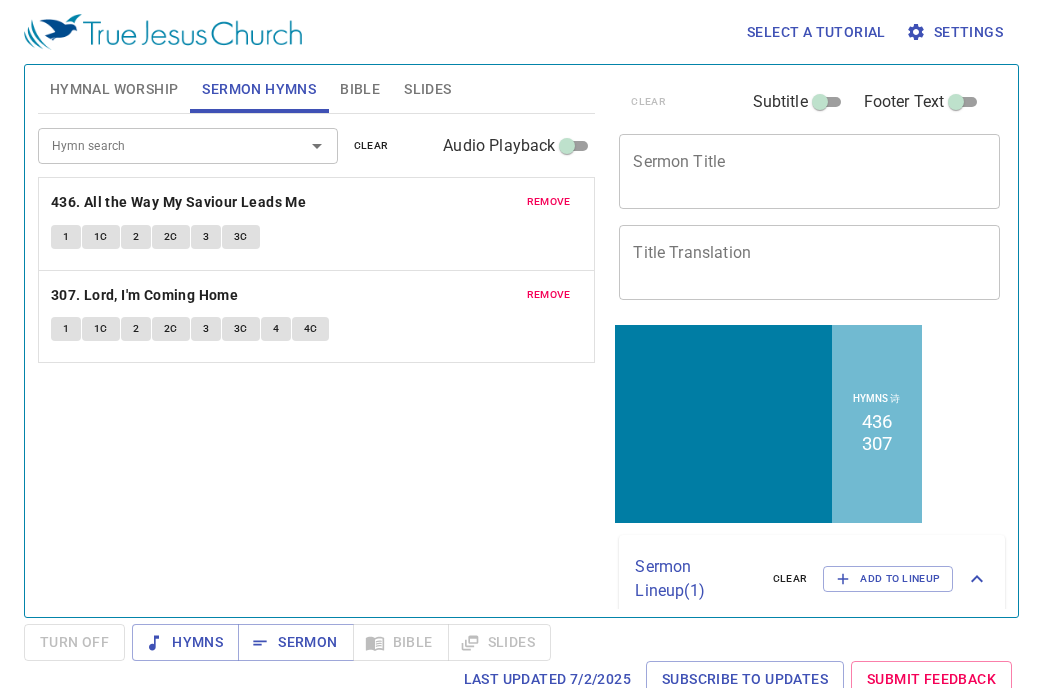 click on "remove" at bounding box center (549, 202) 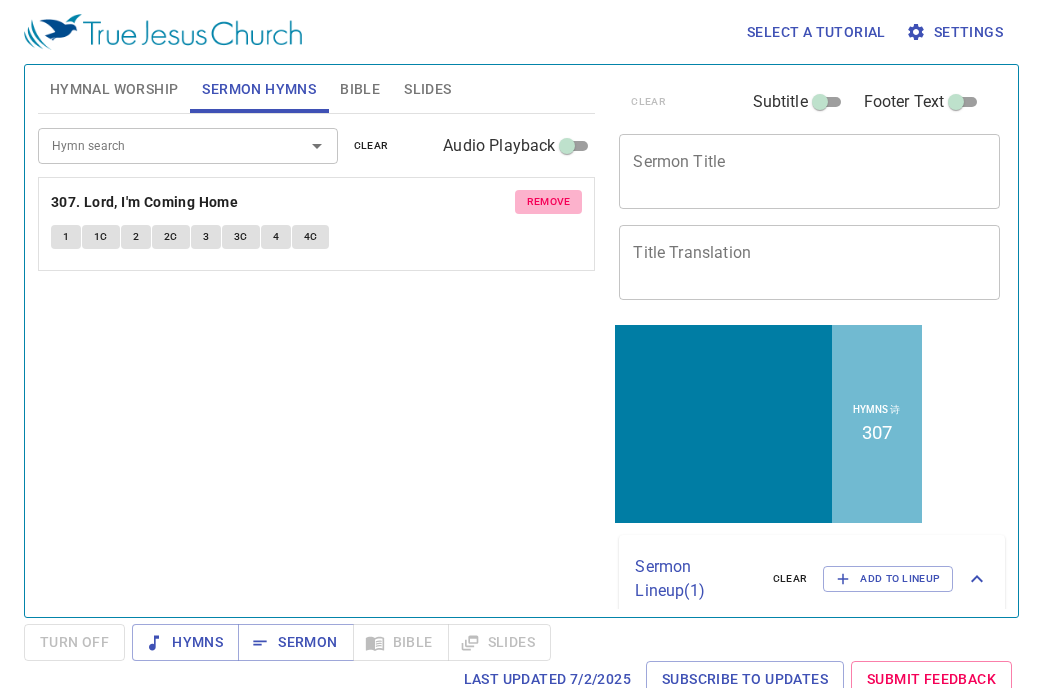 click on "remove" at bounding box center [549, 202] 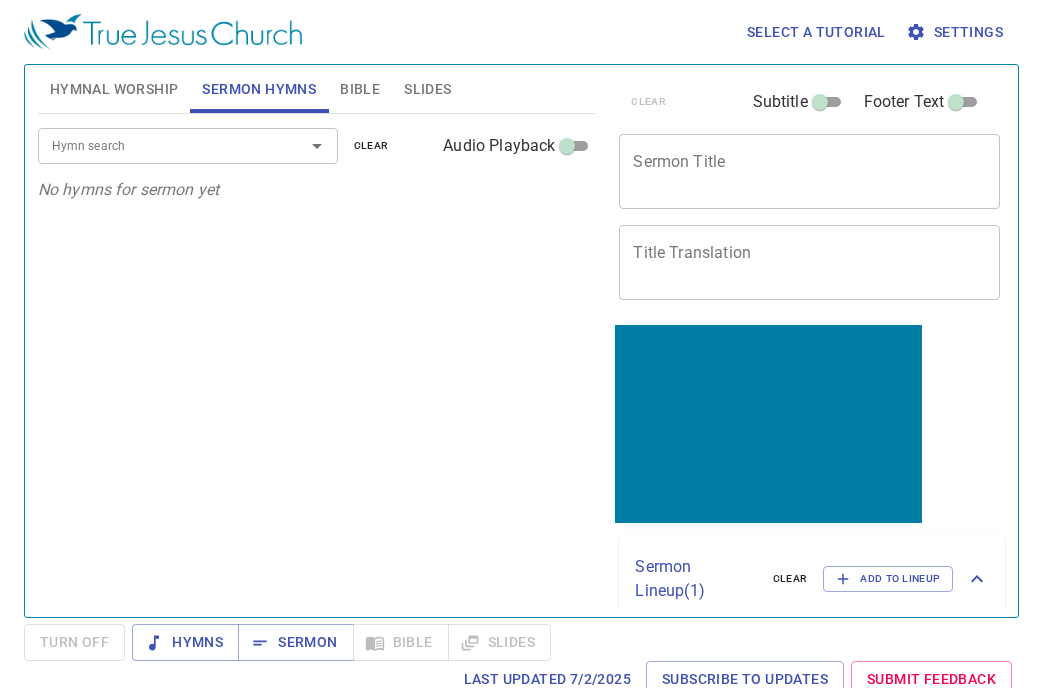 click on "Slides" at bounding box center [427, 89] 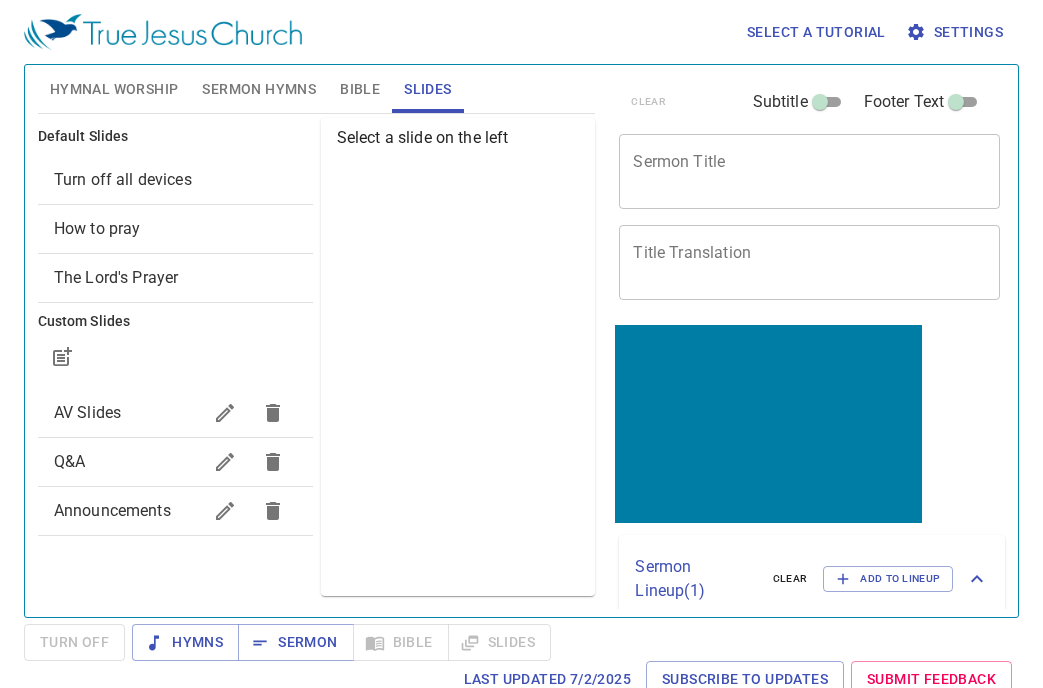 click on "Turn off all devices" at bounding box center (175, 180) 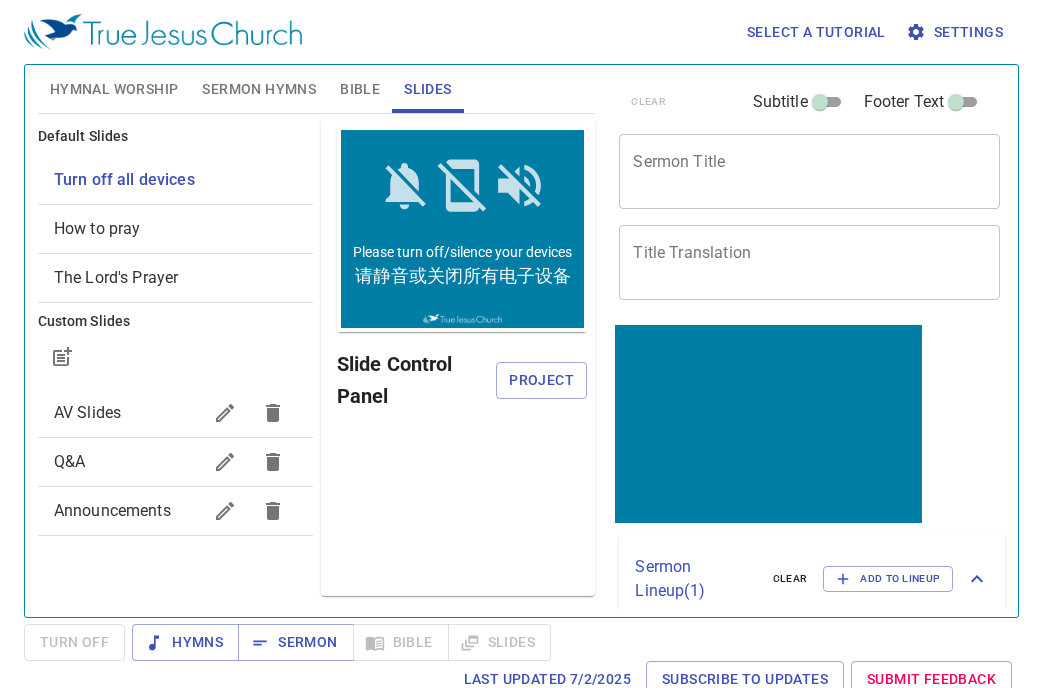 scroll, scrollTop: 0, scrollLeft: 0, axis: both 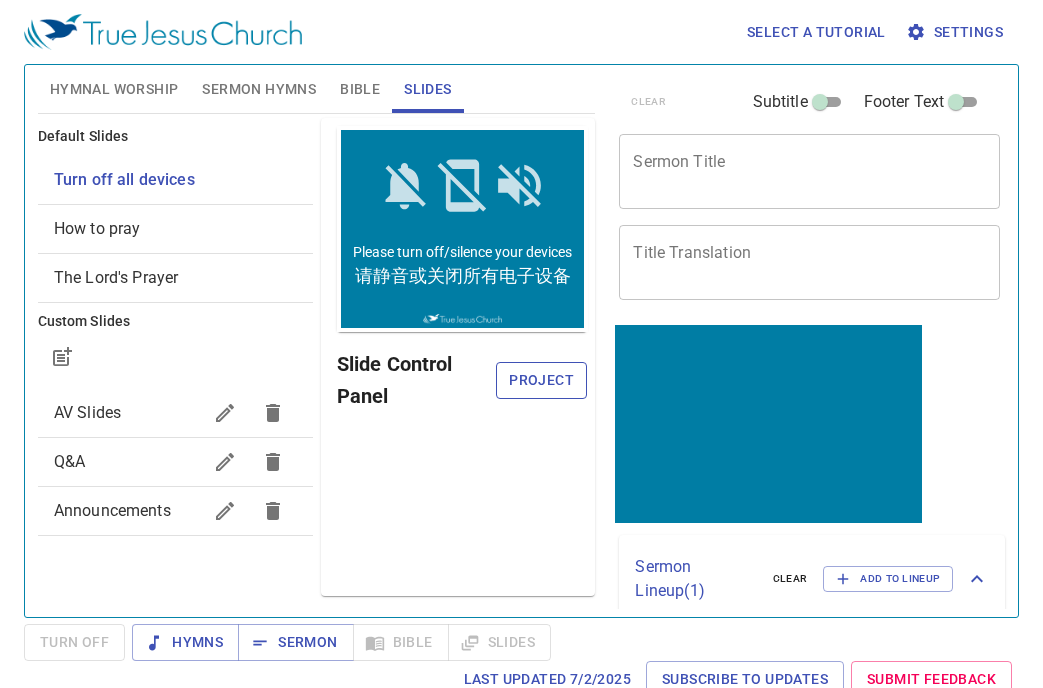click on "Project" at bounding box center (542, 380) 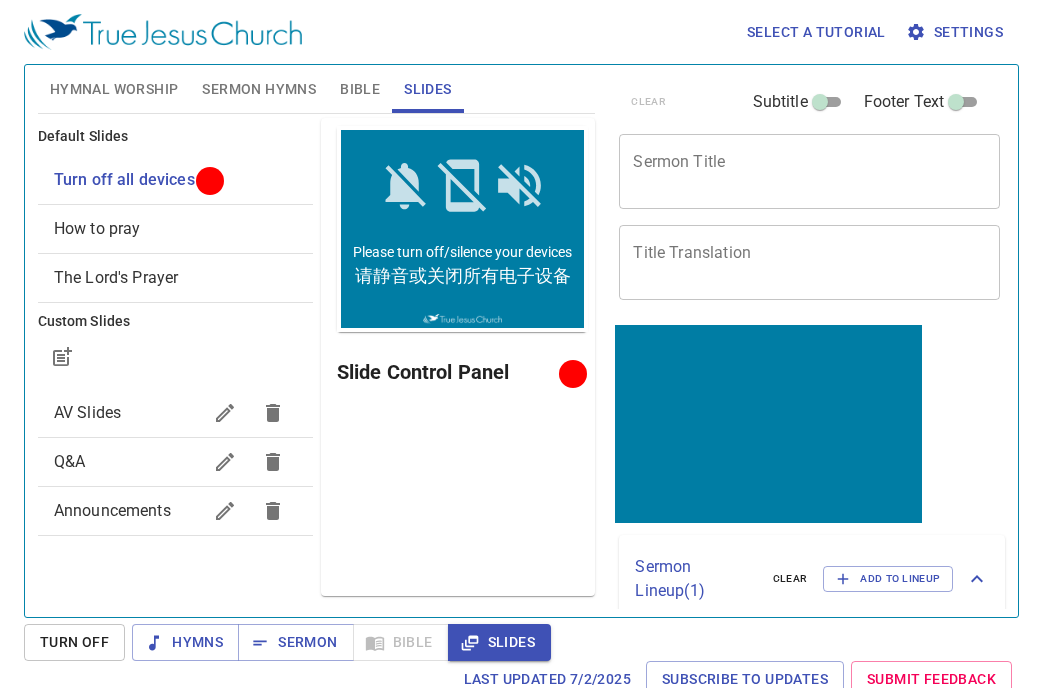 click on "Hymnal Worship" at bounding box center (114, 89) 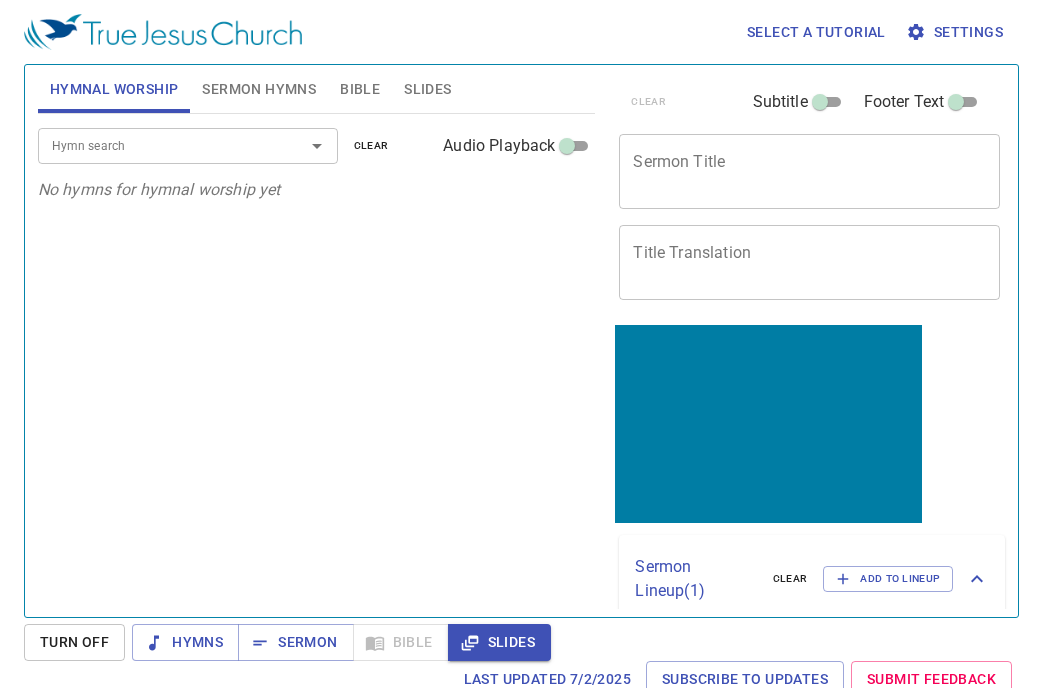 click on "Hymn search" at bounding box center [158, 145] 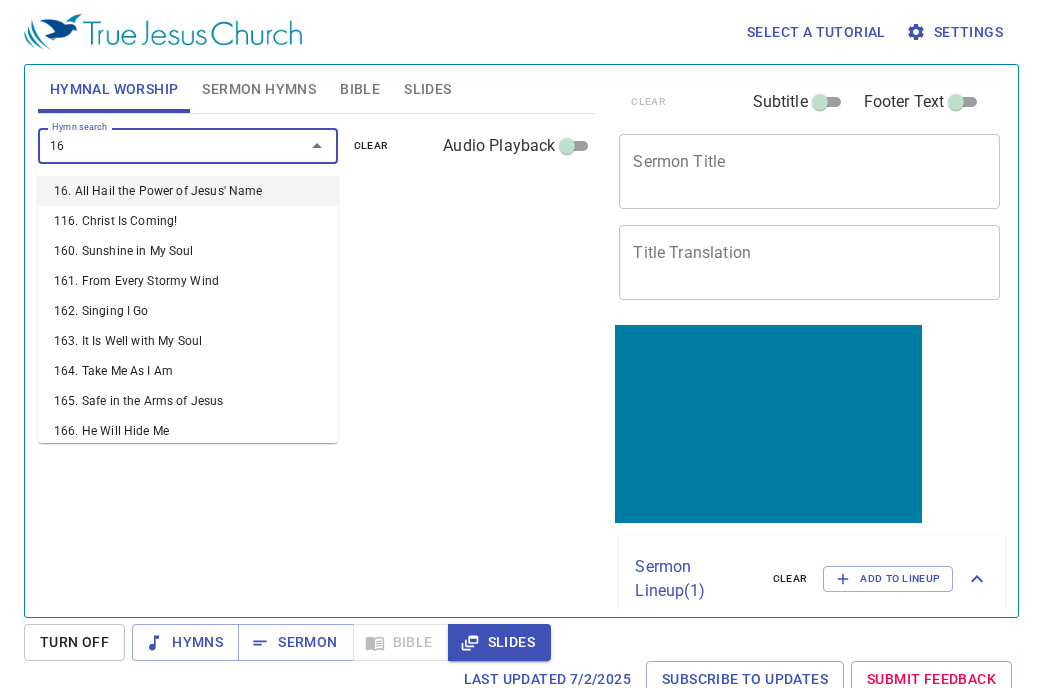 type on "162" 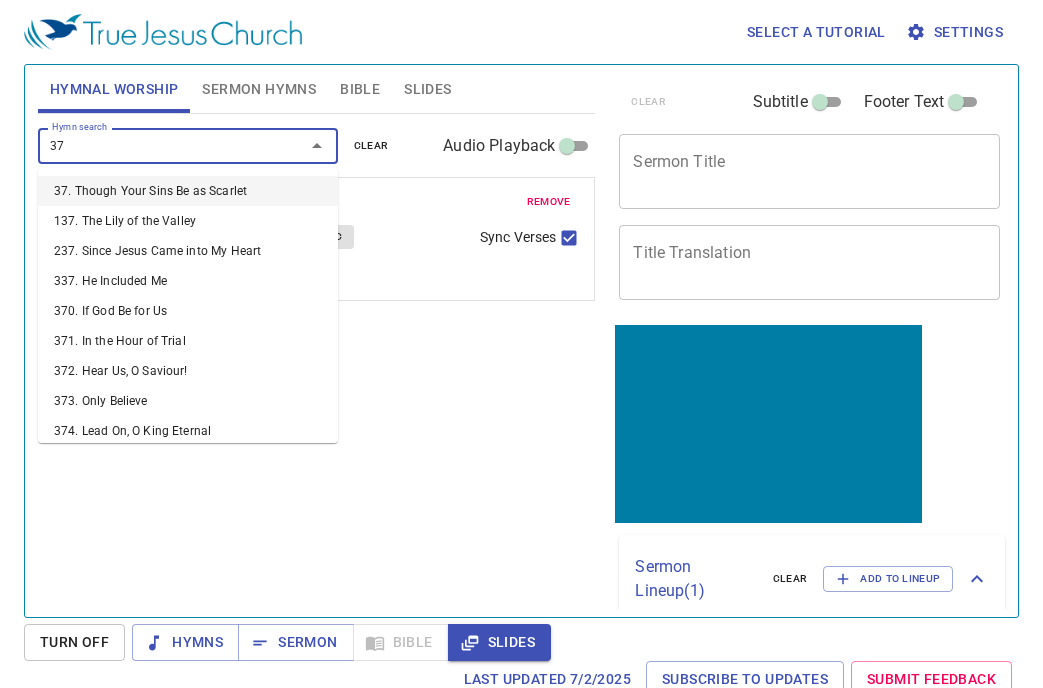 type on "379" 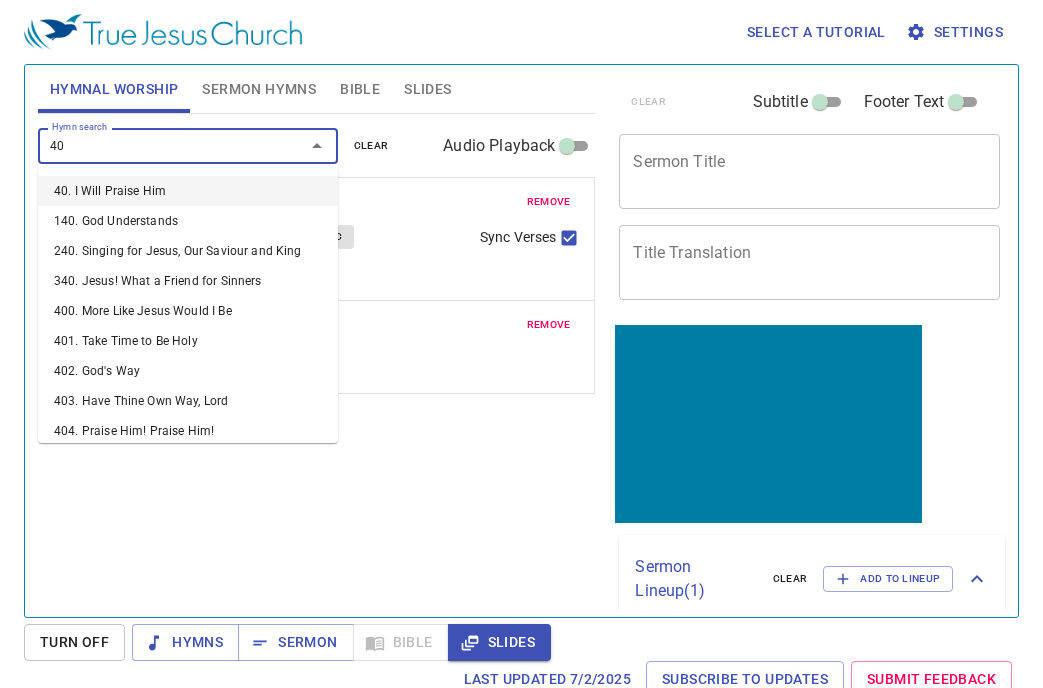 type on "405" 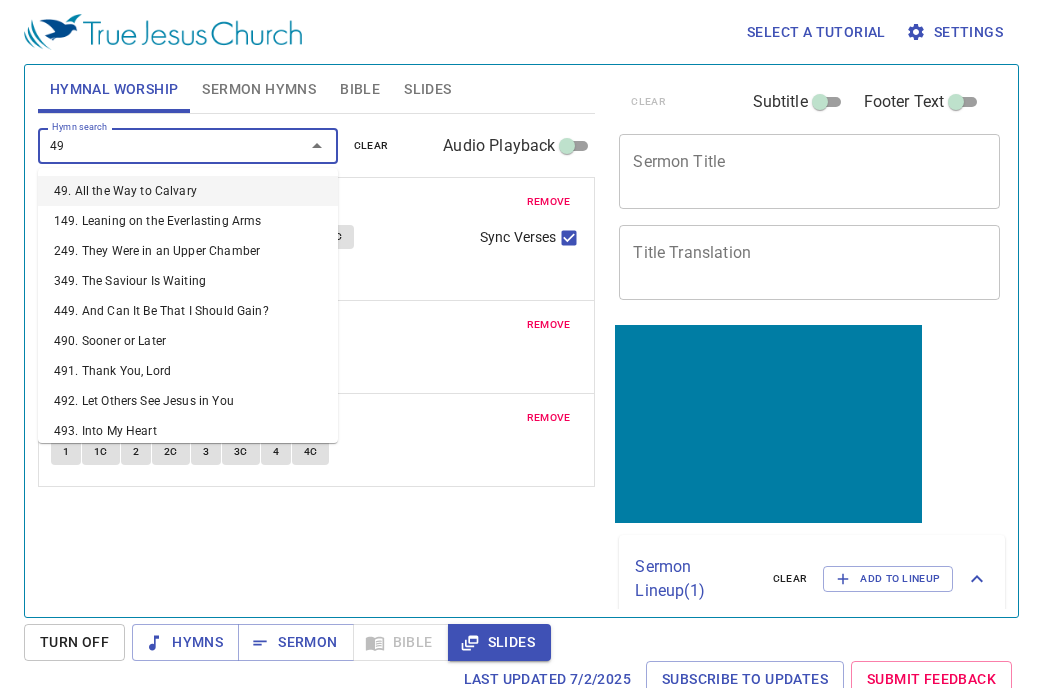 type on "497" 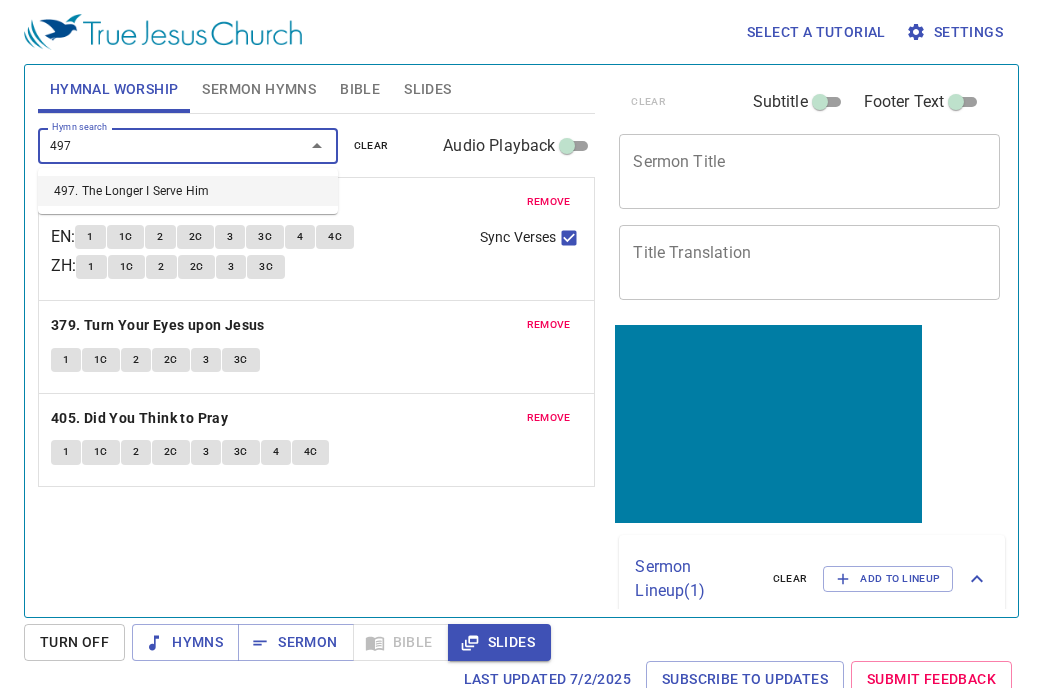 type 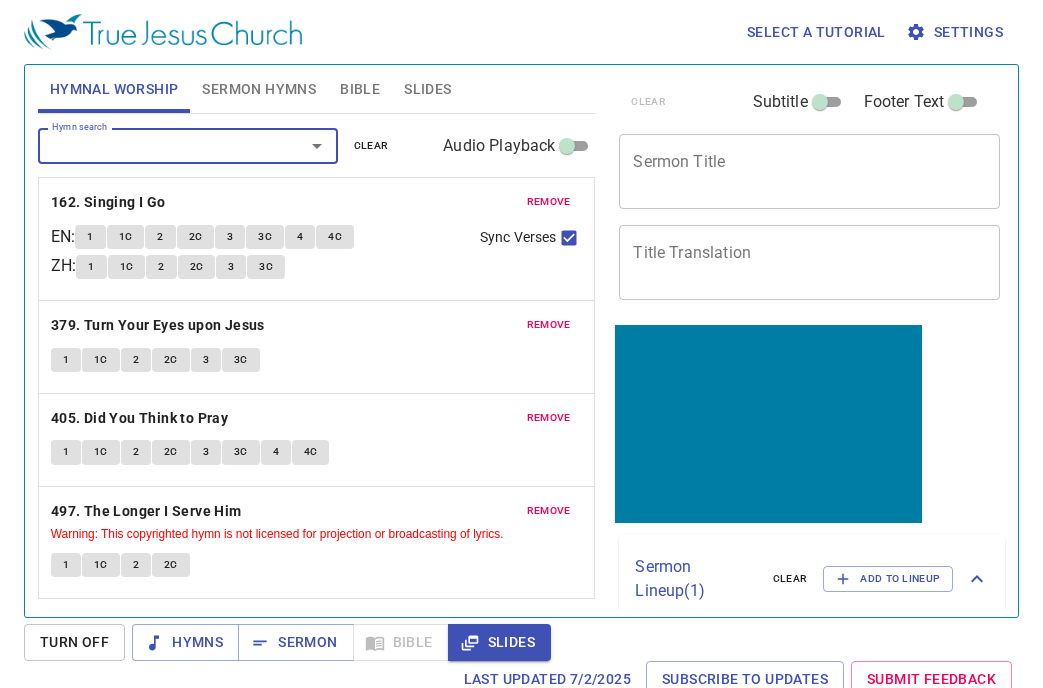 click on "Sermon Hymns" at bounding box center (259, 89) 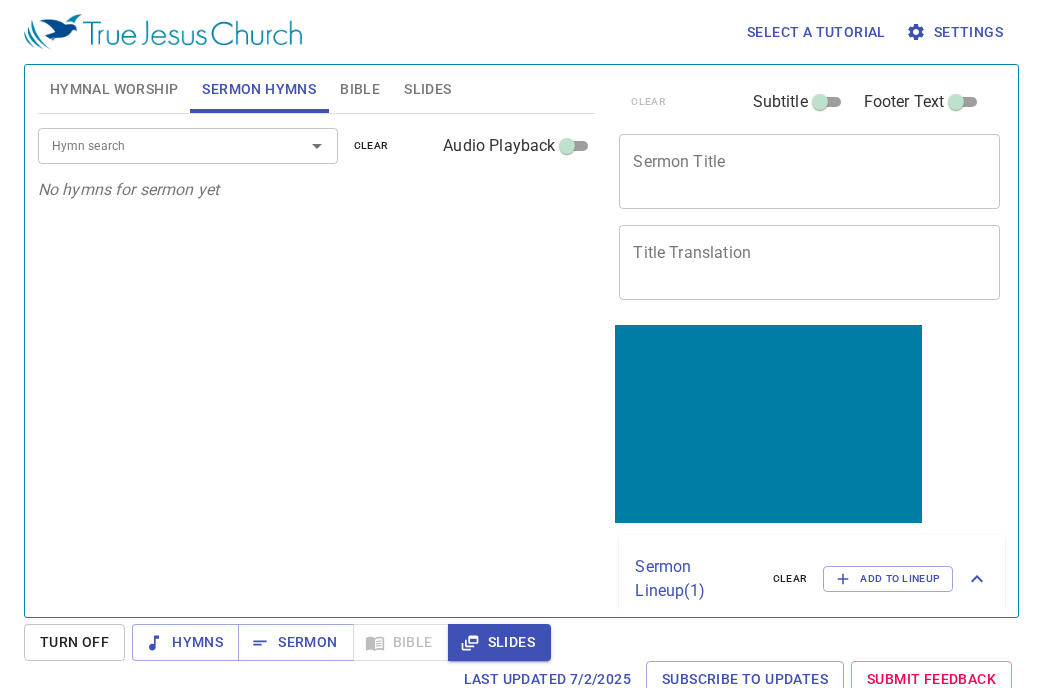 click on "Hymnal Worship" at bounding box center (114, 89) 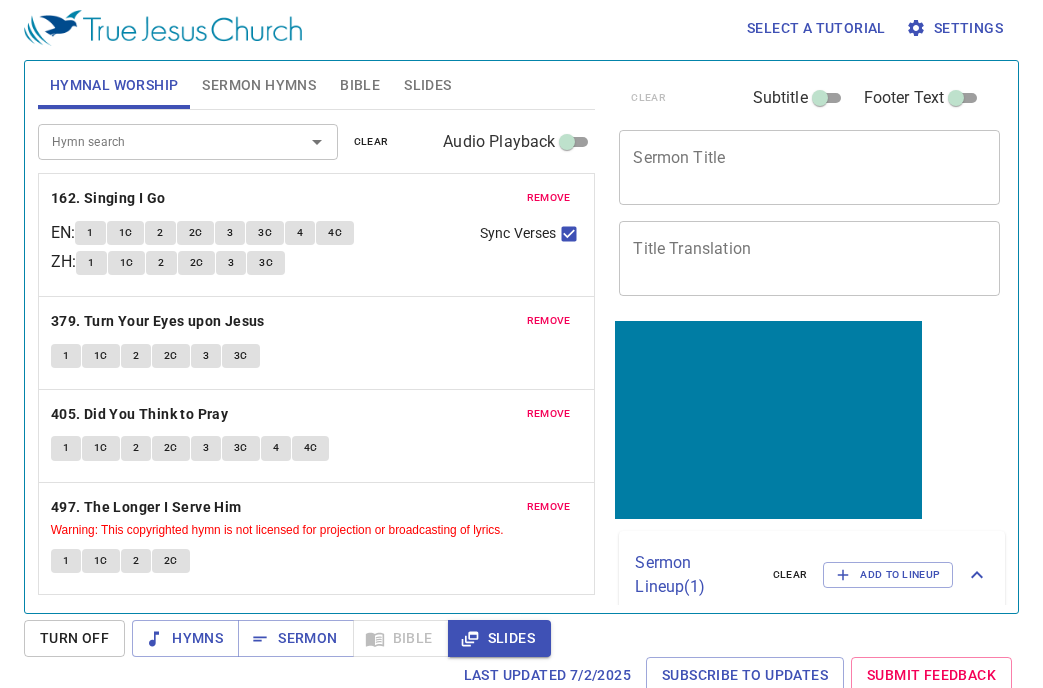 scroll, scrollTop: 9, scrollLeft: 0, axis: vertical 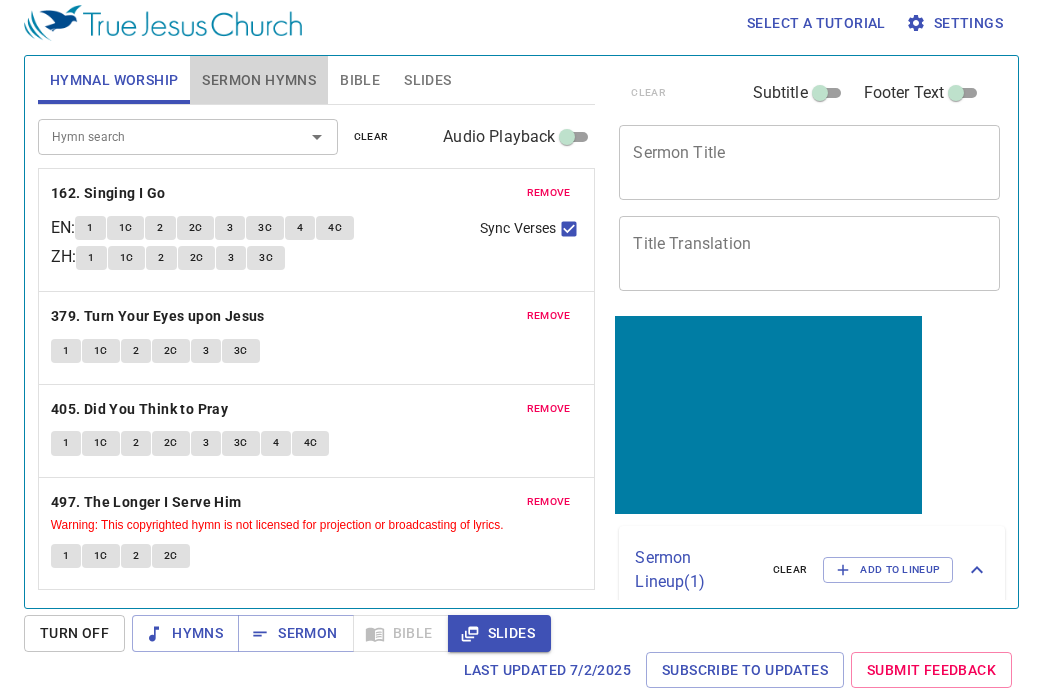 click on "Sermon Hymns" at bounding box center (259, 80) 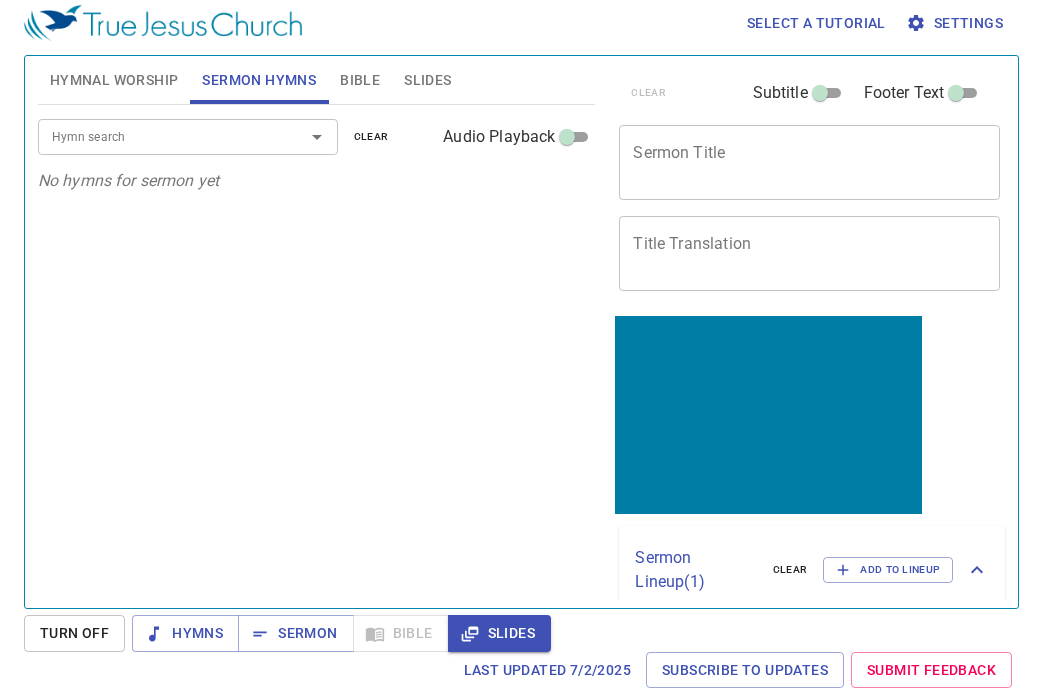 click on "Hymn search" at bounding box center (158, 136) 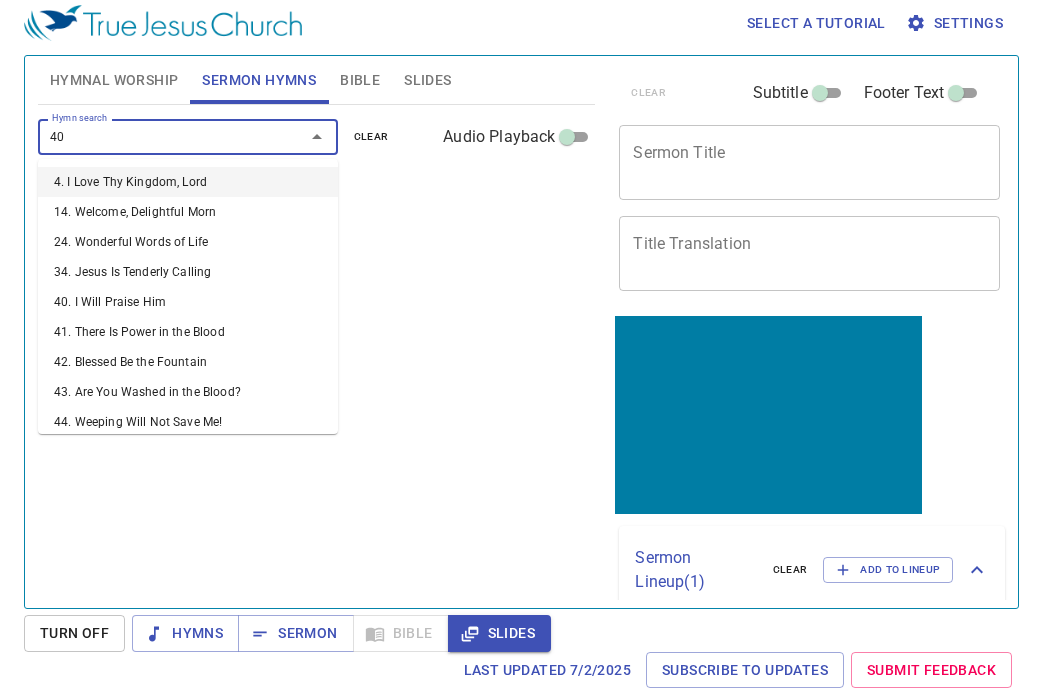 type on "404" 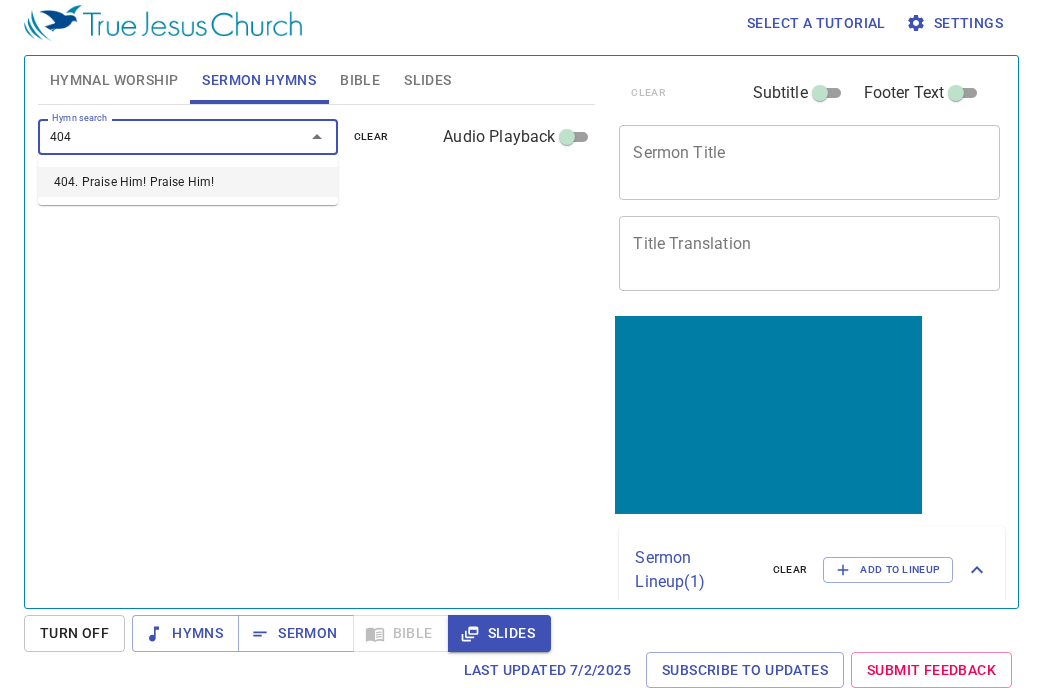 click on "404" at bounding box center (158, 136) 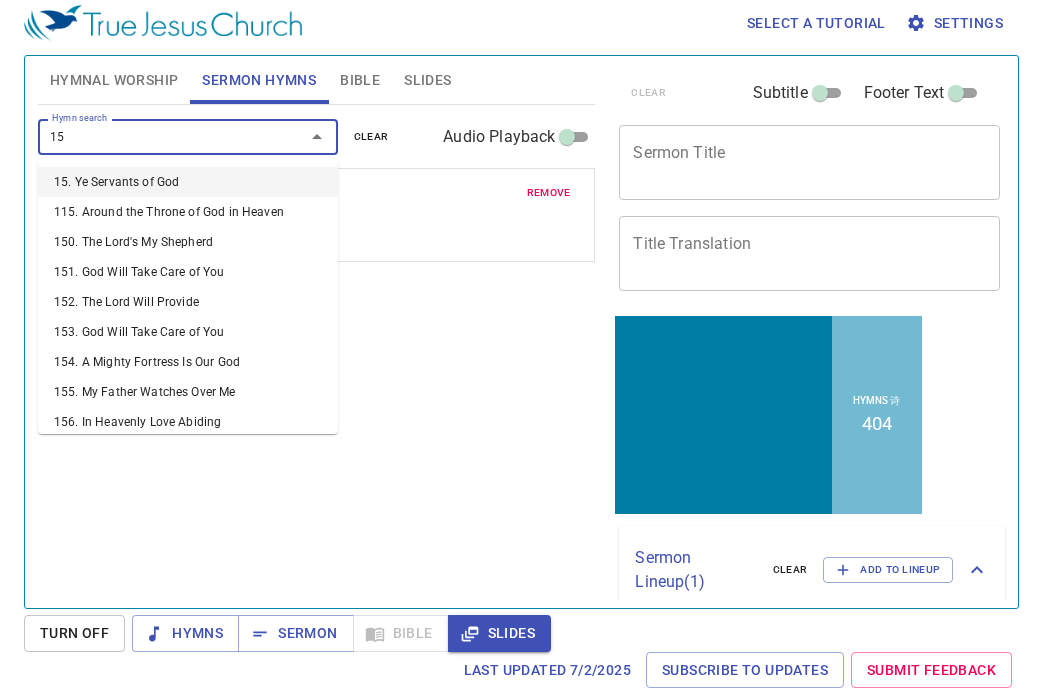 type on "151" 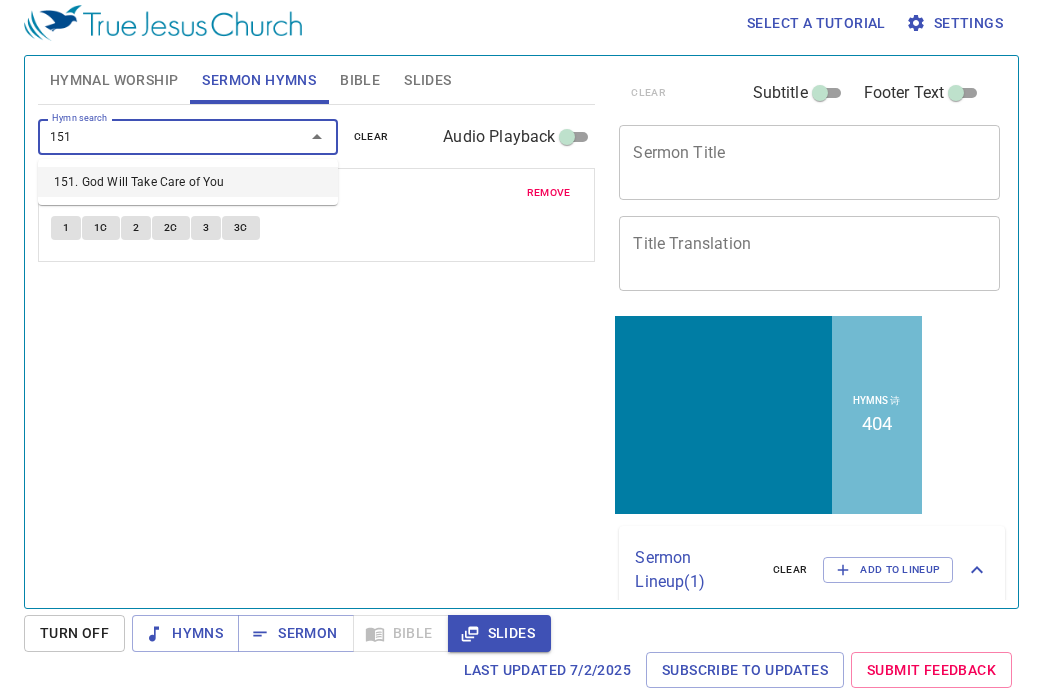 type 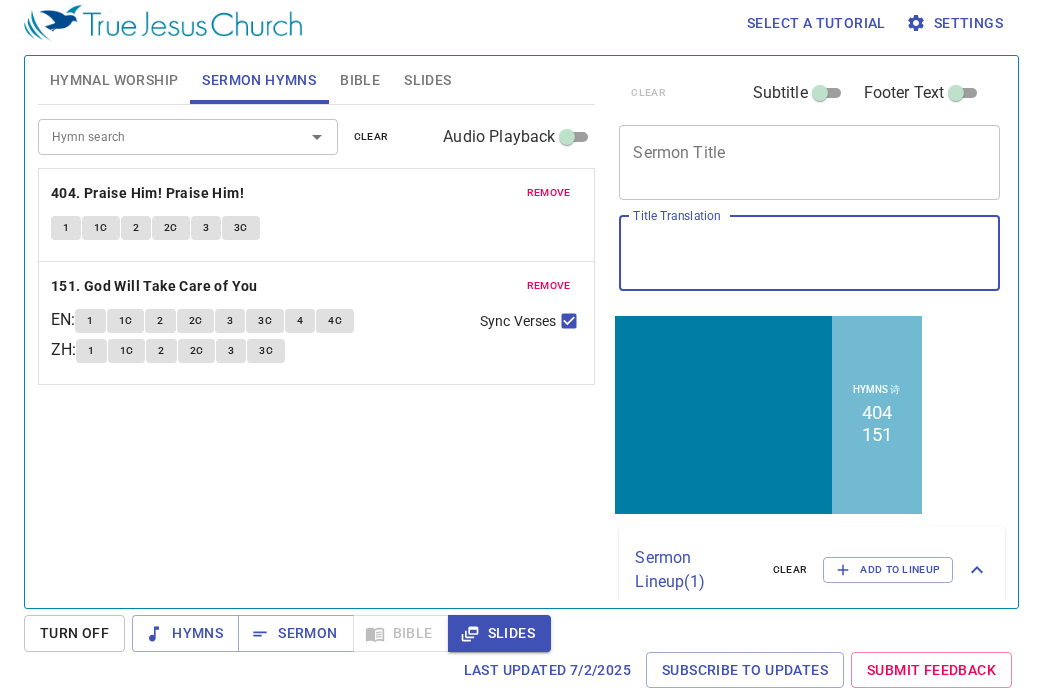 click on "Title Translation" at bounding box center (809, 253) 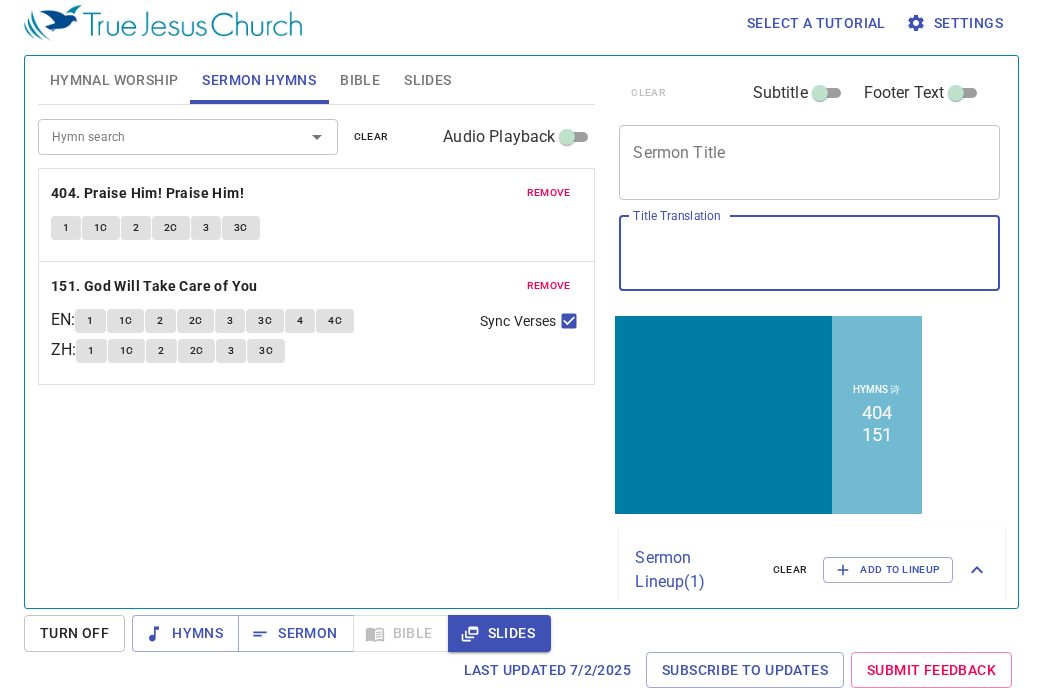 click on "Sermon Title" at bounding box center [809, 162] 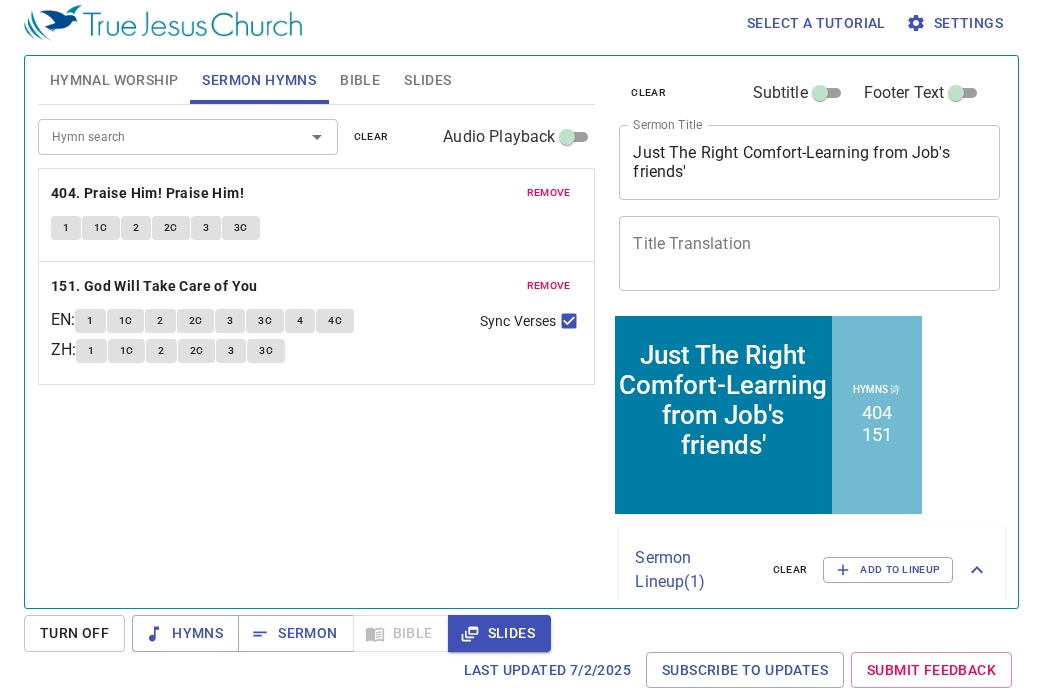 click on "Just The Right Comfort-Learning from Job's friends'" at bounding box center (723, 399) 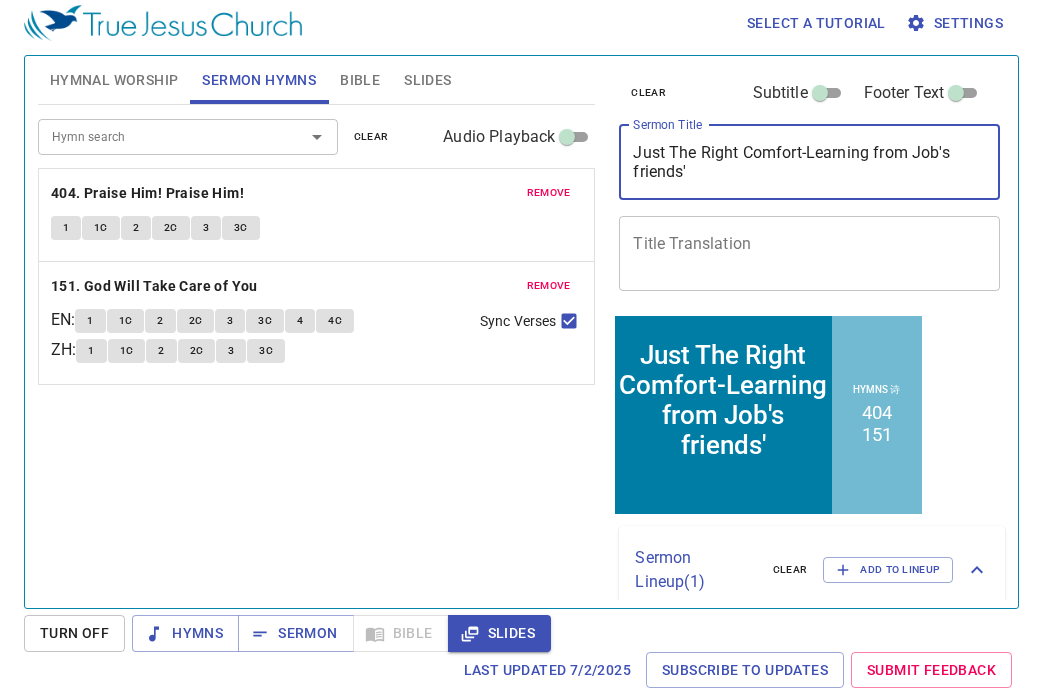 click on "Just The Right Comfort-Learning from Job's friends'" at bounding box center (809, 162) 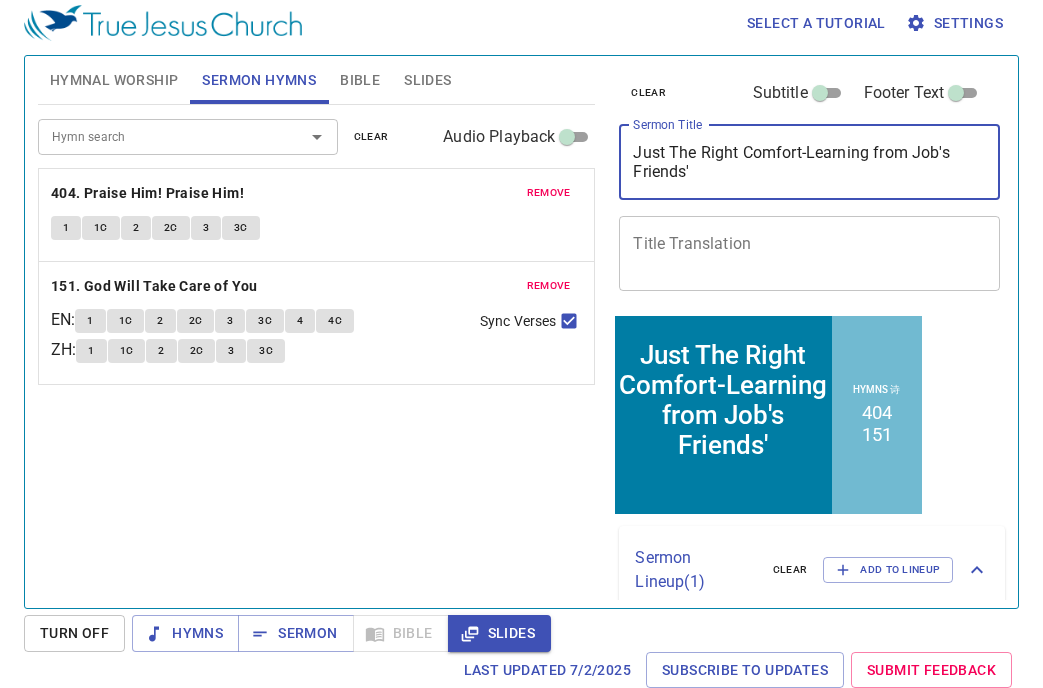 click on "Just The Right Comfort-Learning from Job's Friends'" at bounding box center [809, 162] 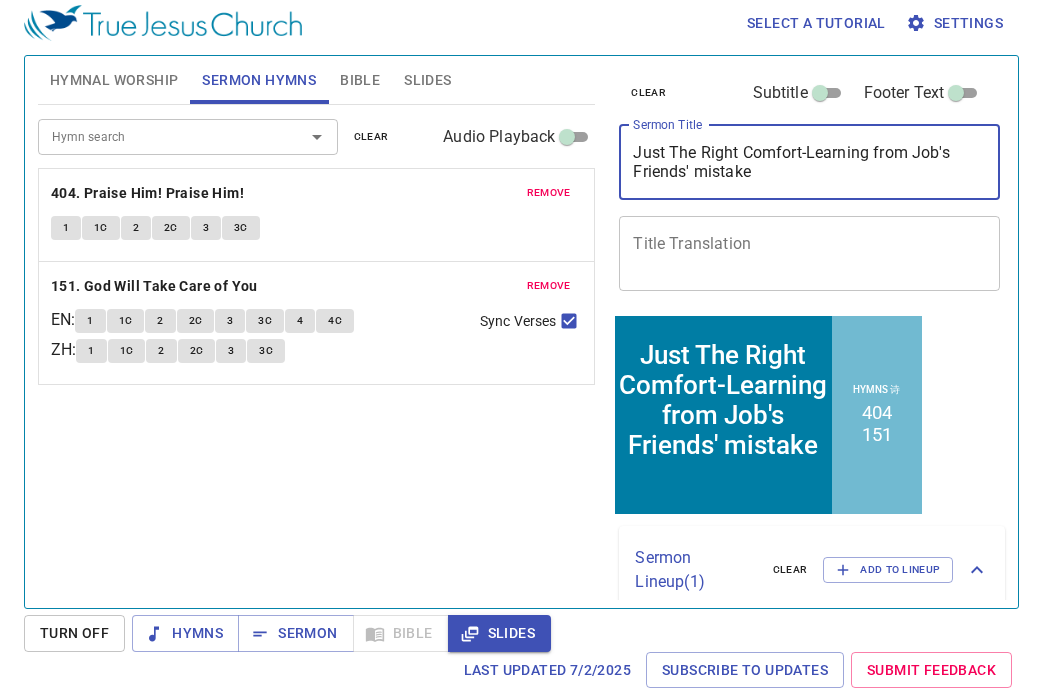 type on "Just The Right Comfort-Learning from Job's Friends' mistake" 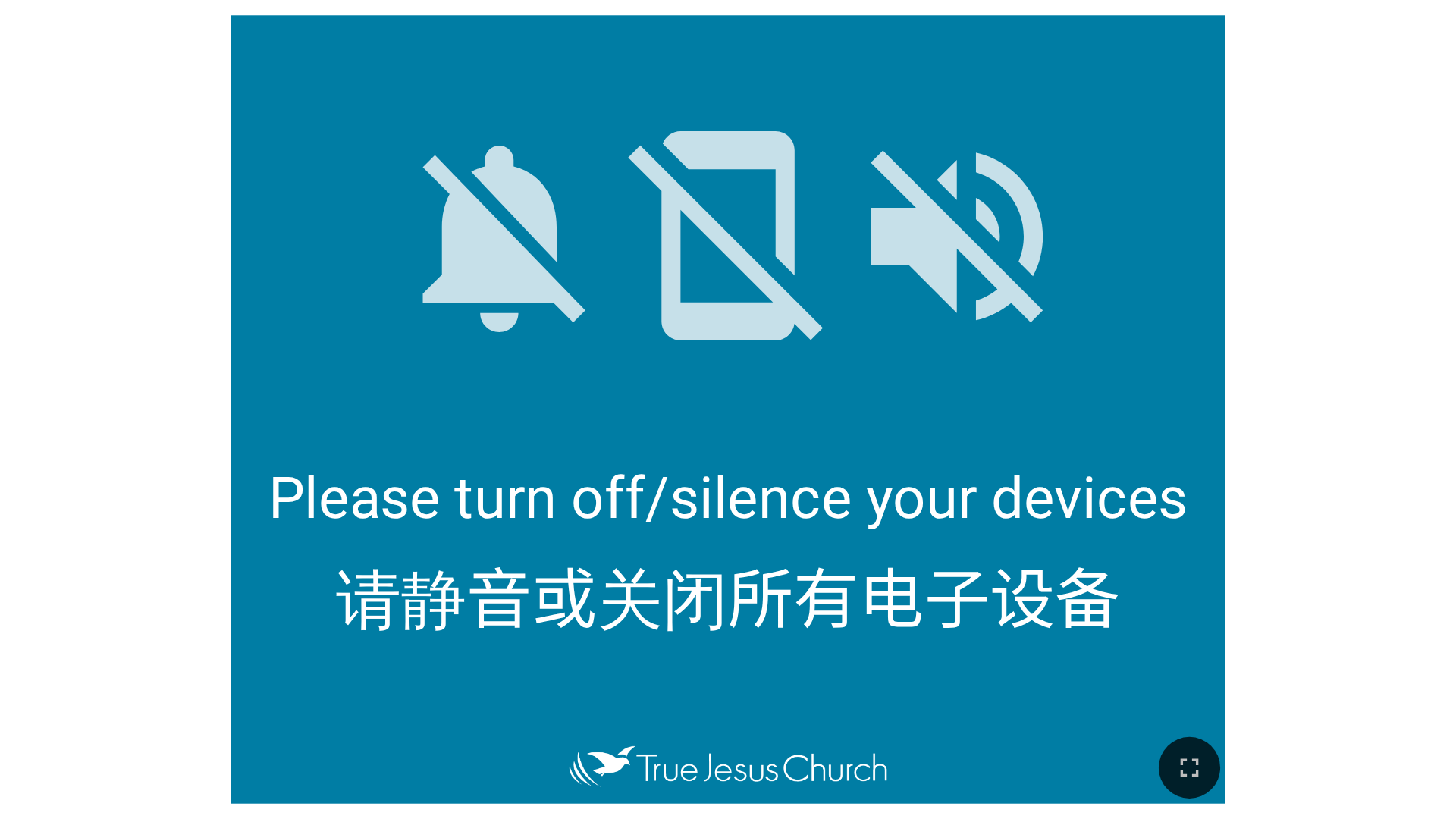 scroll, scrollTop: 0, scrollLeft: 0, axis: both 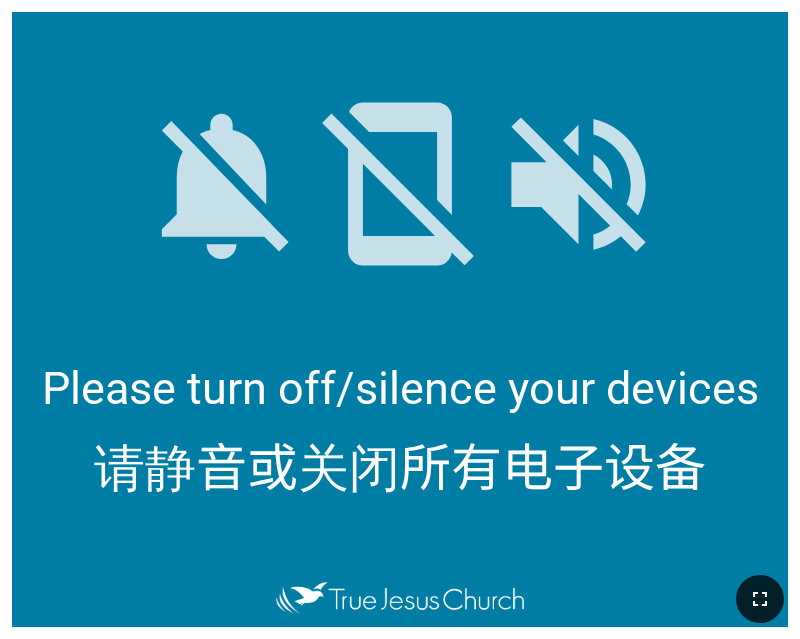 click at bounding box center [760, 599] 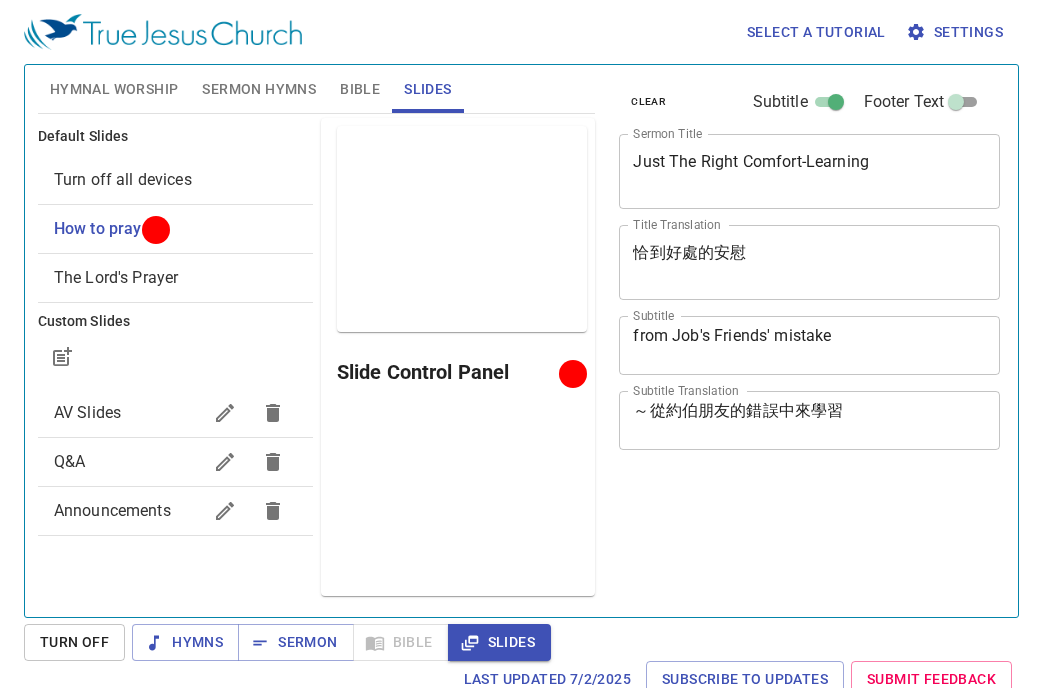 scroll, scrollTop: 0, scrollLeft: 0, axis: both 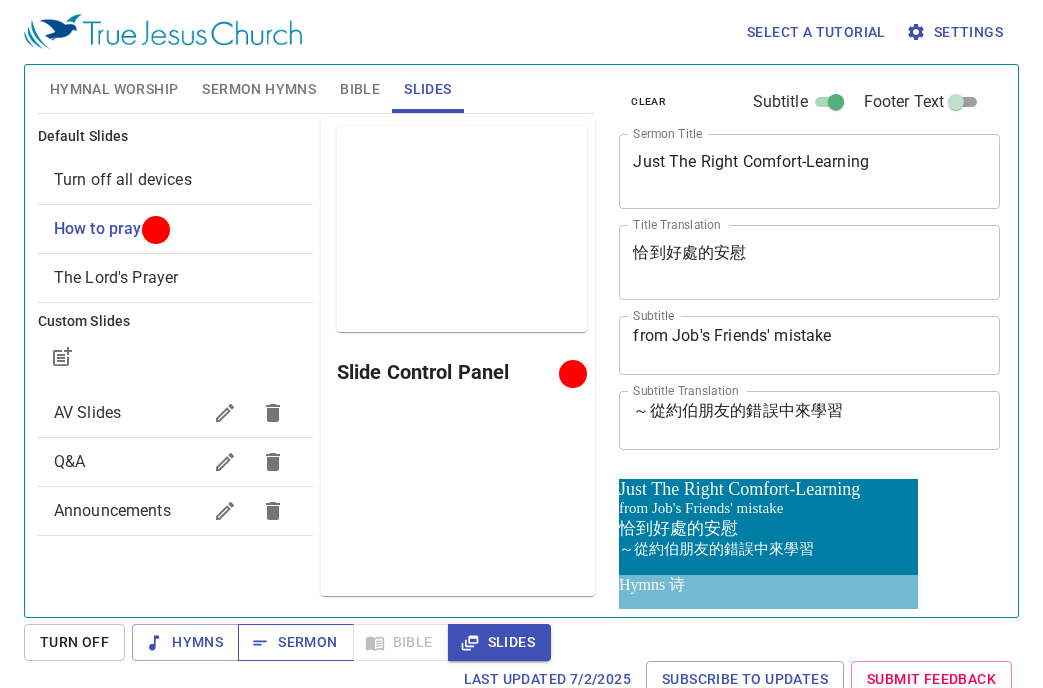 click on "Sermon" at bounding box center (295, 642) 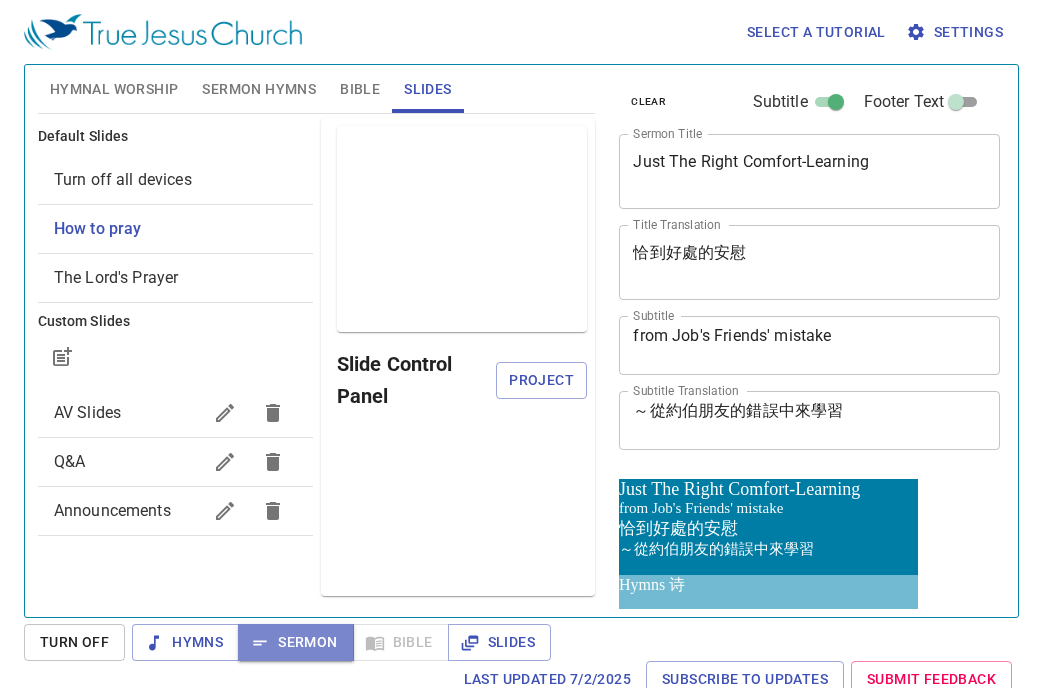 click on "Sermon" at bounding box center [295, 642] 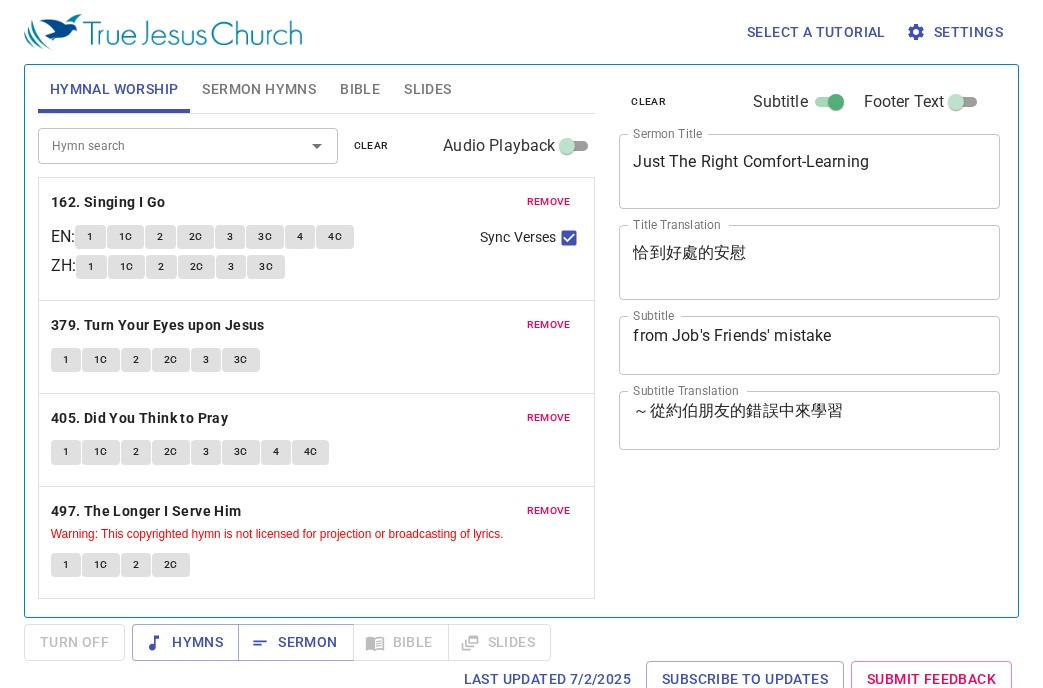scroll, scrollTop: 0, scrollLeft: 0, axis: both 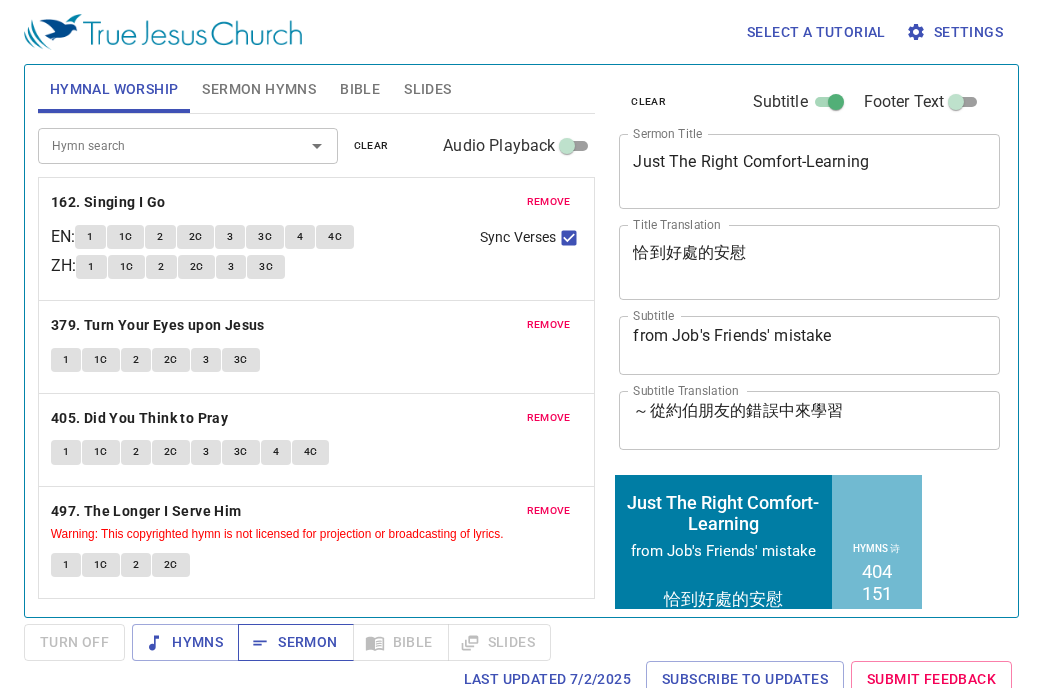 click on "Sermon" at bounding box center [295, 642] 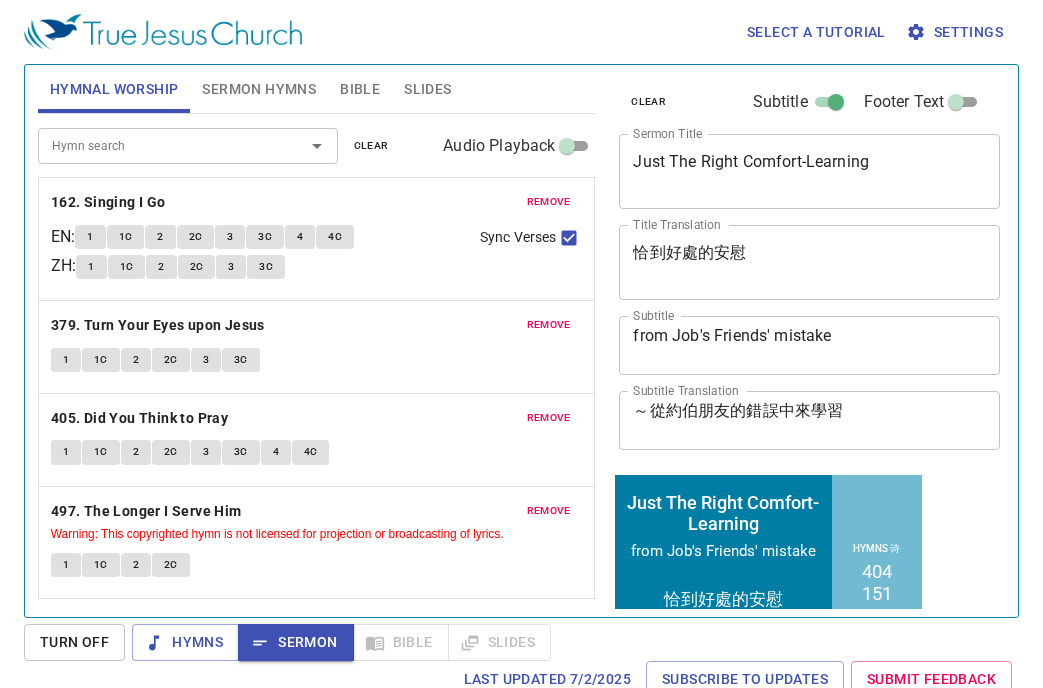 click on "Slides" at bounding box center [427, 89] 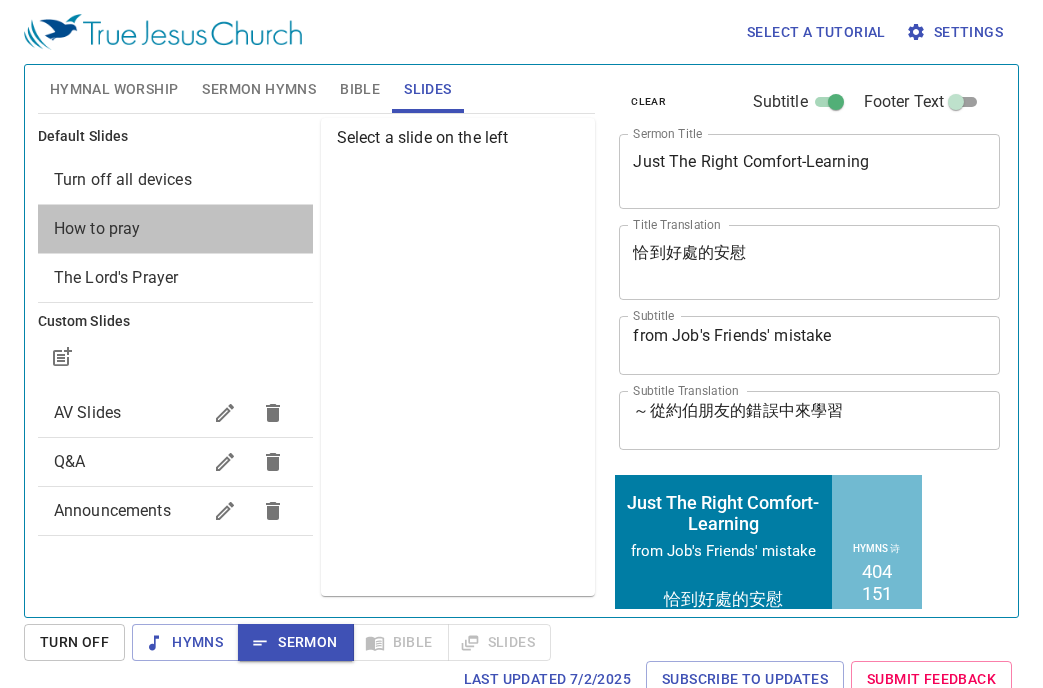 click on "How to pray" at bounding box center [175, 229] 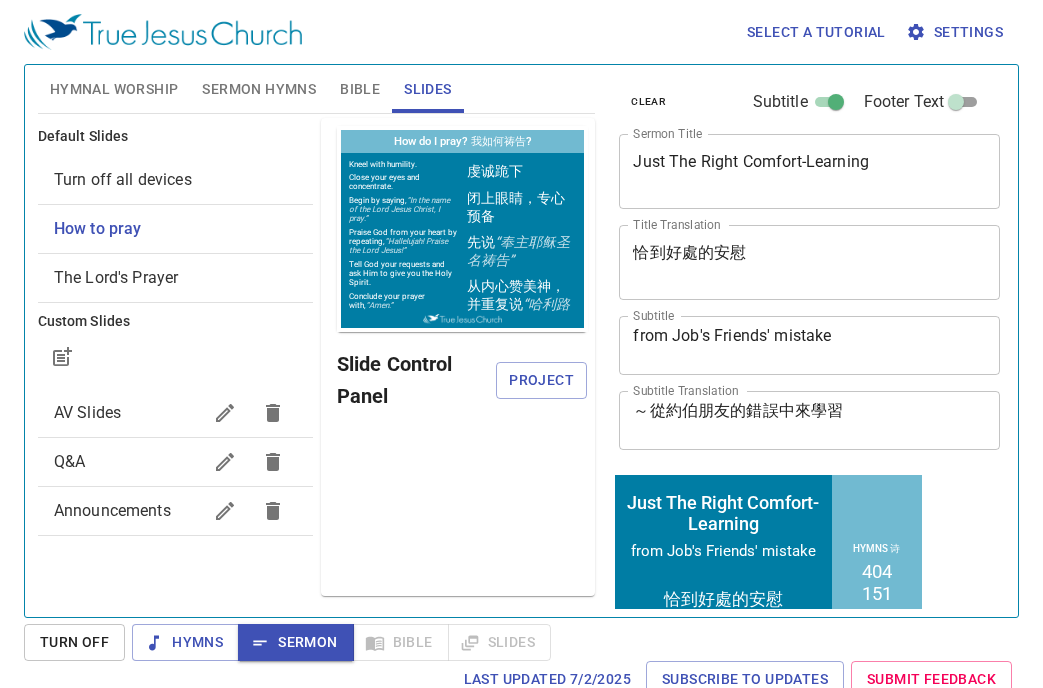 scroll, scrollTop: 0, scrollLeft: 0, axis: both 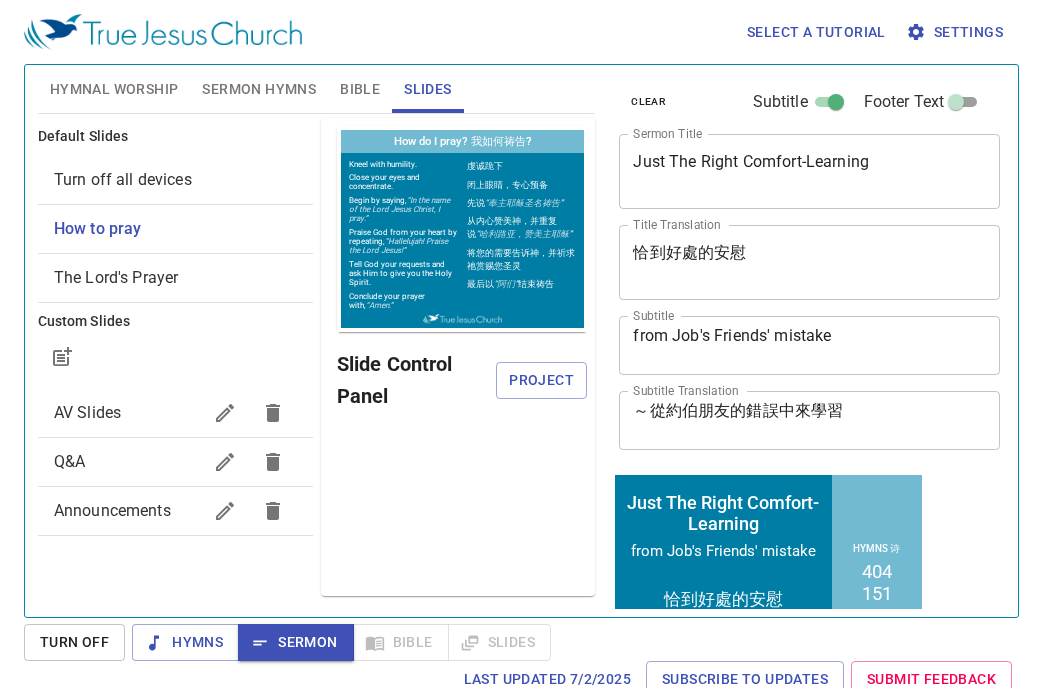 click on "Slide Control Panel Project" at bounding box center (462, 380) 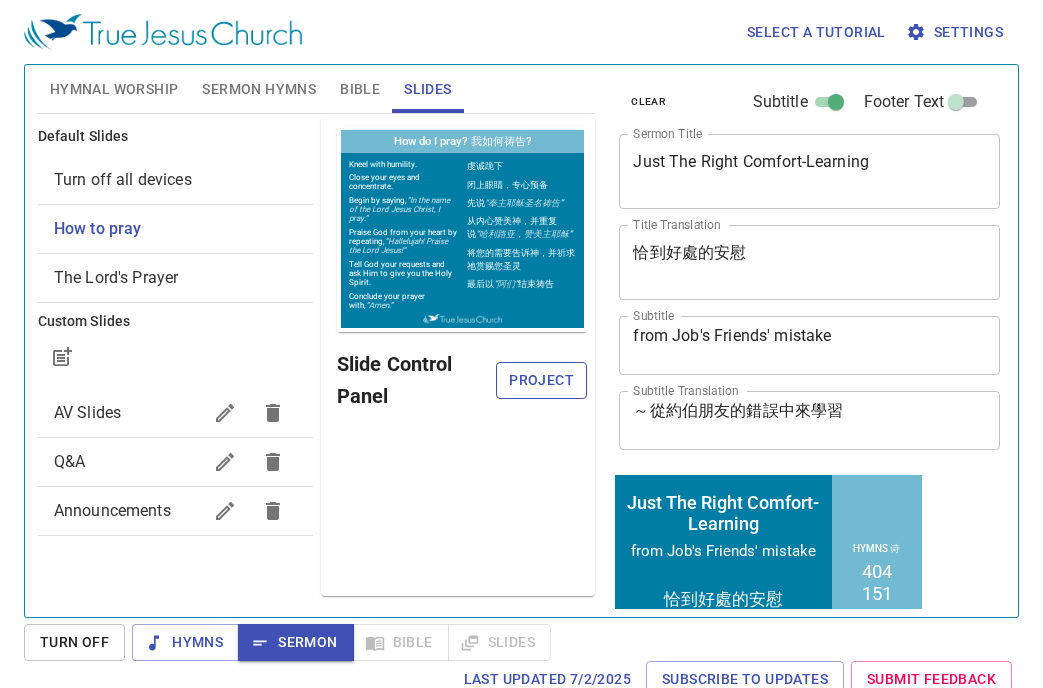 click on "Project" at bounding box center [542, 380] 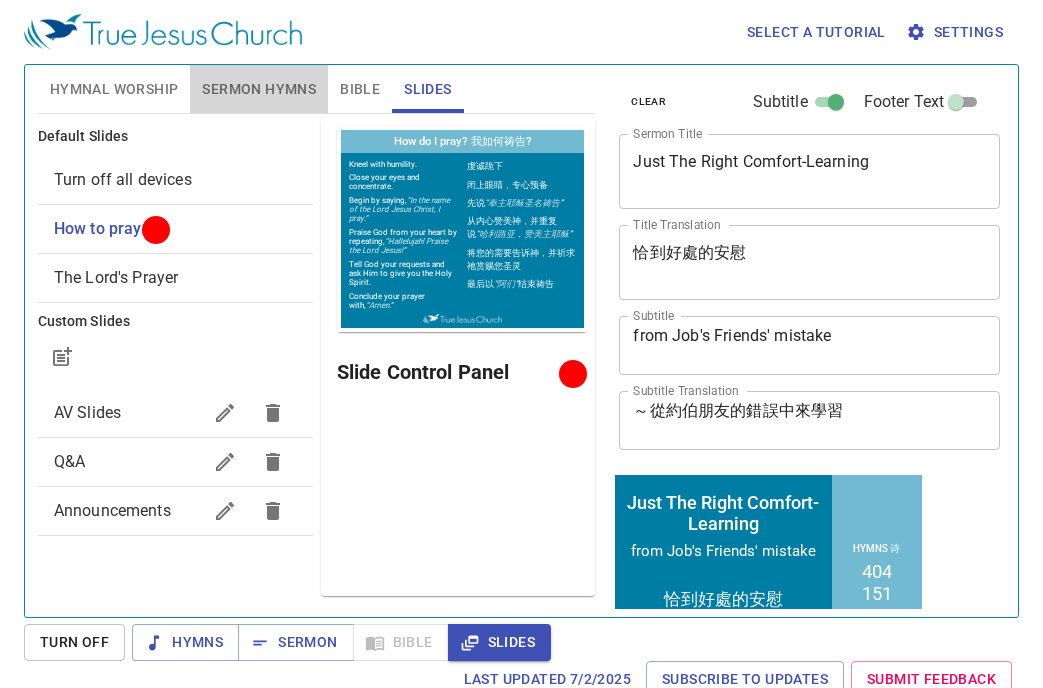 click on "Sermon Hymns" at bounding box center [259, 89] 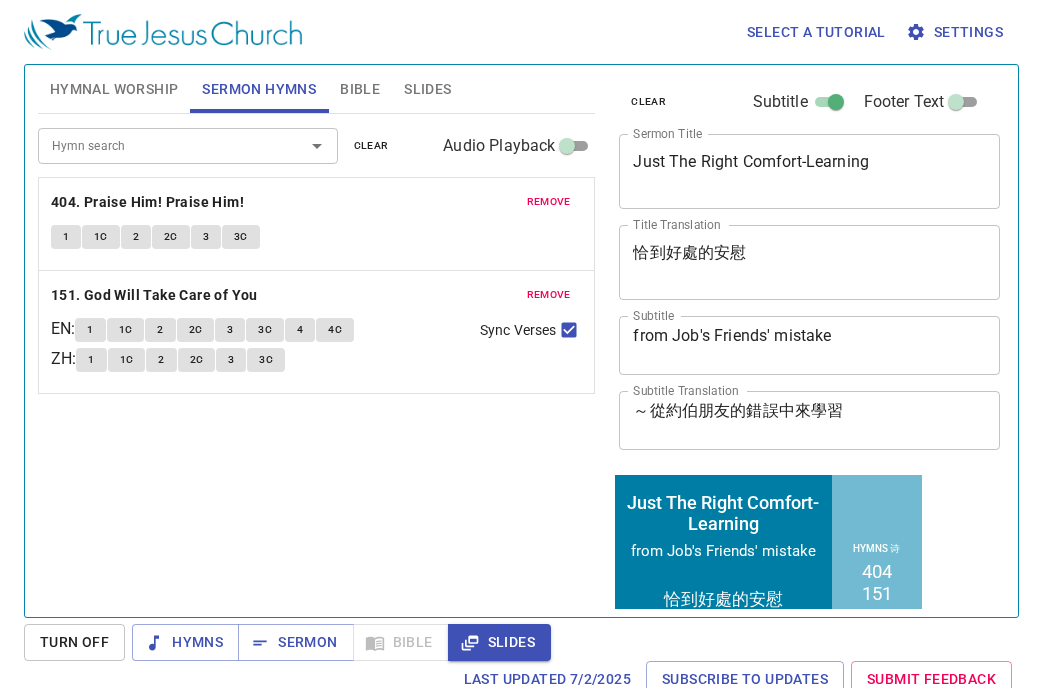 scroll, scrollTop: 11, scrollLeft: 0, axis: vertical 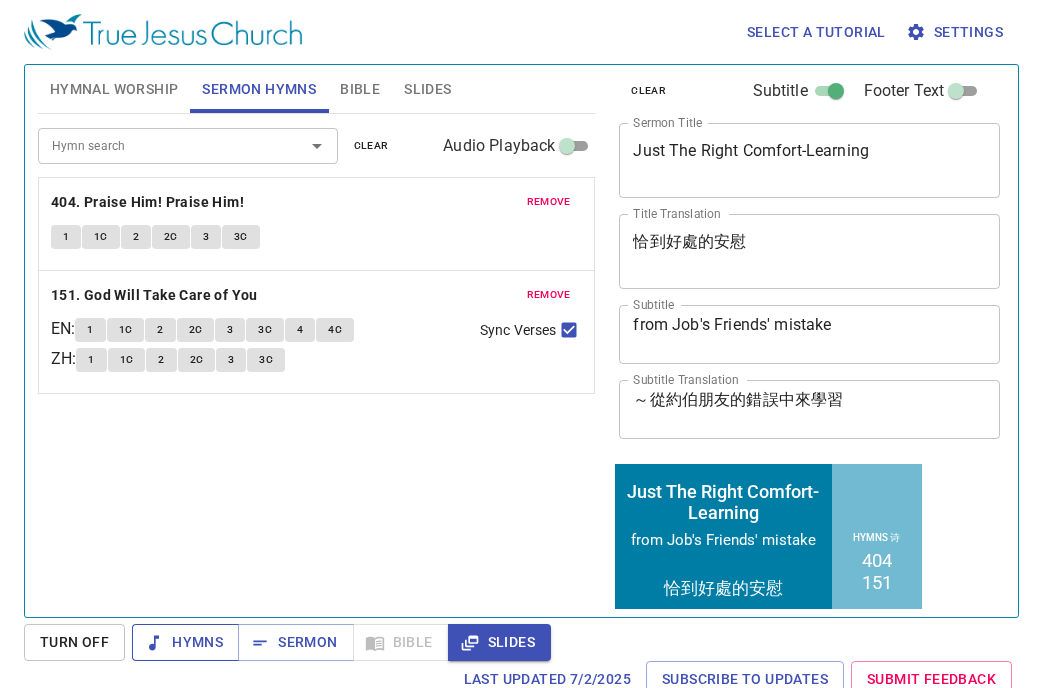 click on "Hymns" at bounding box center (185, 642) 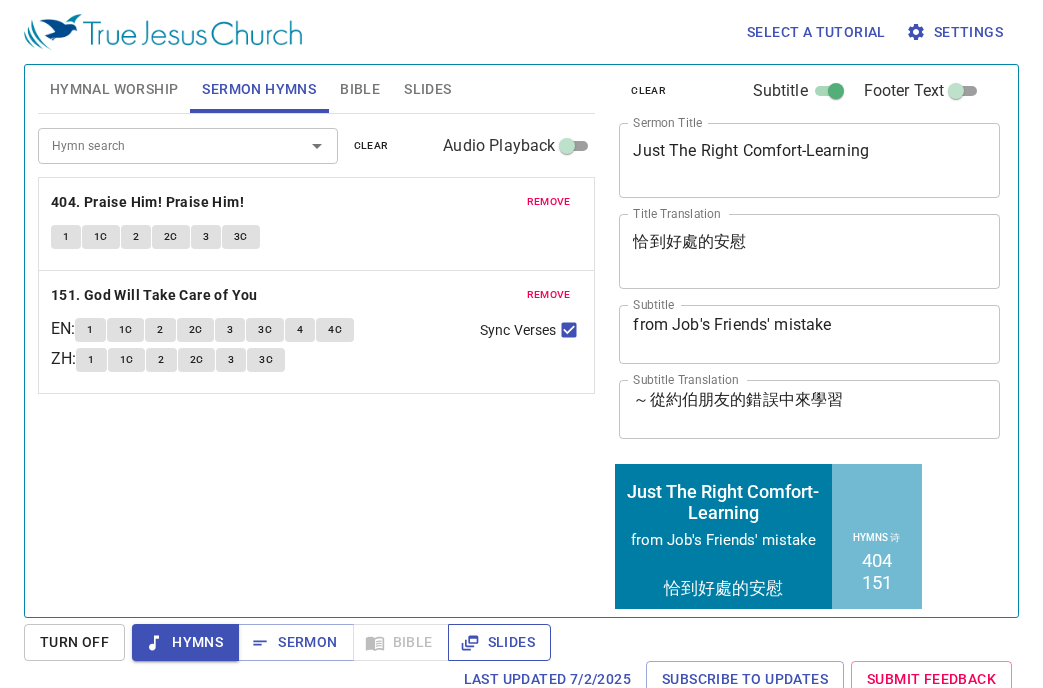 click on "Slides" at bounding box center [499, 642] 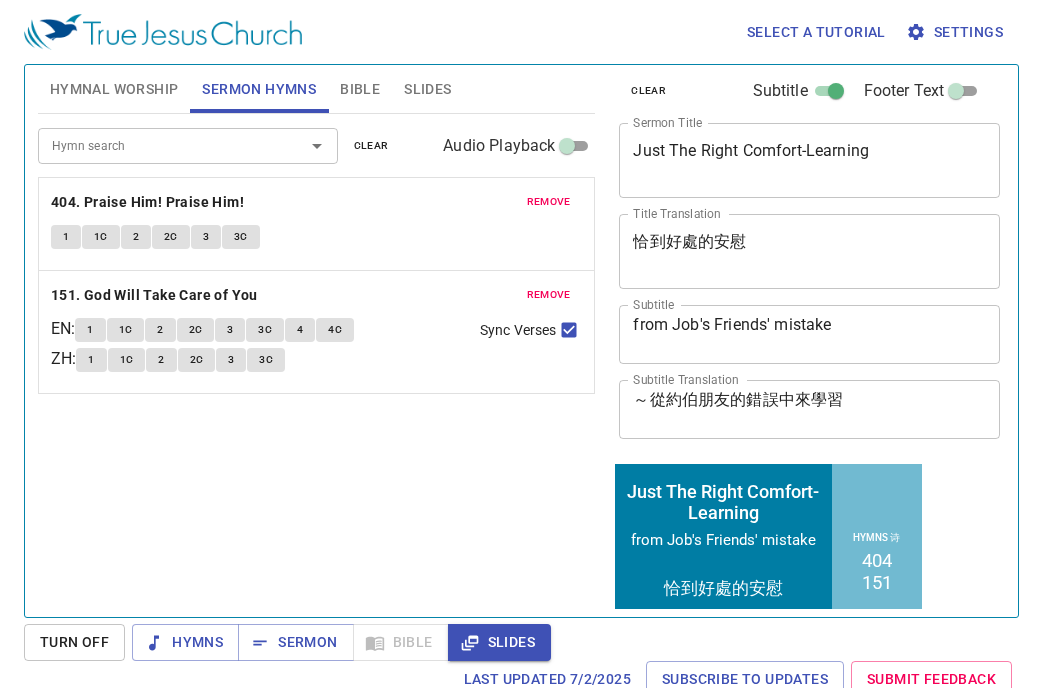click on "Hymnal Worship" at bounding box center [114, 89] 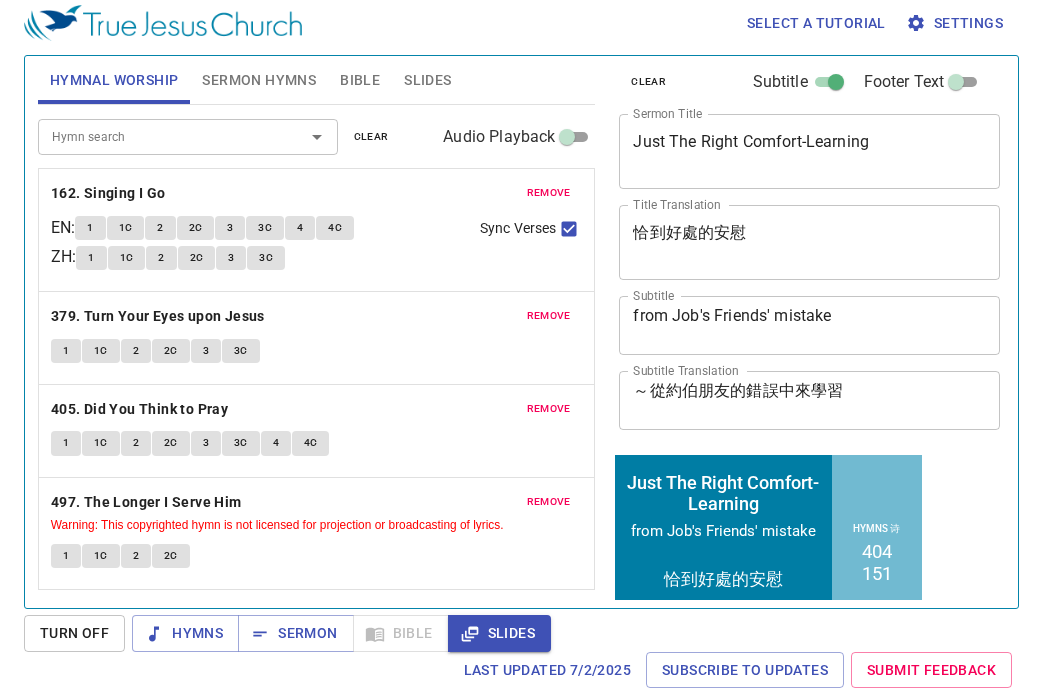 scroll, scrollTop: 0, scrollLeft: 0, axis: both 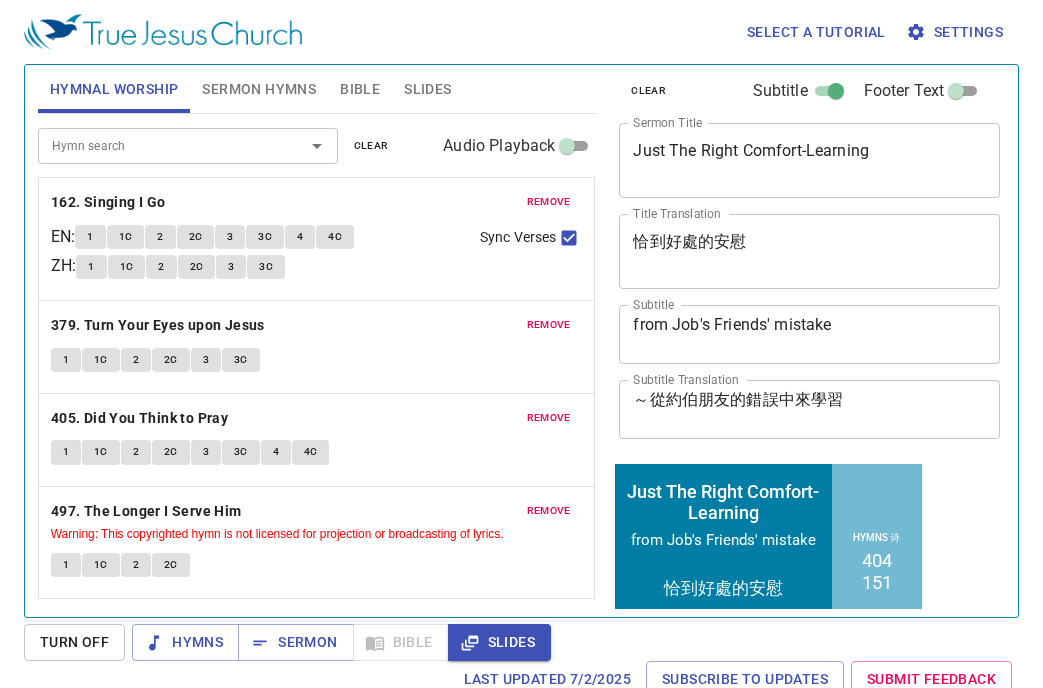 click on "Slides" at bounding box center (499, 642) 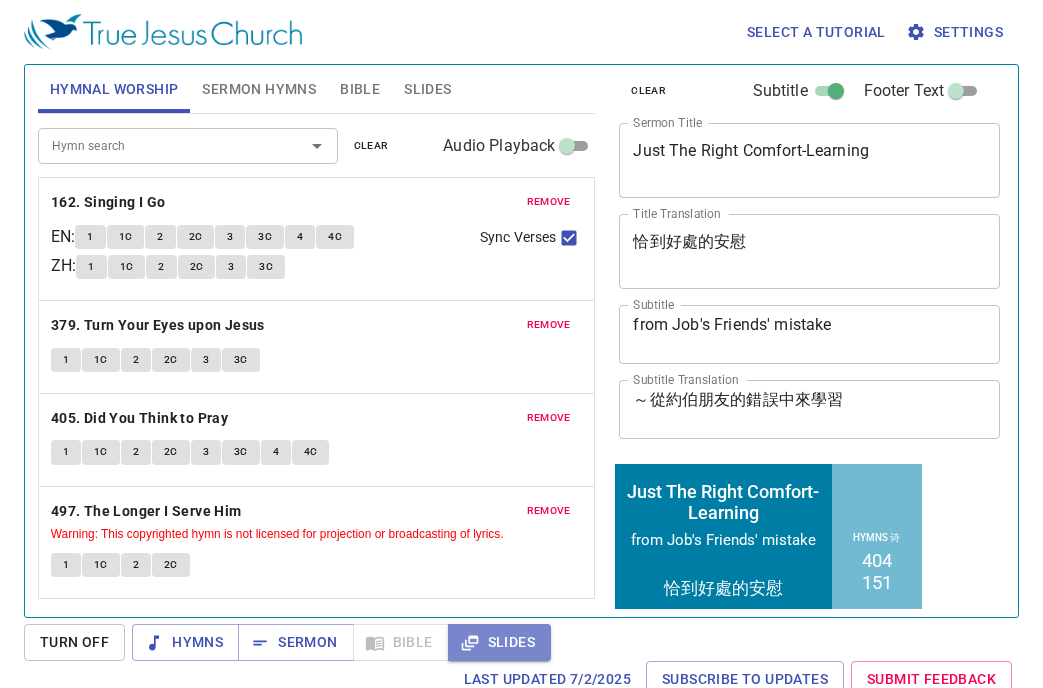 click on "Slides" at bounding box center (499, 642) 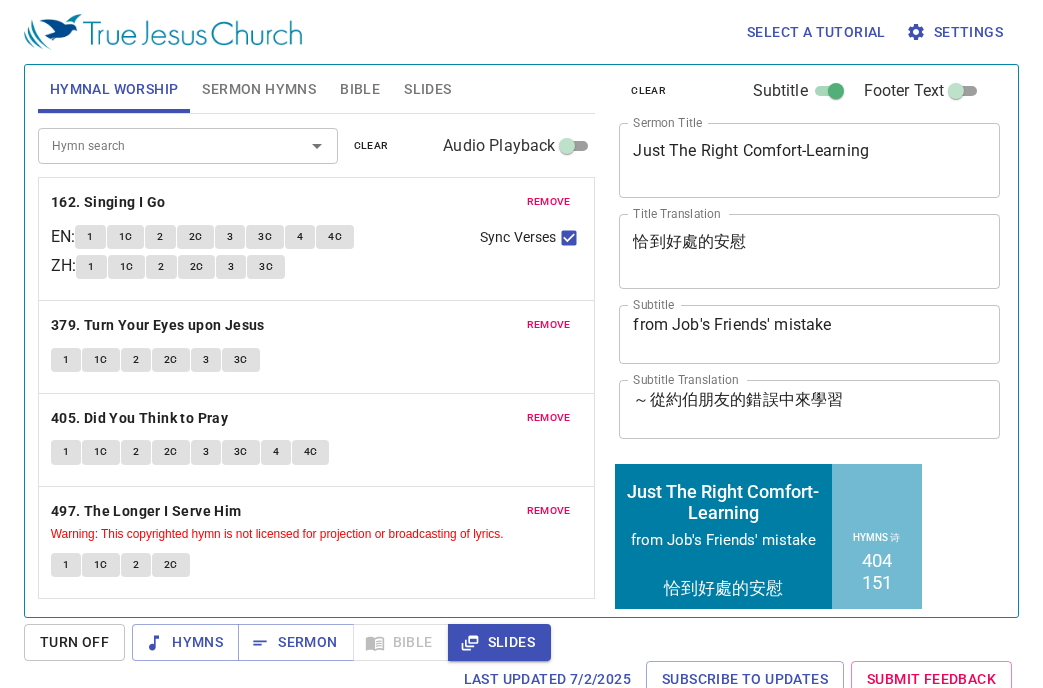 click on "Sermon Hymns" at bounding box center (259, 89) 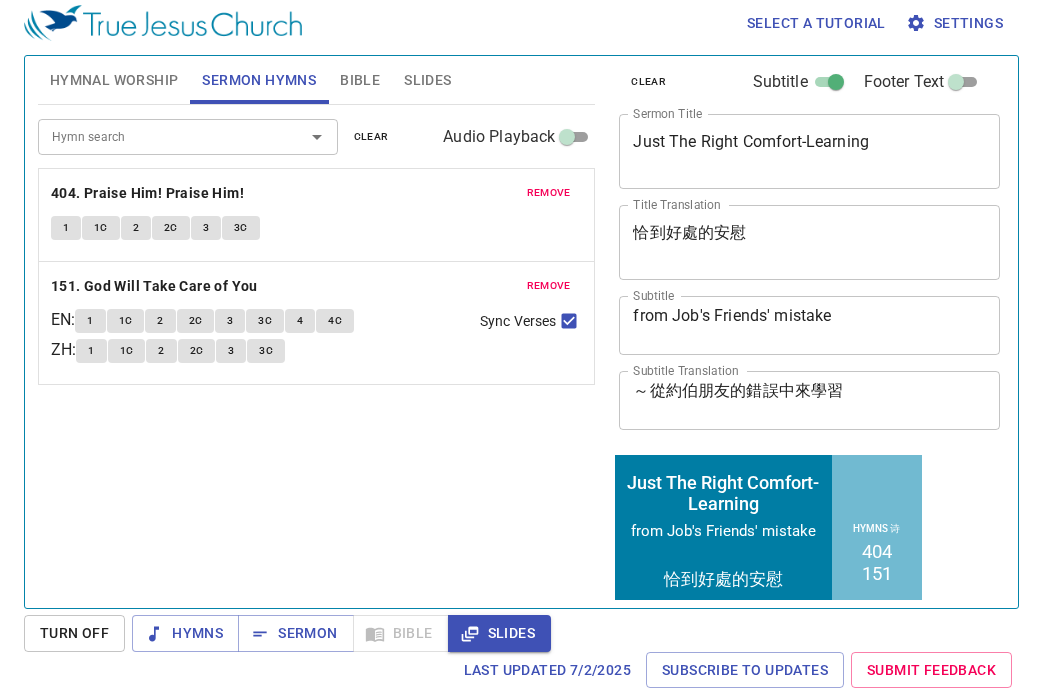 scroll, scrollTop: 0, scrollLeft: 0, axis: both 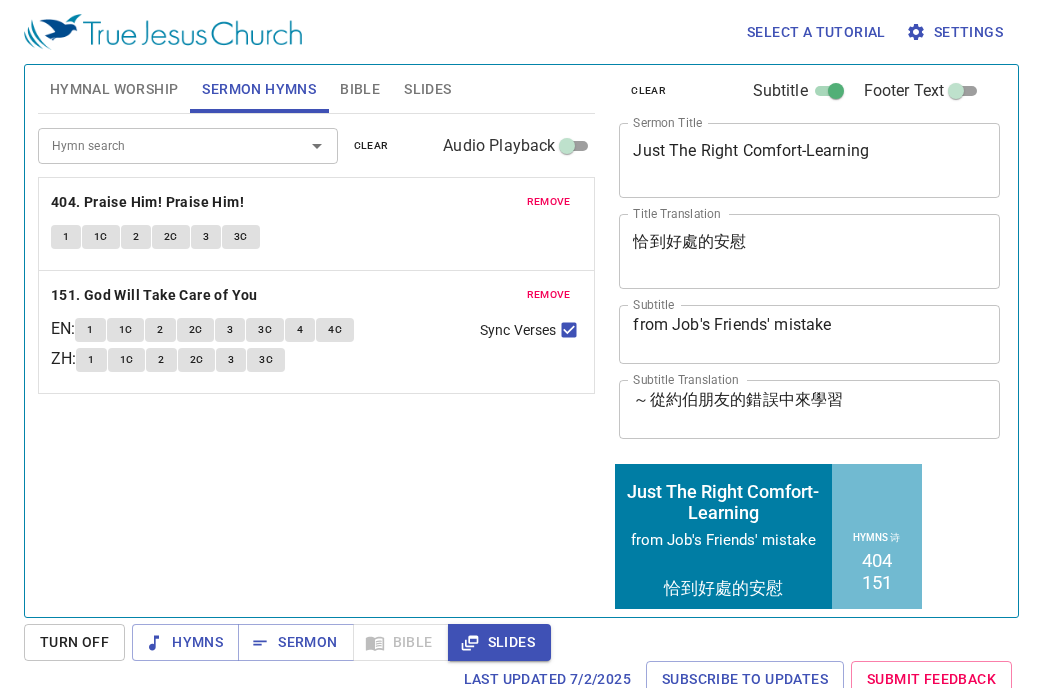 click on "Hymnal Worship" at bounding box center (114, 89) 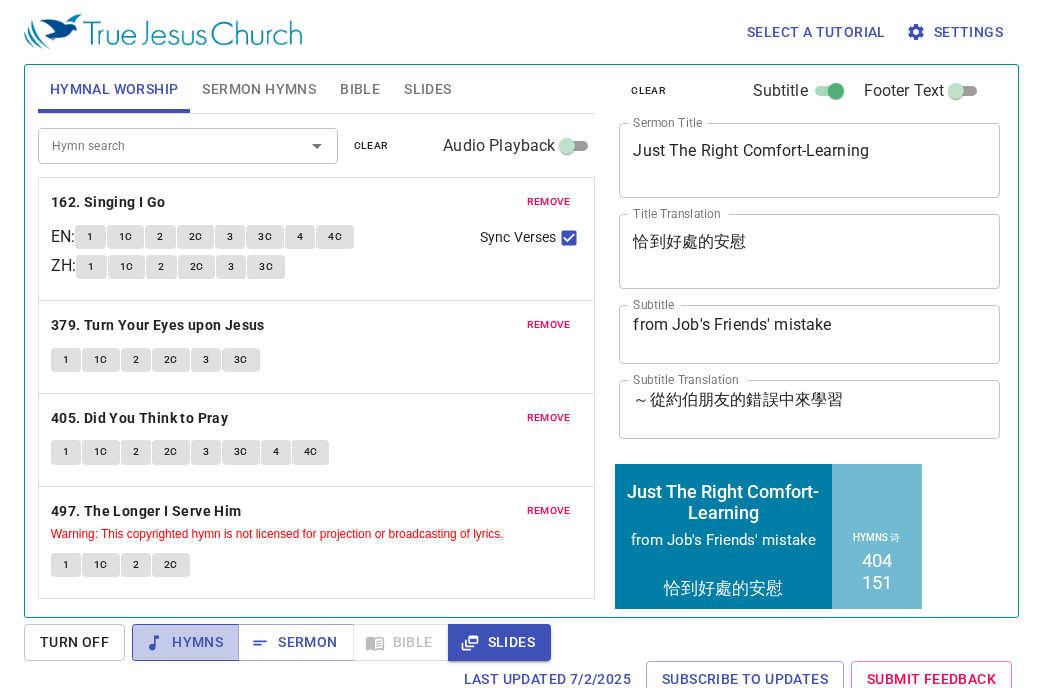 click on "Hymns" at bounding box center (185, 642) 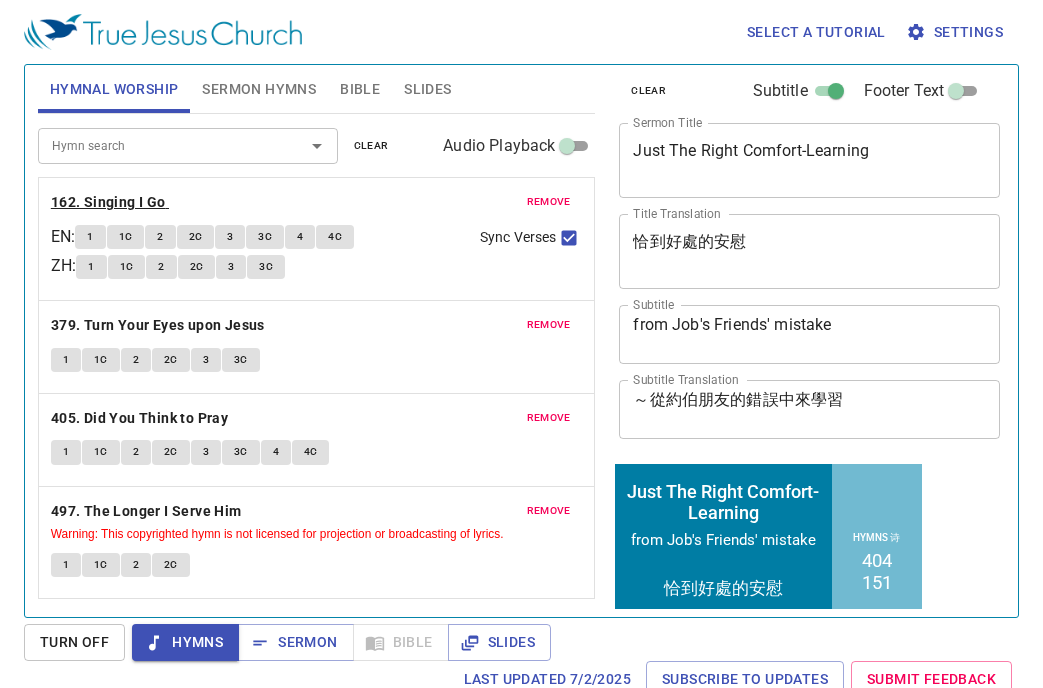 click on "162. Singing I Go" at bounding box center (108, 202) 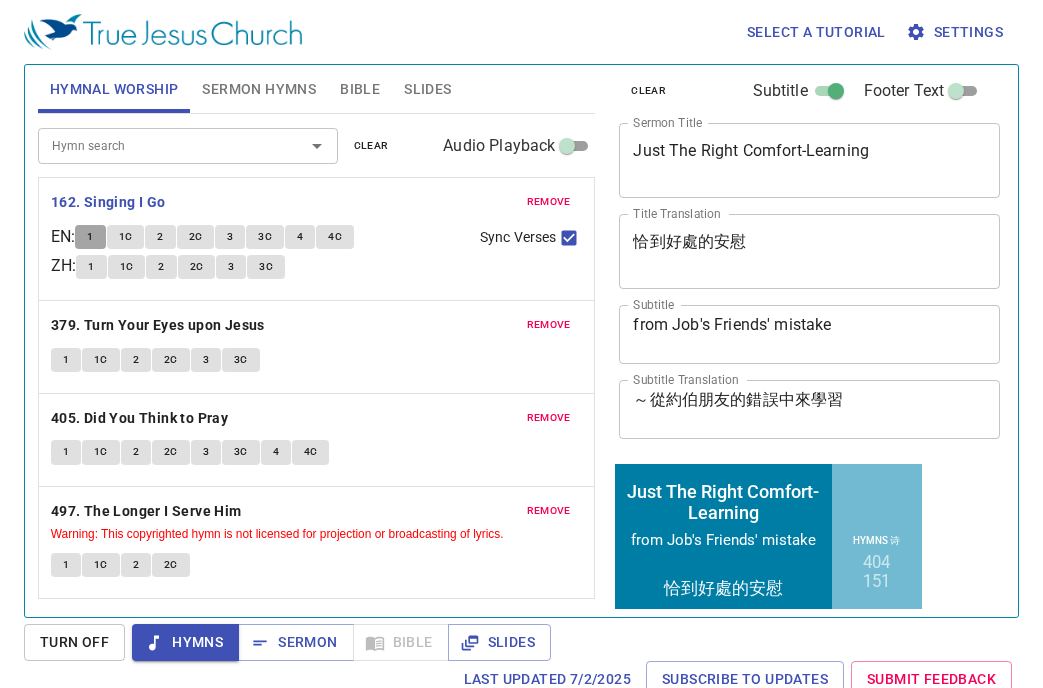 click on "1" at bounding box center [90, 237] 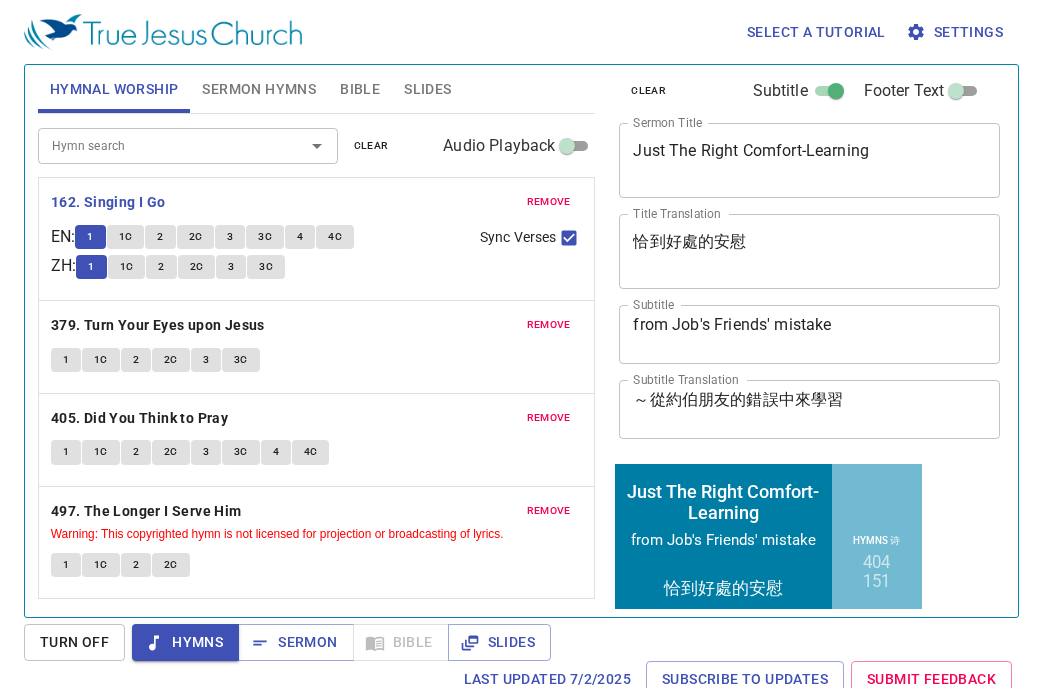 click on "1C" at bounding box center (126, 237) 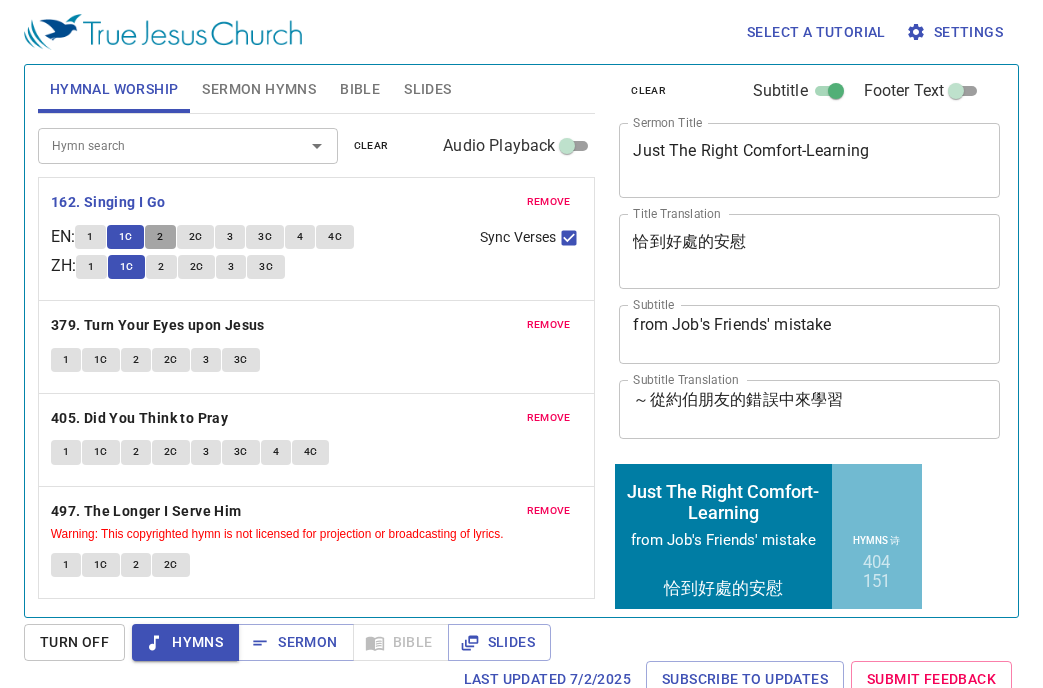 click on "2" at bounding box center (160, 237) 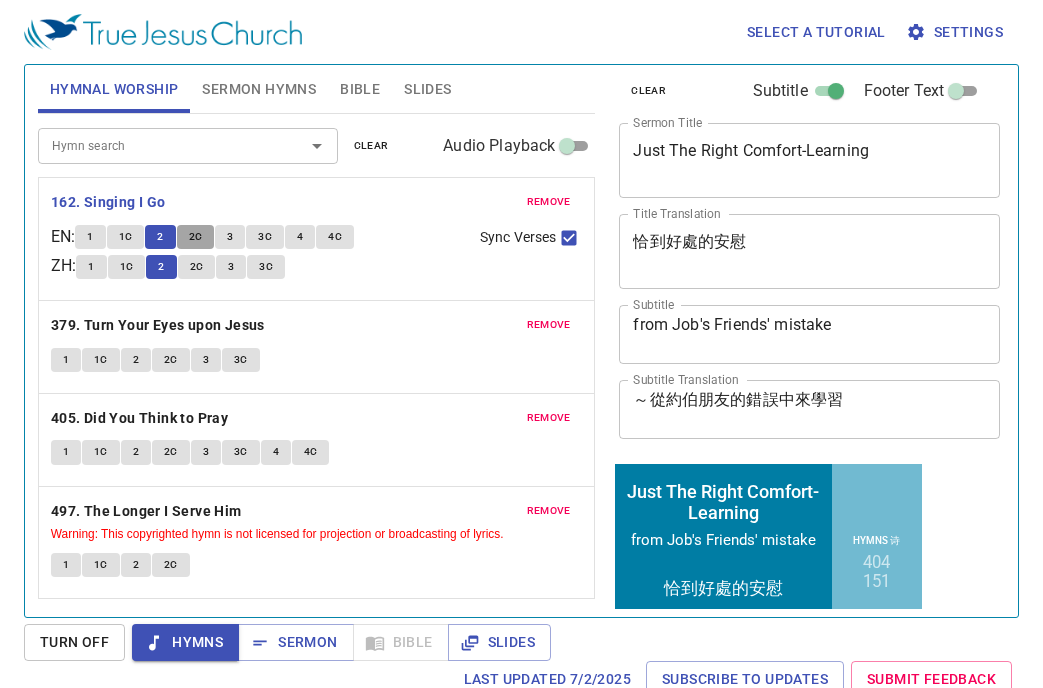 click on "2C" at bounding box center [196, 237] 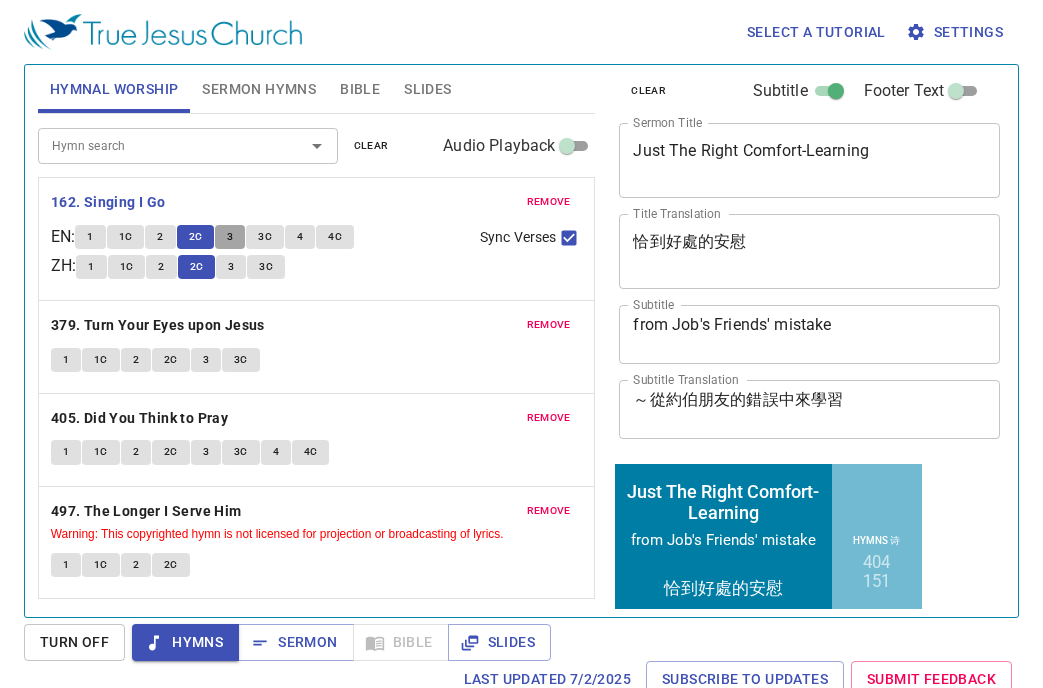click on "3" at bounding box center (230, 237) 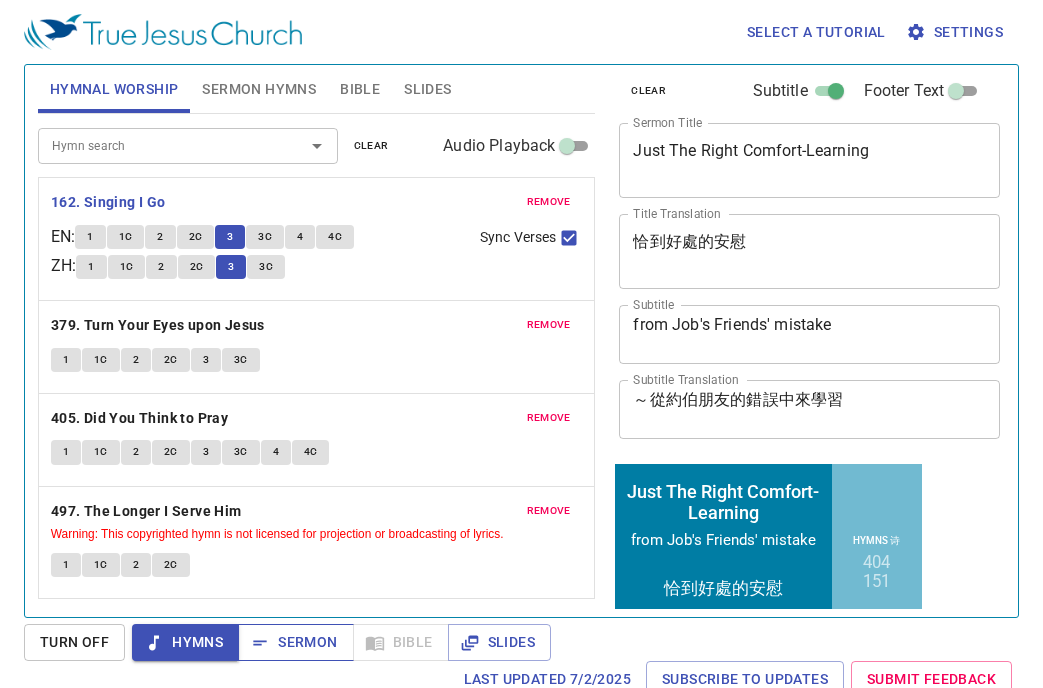 click on "Sermon" at bounding box center [295, 642] 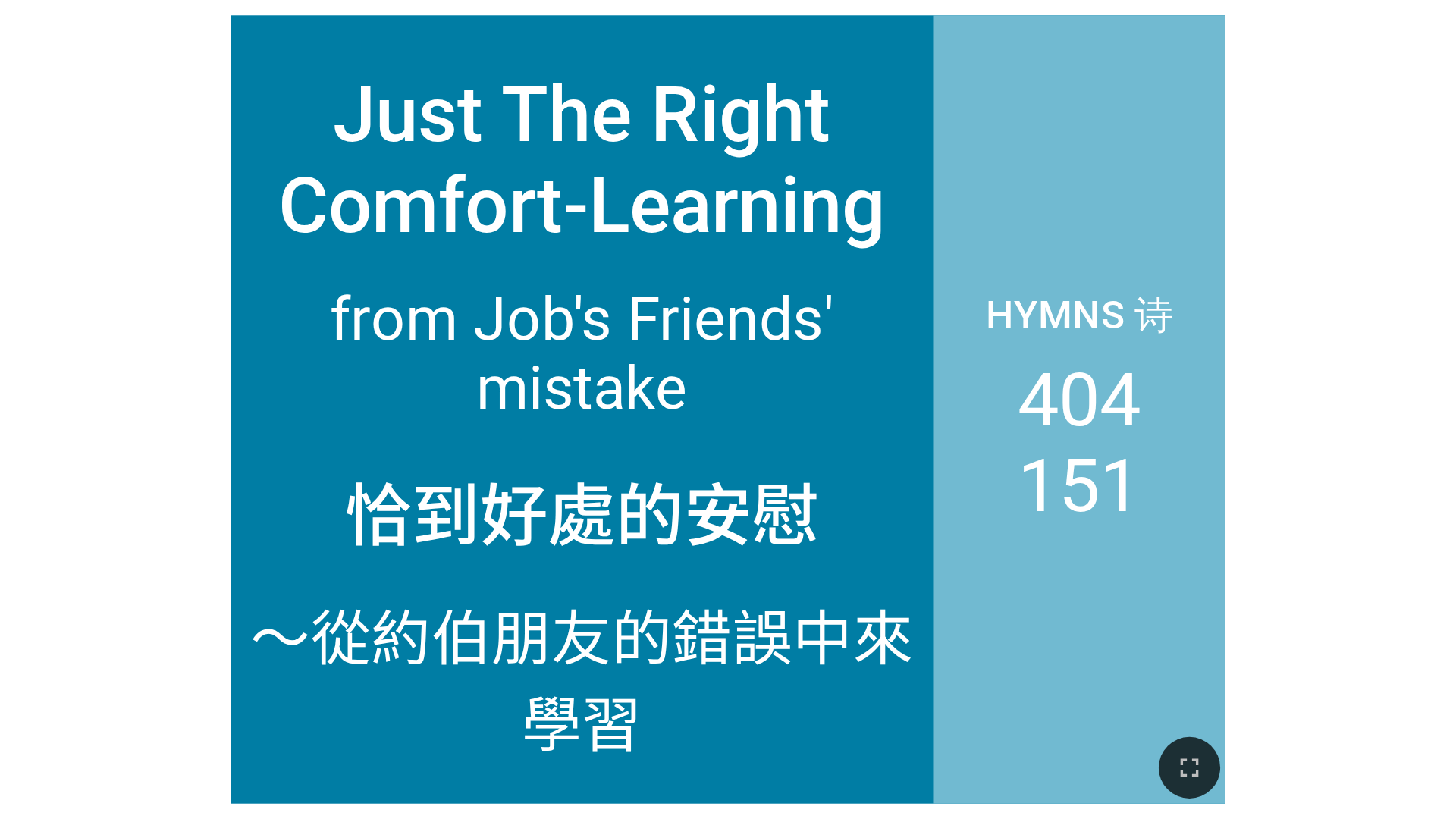 scroll, scrollTop: 0, scrollLeft: 0, axis: both 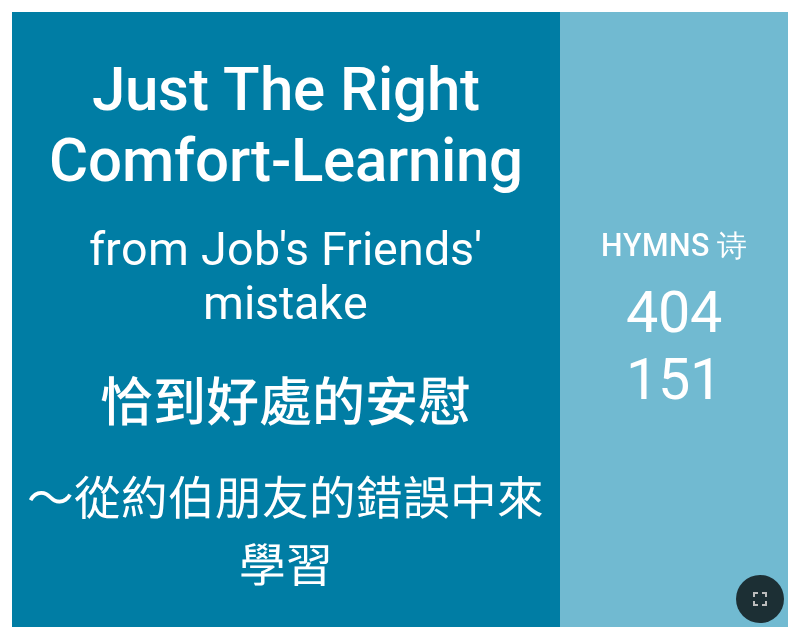 click at bounding box center [400, 599] 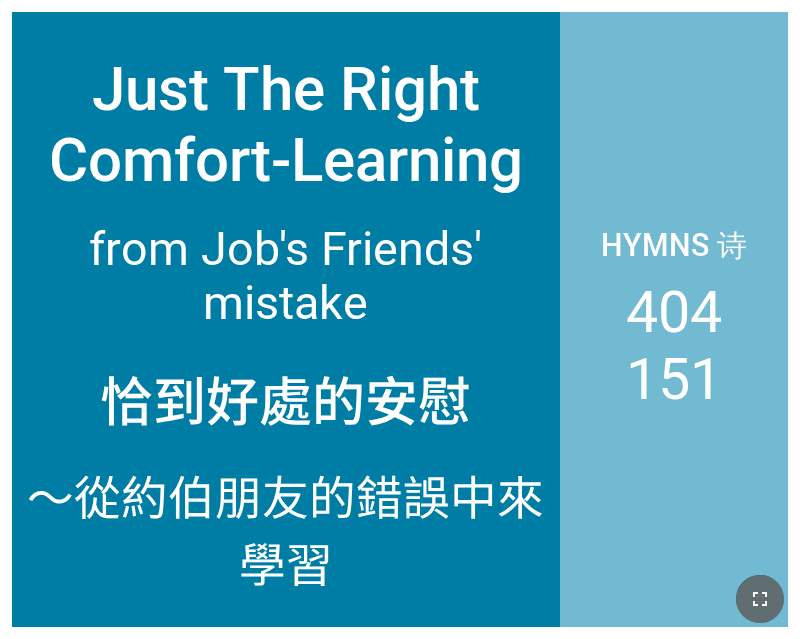 click 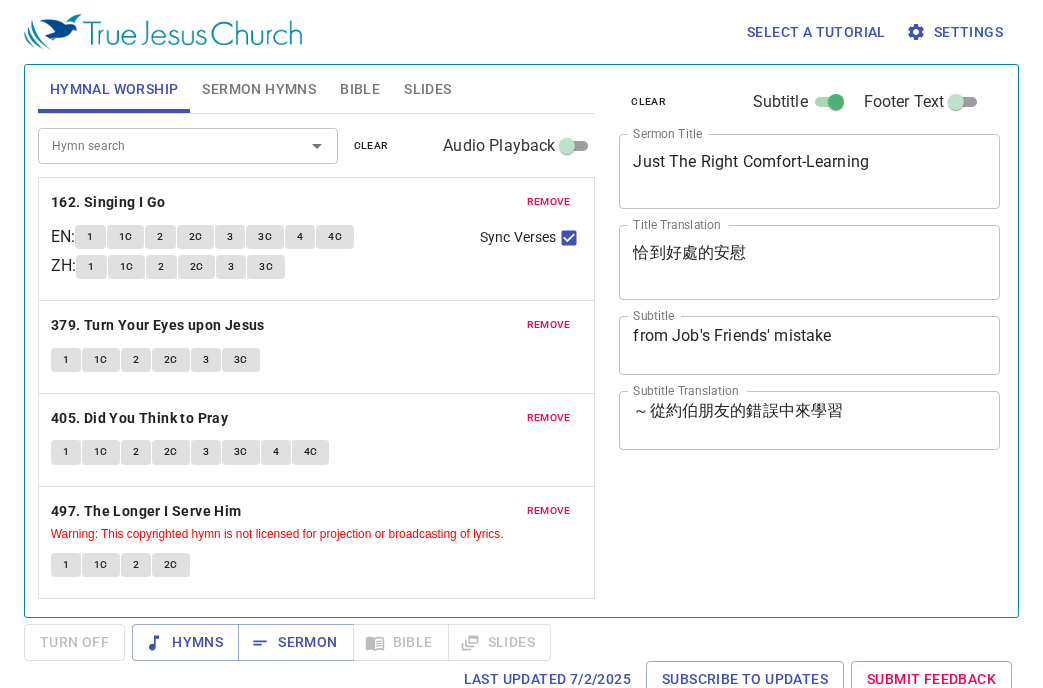 scroll, scrollTop: 0, scrollLeft: 0, axis: both 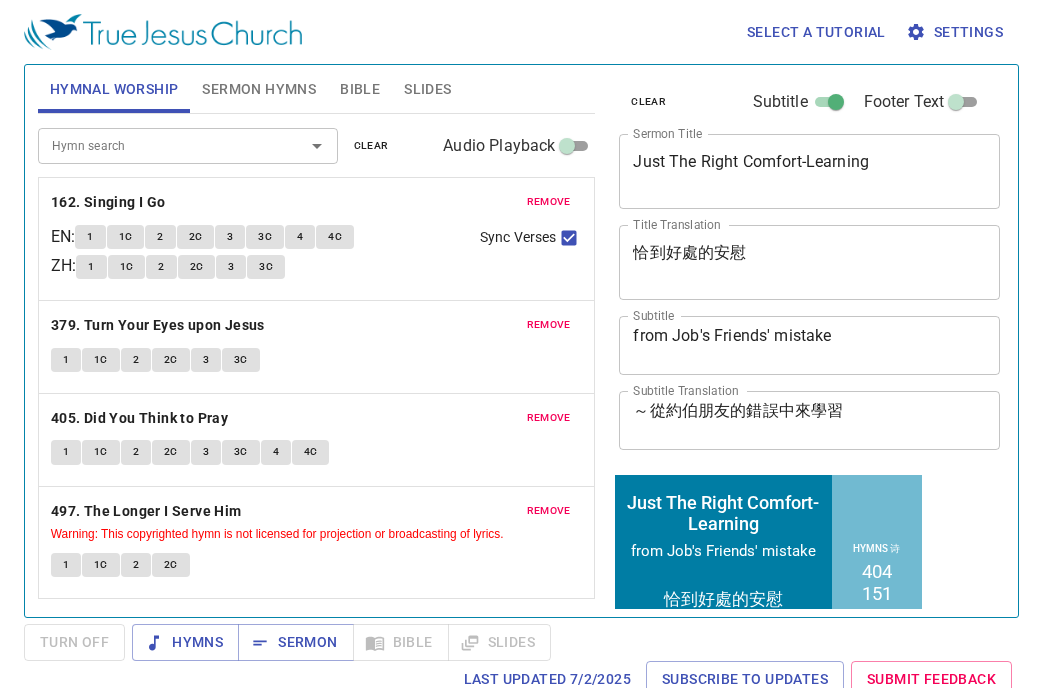 click on "Genesis 1" at bounding box center [521, 344] 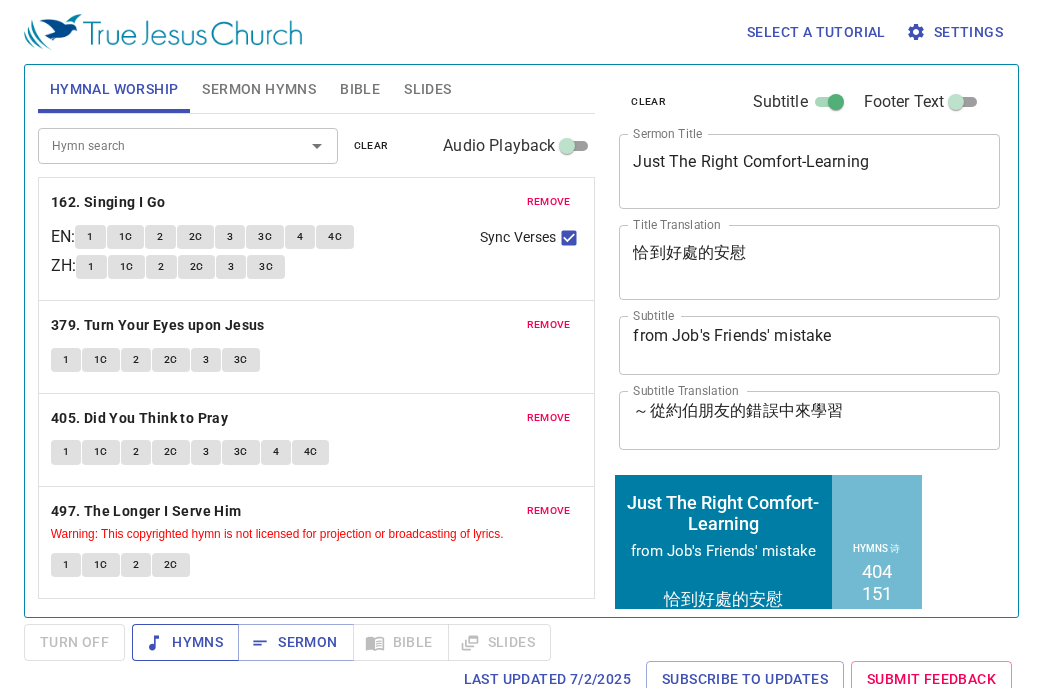 click on "Hymns" at bounding box center [185, 642] 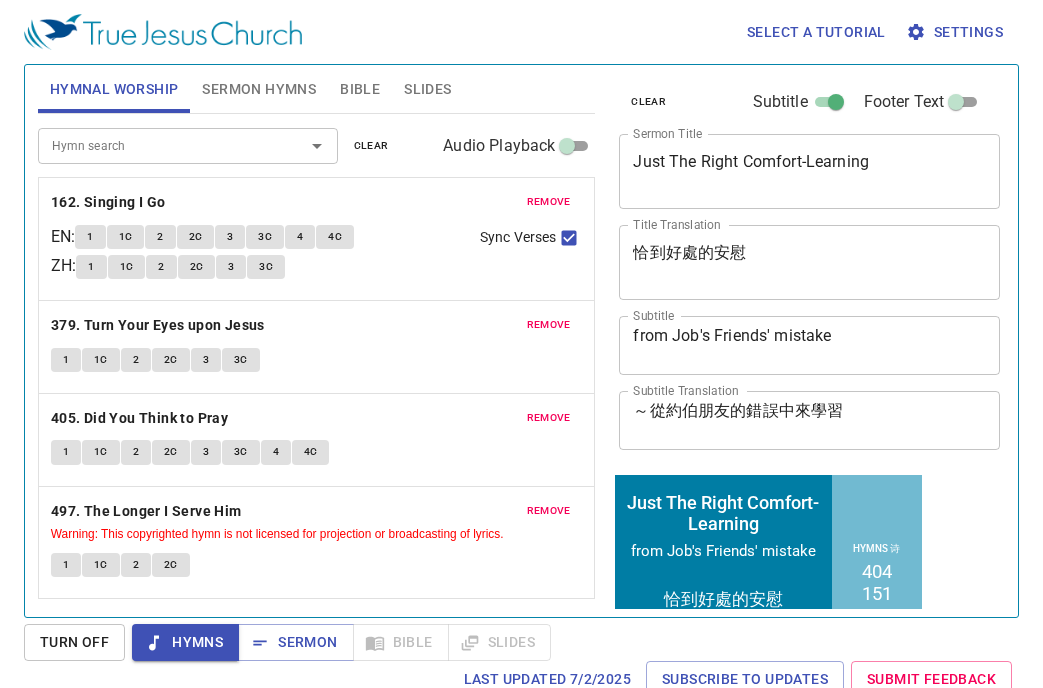 click on "1" at bounding box center [66, 360] 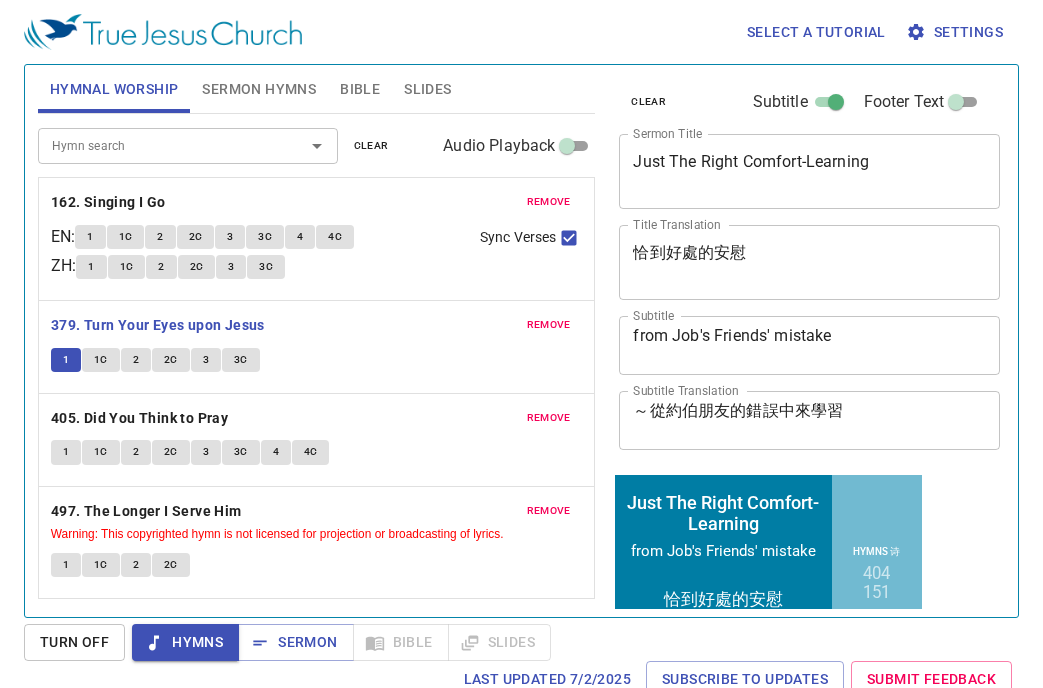 click on "1C" at bounding box center (101, 360) 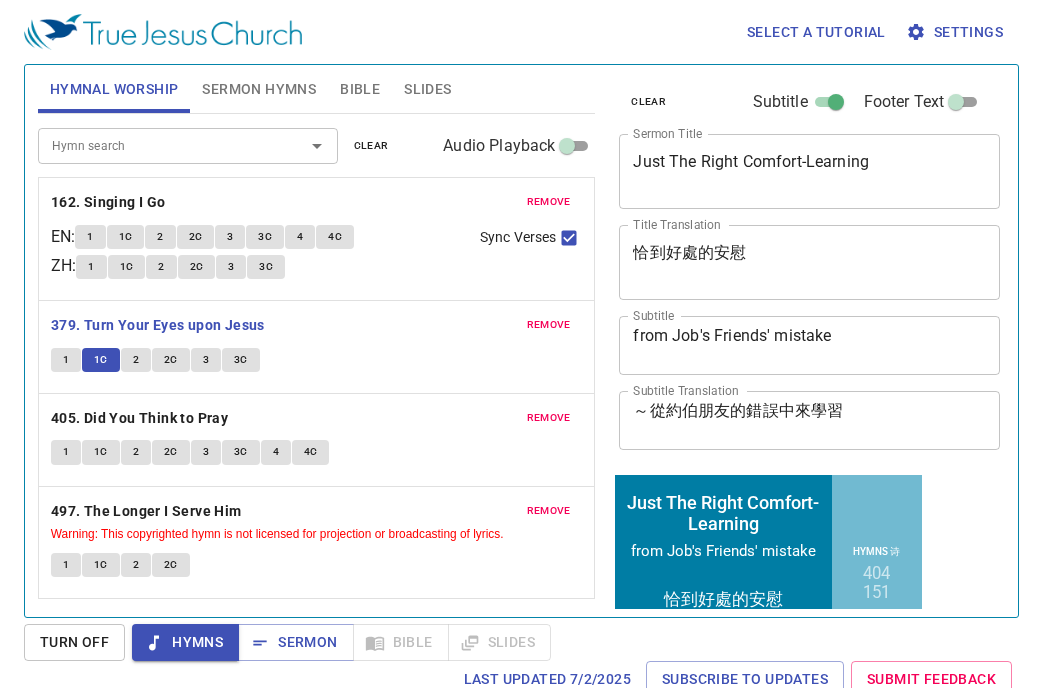 click on "2" at bounding box center [136, 360] 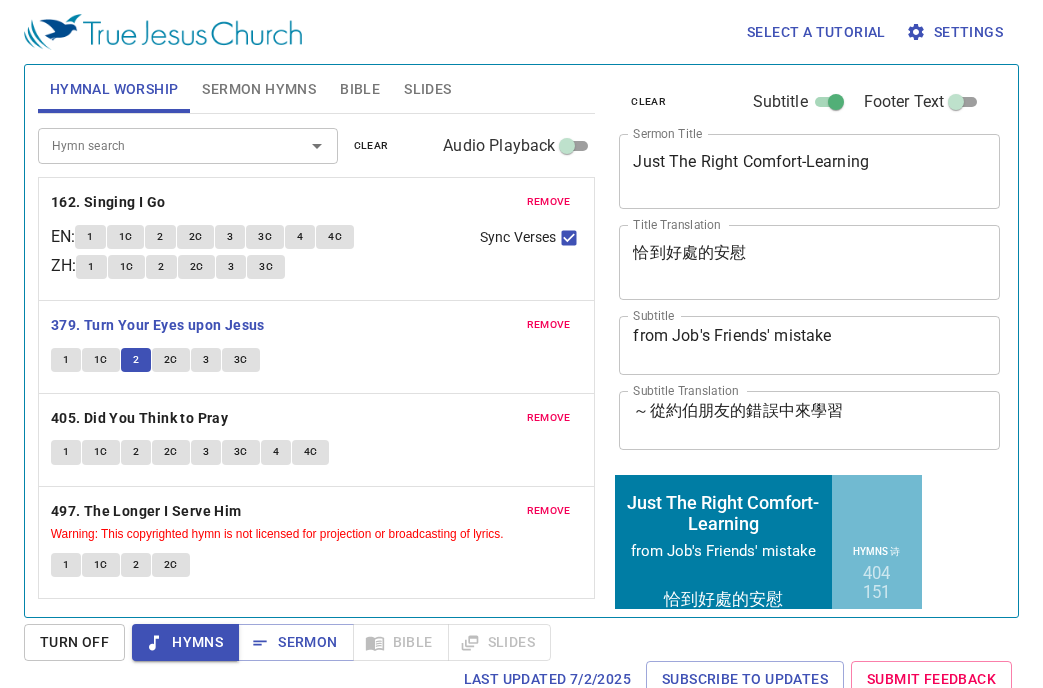 click on "2C" at bounding box center [171, 360] 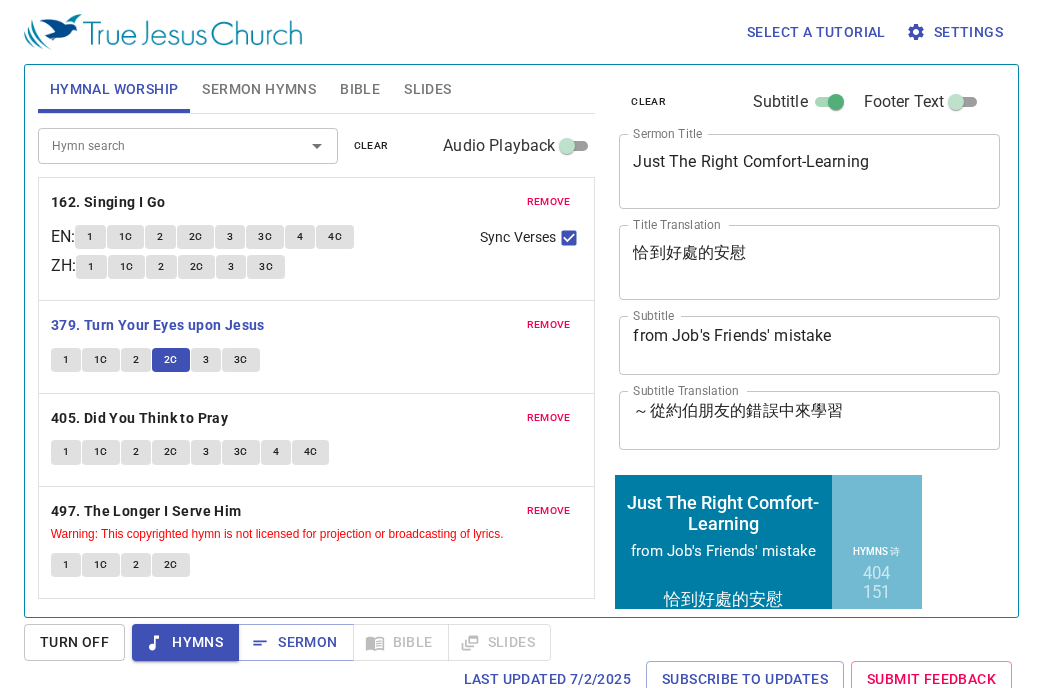 click on "3" at bounding box center [206, 360] 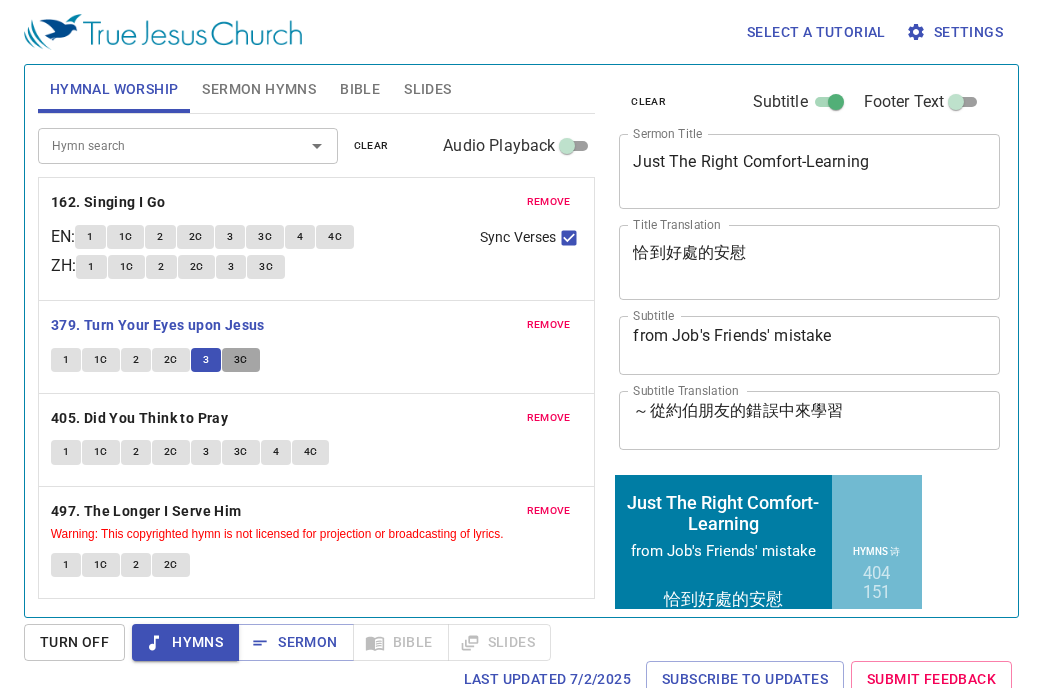 click on "3C" at bounding box center (241, 360) 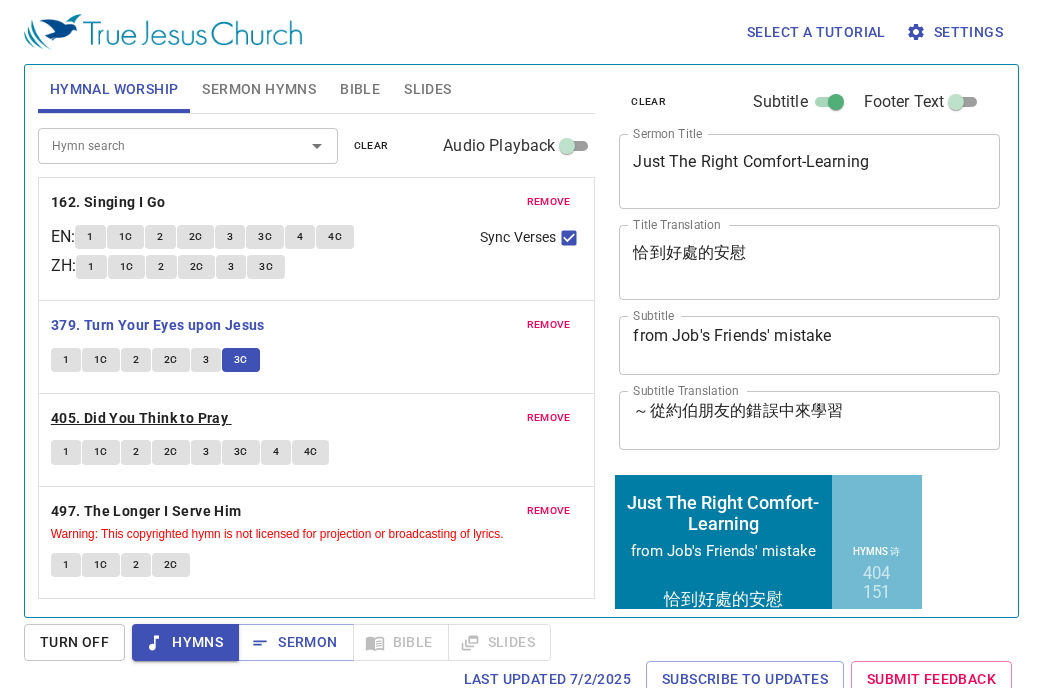 click on "405. Did You Think to Pray" at bounding box center (139, 418) 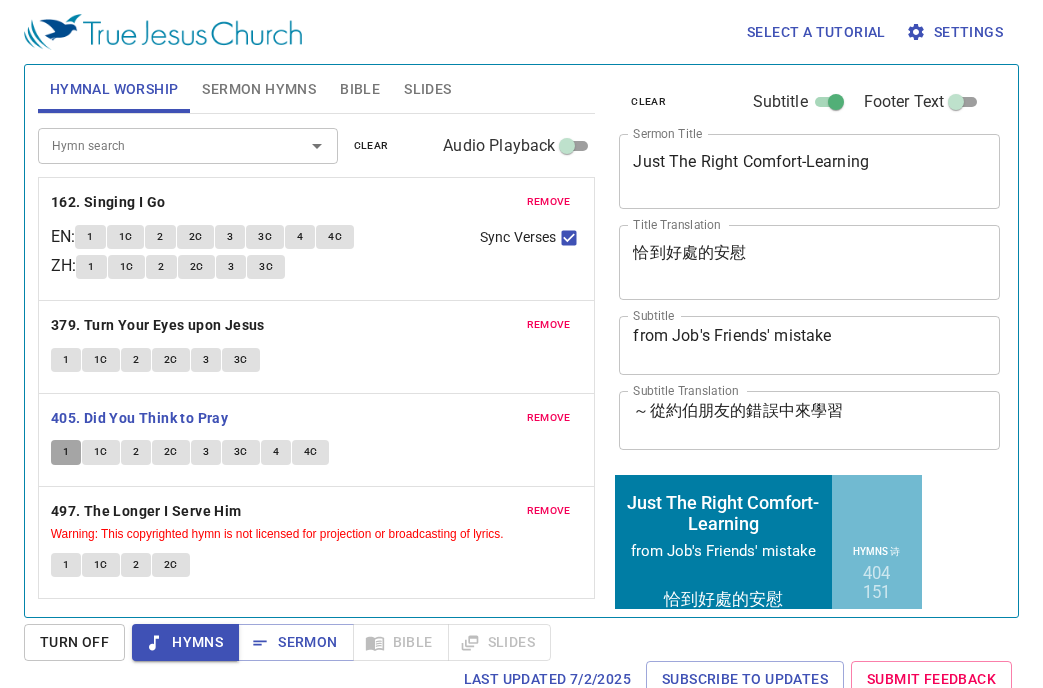 click on "1" at bounding box center [66, 452] 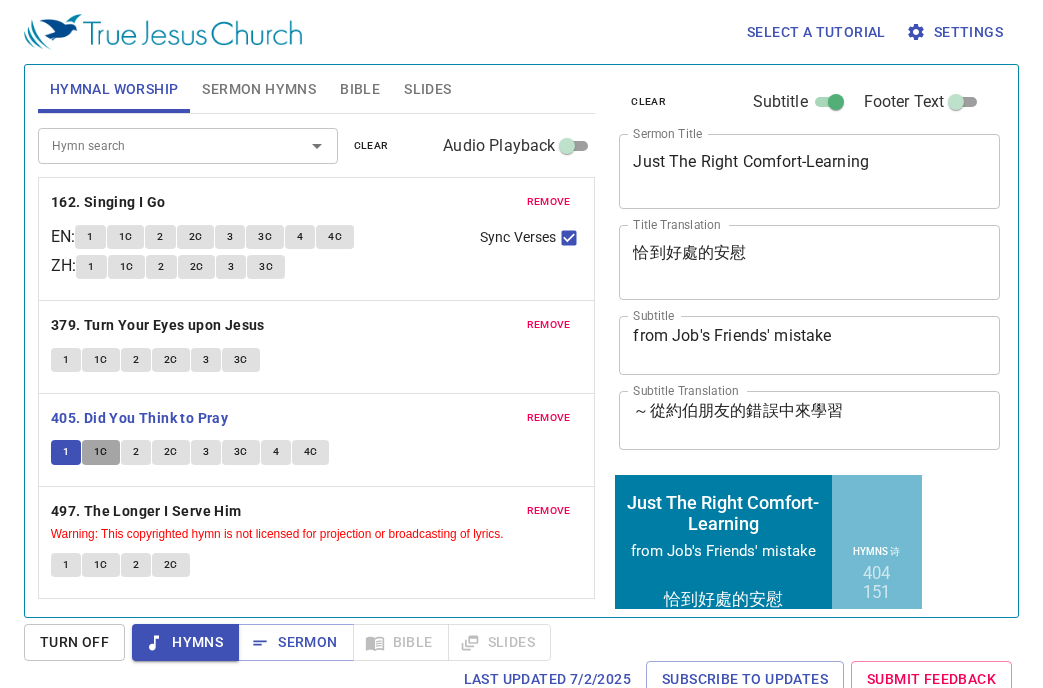 click on "1C" at bounding box center [101, 452] 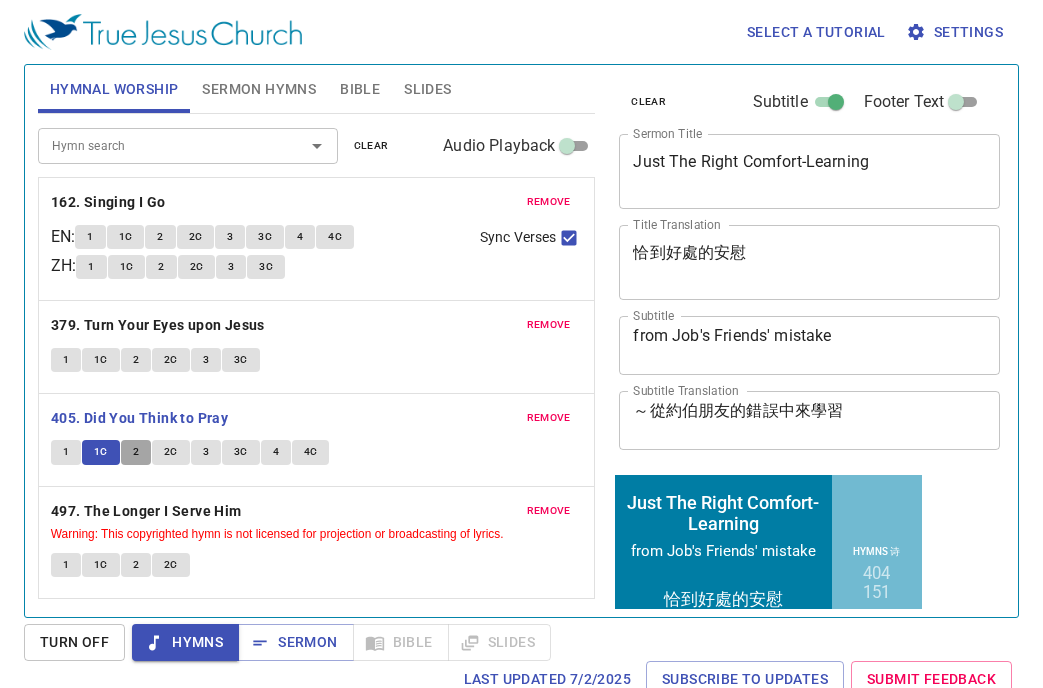 click on "2" at bounding box center [136, 452] 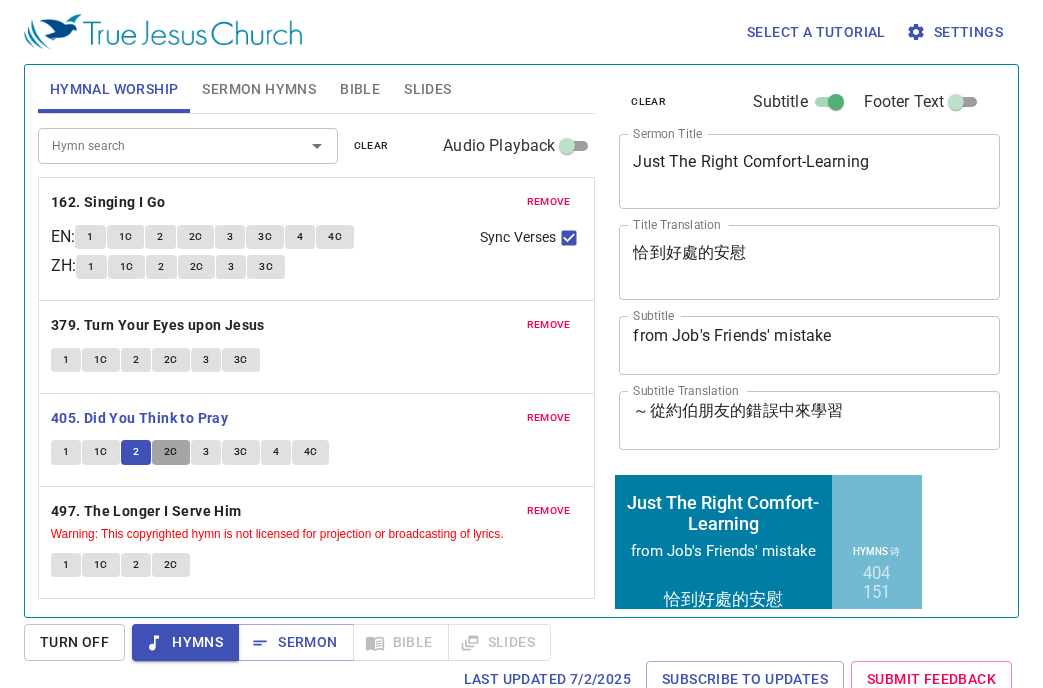 click on "2C" at bounding box center [171, 452] 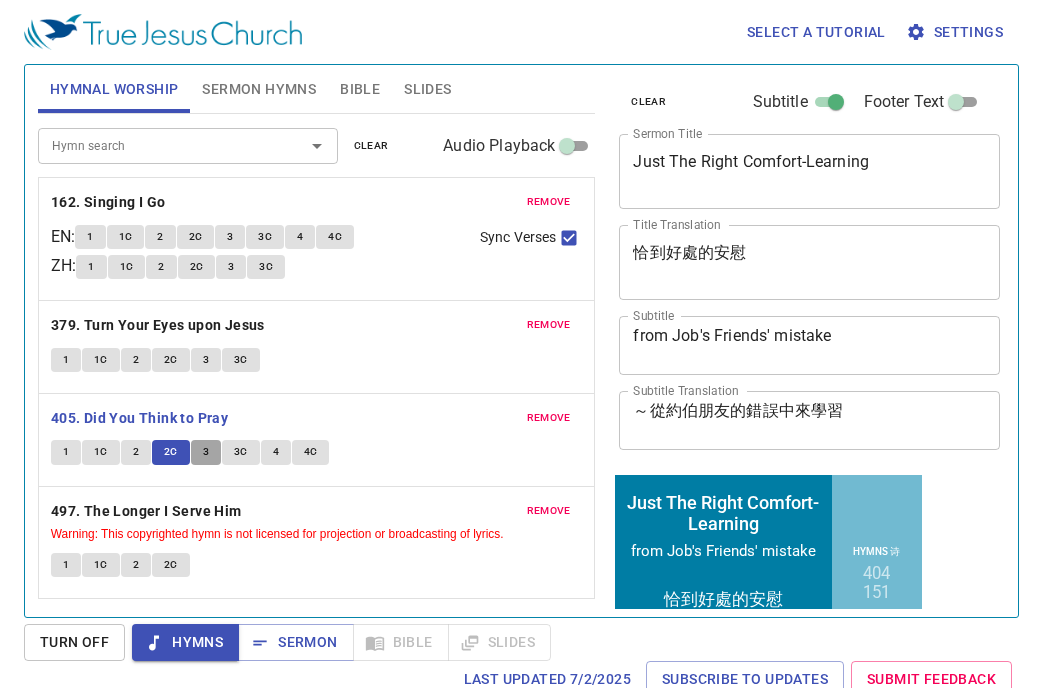 click on "3" at bounding box center (206, 452) 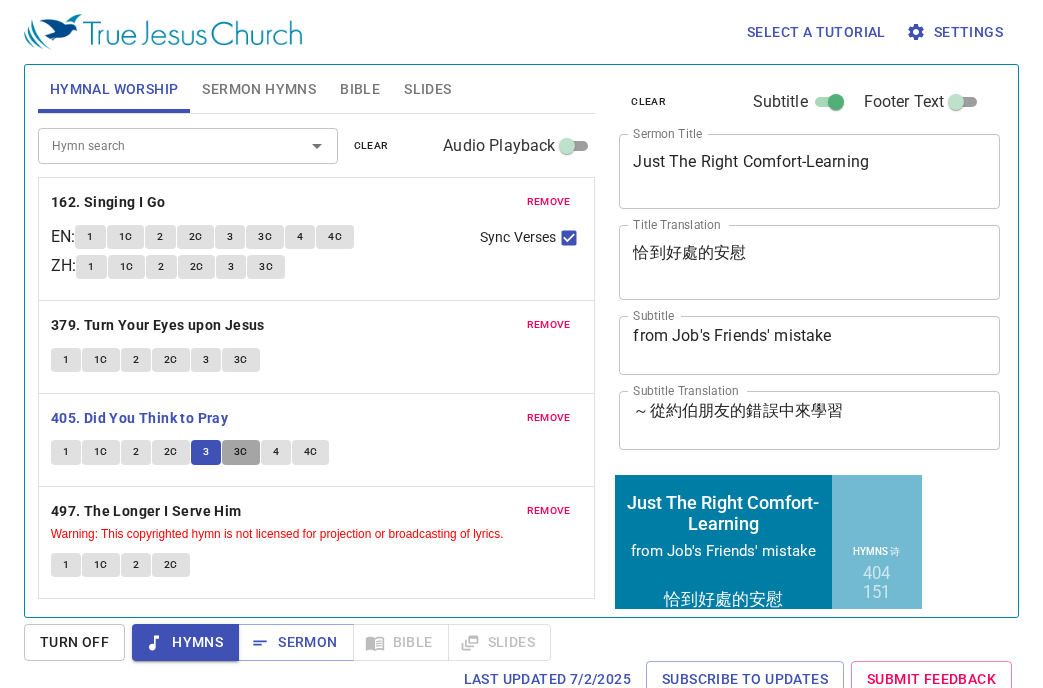 click on "3C" at bounding box center (241, 452) 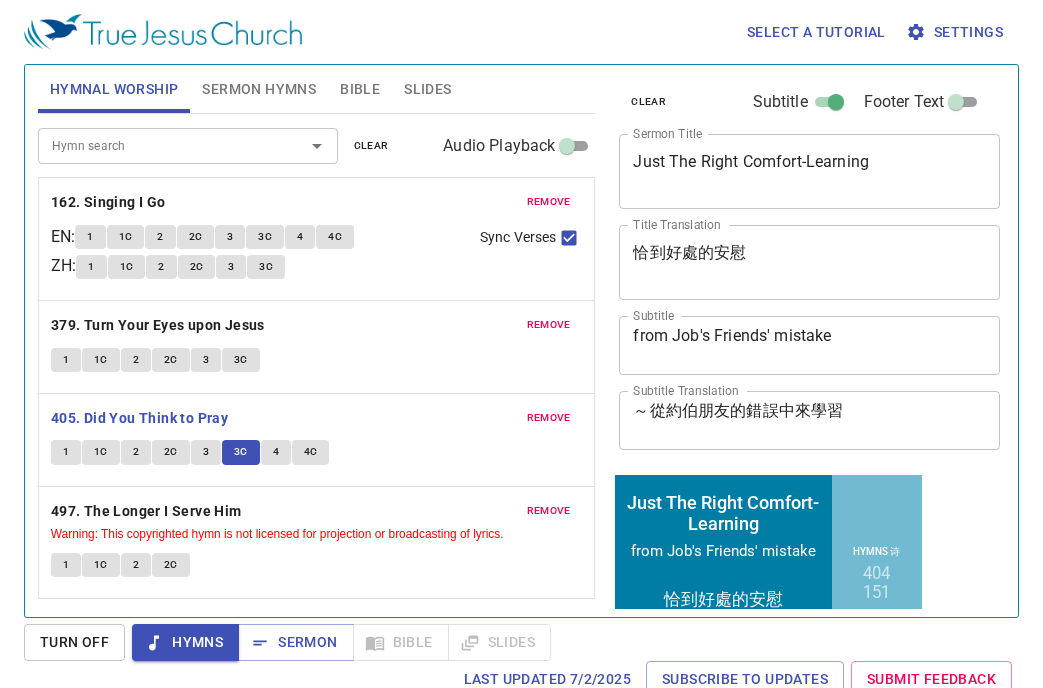 click on "remove 497. The Longer I Serve Him   Warning: This copyrighted hymn is not licensed for projection or broadcasting of lyrics. 1 1C 2 2C" at bounding box center [317, 543] 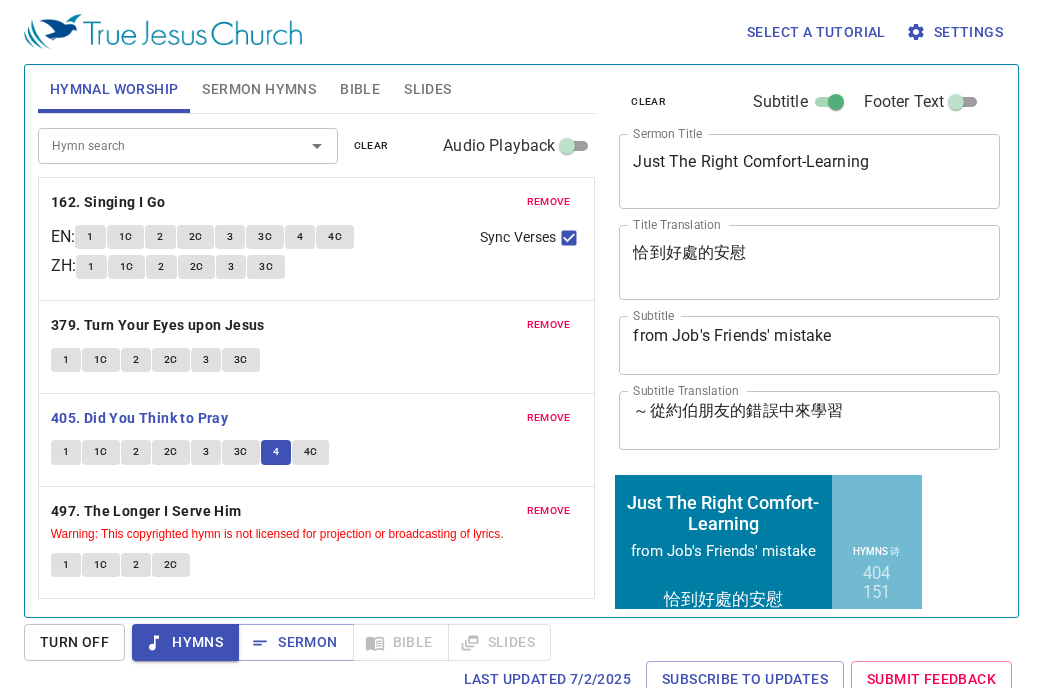 click on "4C" at bounding box center (311, 452) 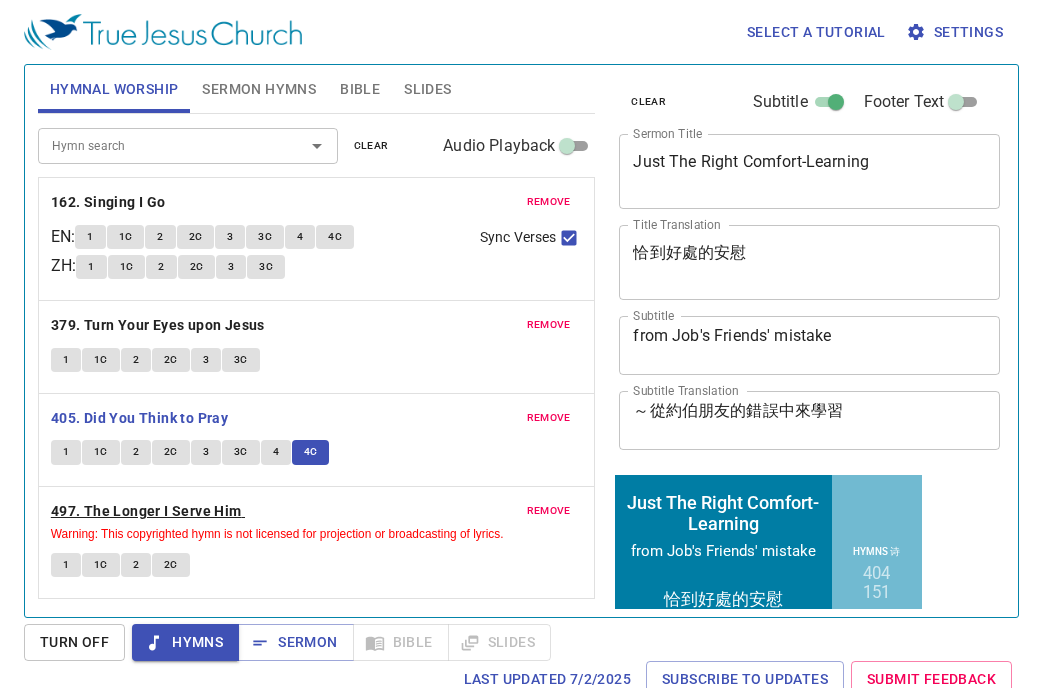 click on "497. The Longer I Serve Him" at bounding box center (146, 511) 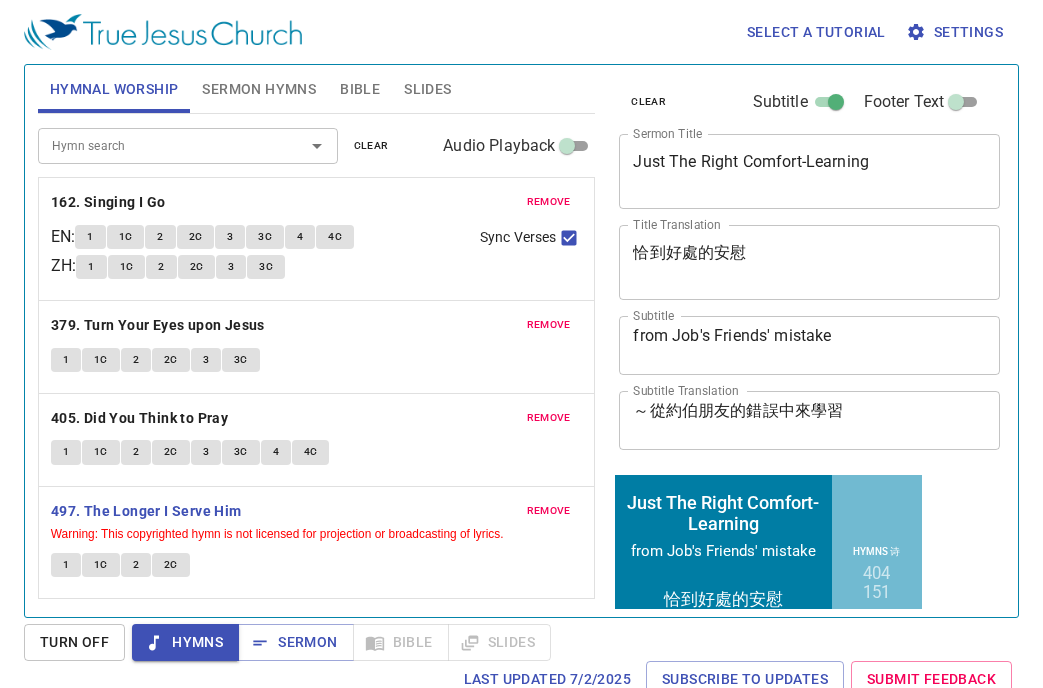 scroll, scrollTop: 9, scrollLeft: 0, axis: vertical 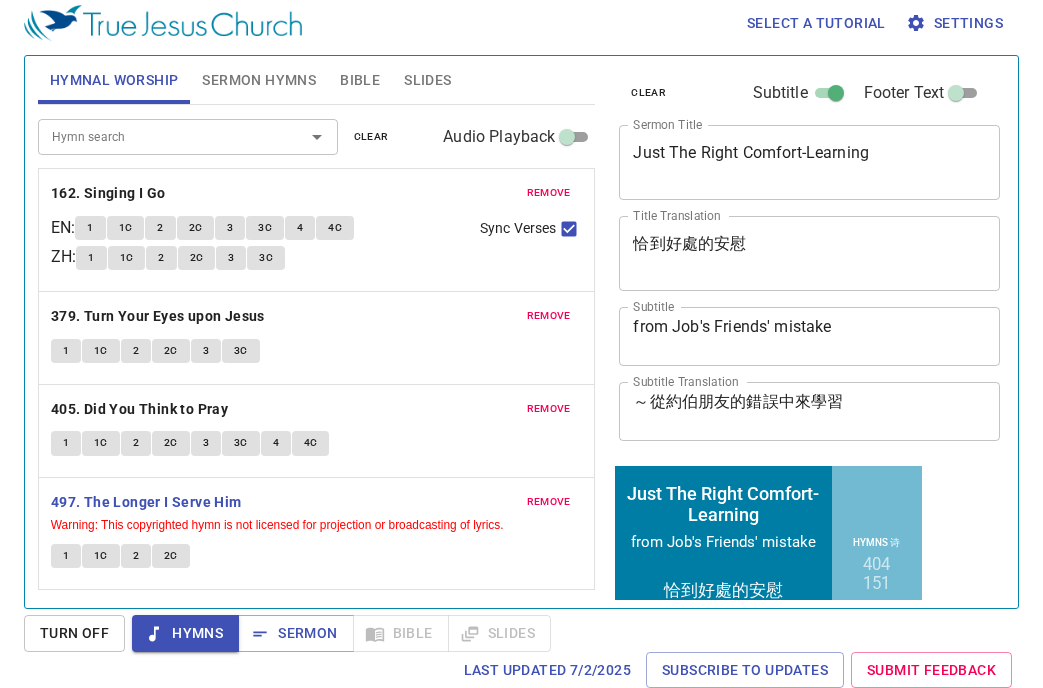 click on "1" at bounding box center [66, 556] 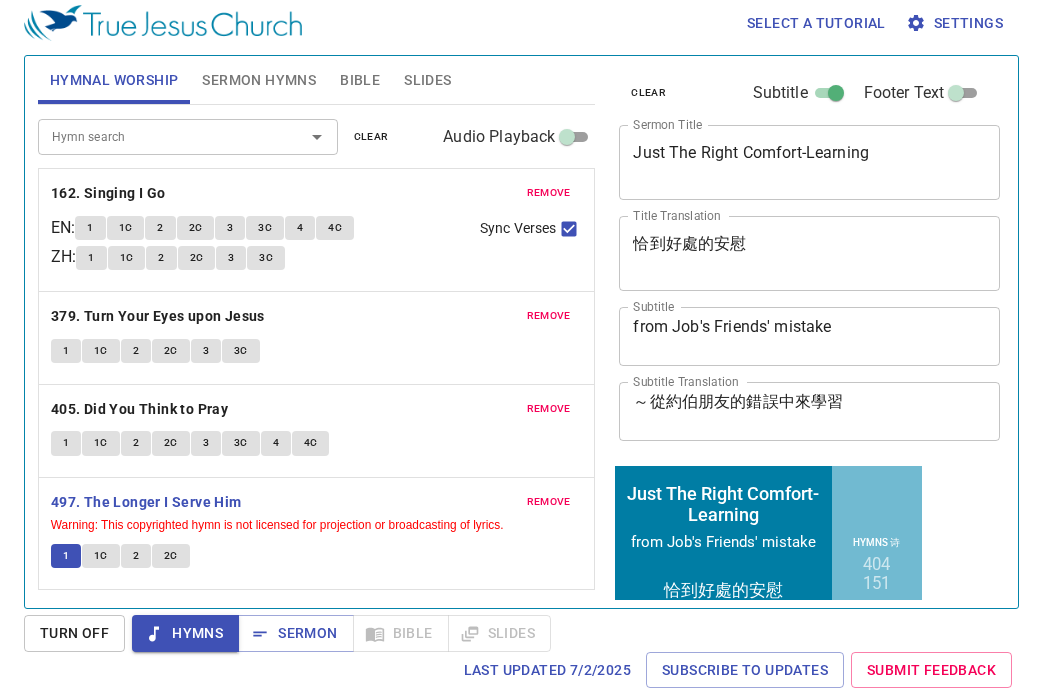 click on "Select a tutorial Settings" at bounding box center [517, 23] 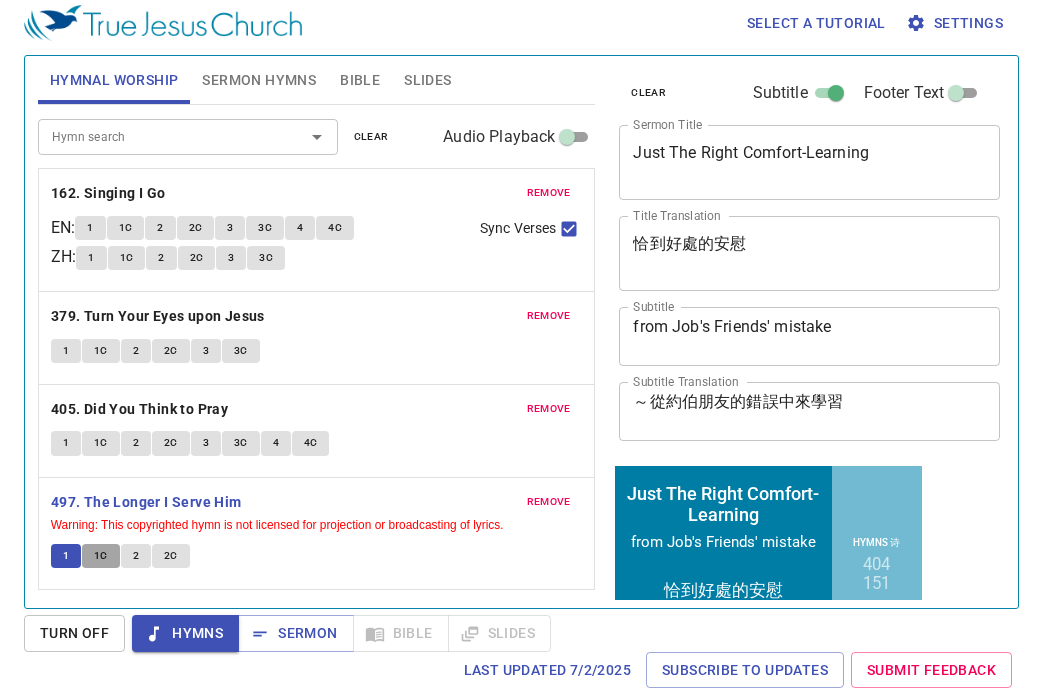 click on "1C" at bounding box center (101, 556) 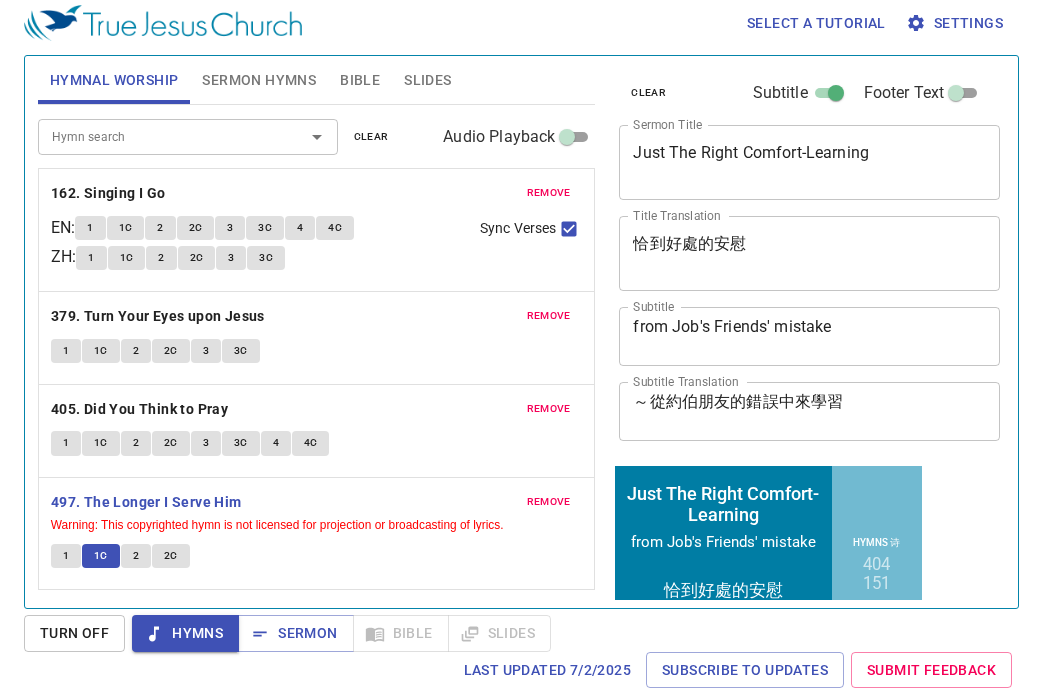 click on "1 1C 2 2C" 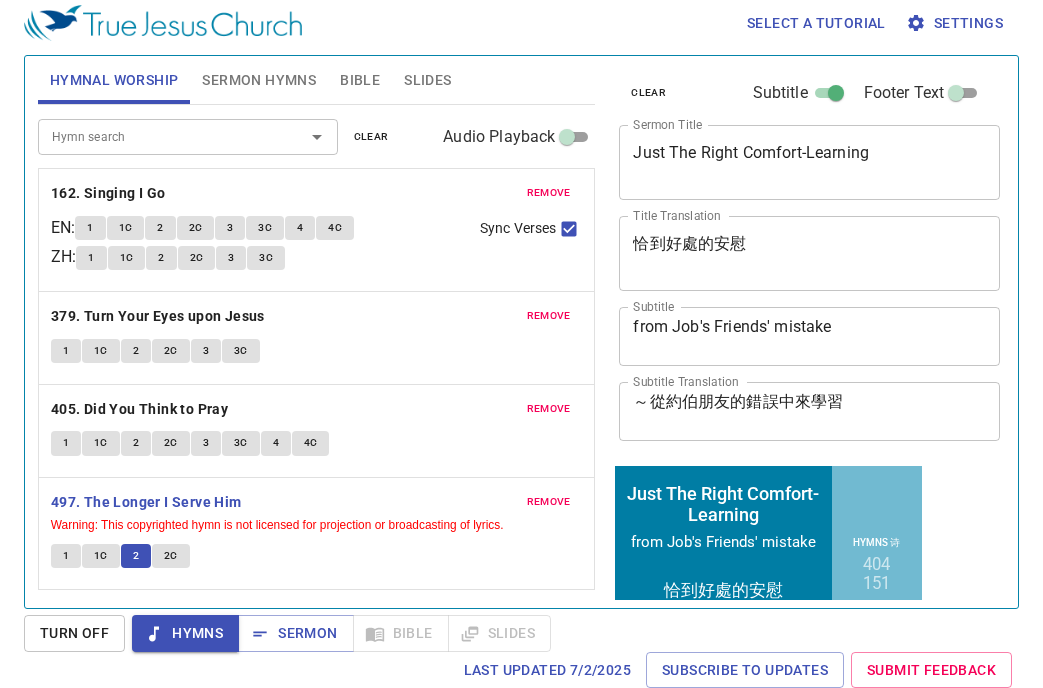 click on "2C" at bounding box center (171, 556) 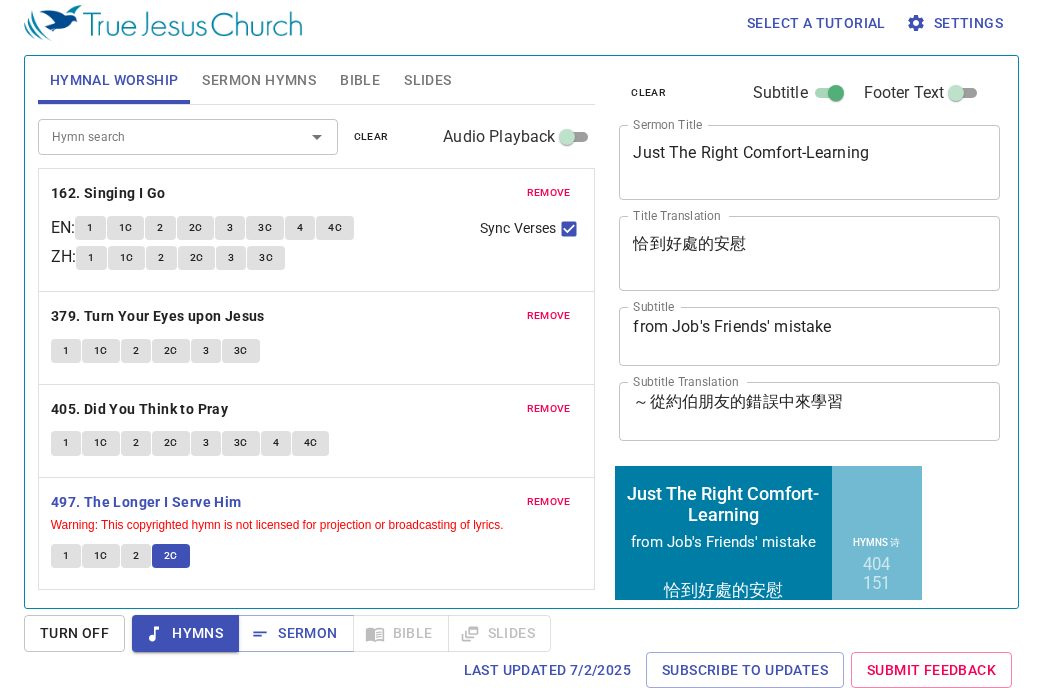 click on "Hymns Sermon Bible Slides" at bounding box center (341, 633) 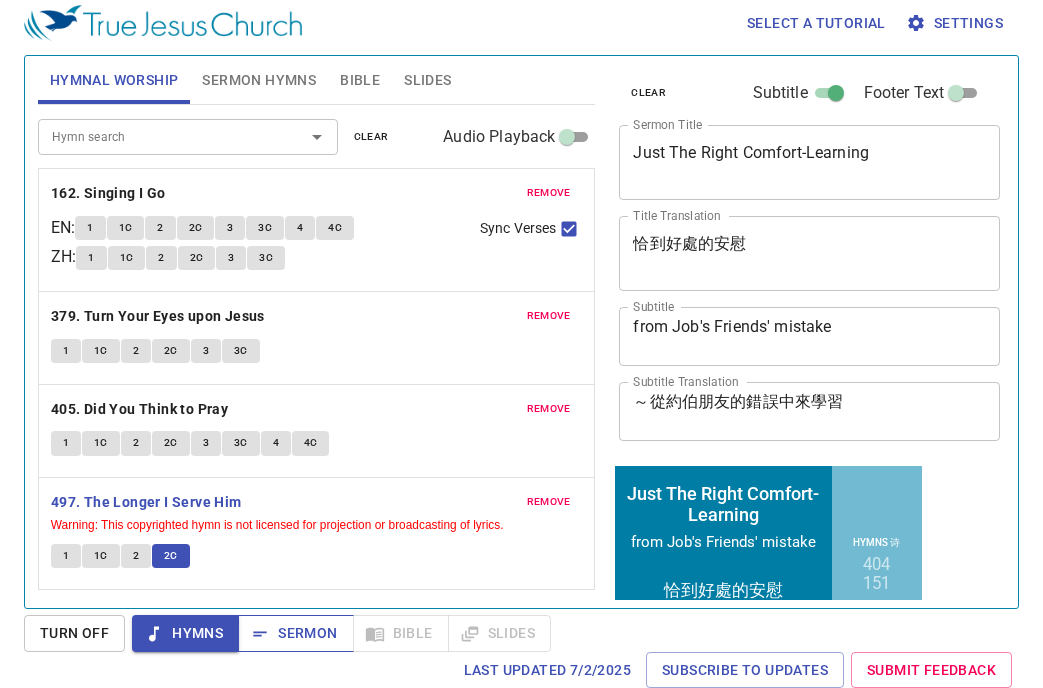click on "Sermon" at bounding box center (295, 633) 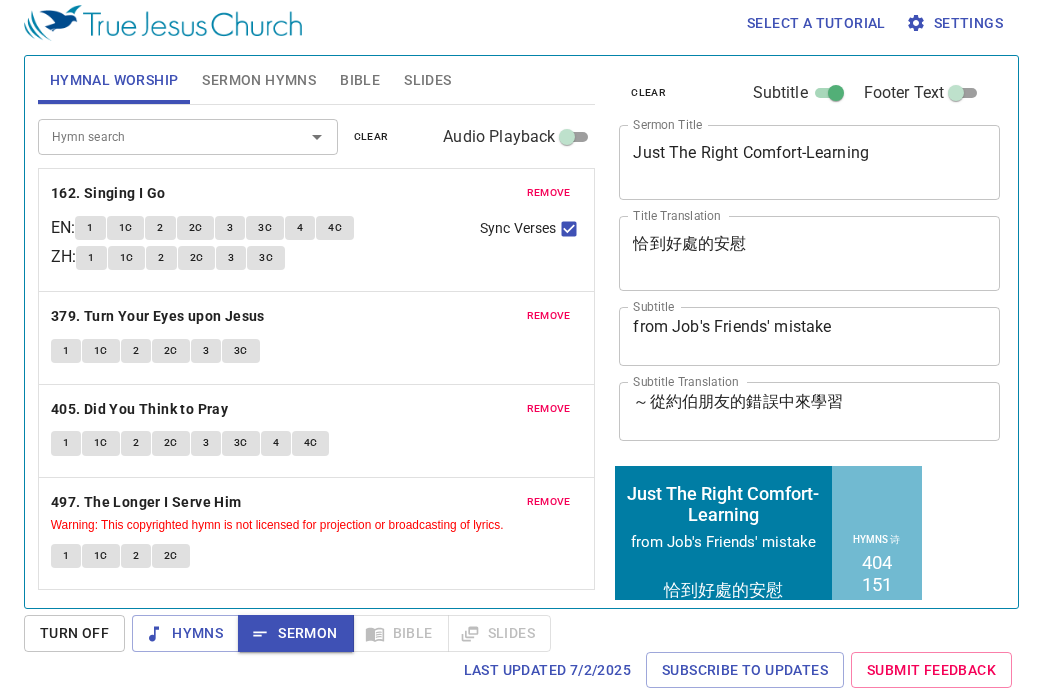 click on "Sermon Hymns" at bounding box center [259, 80] 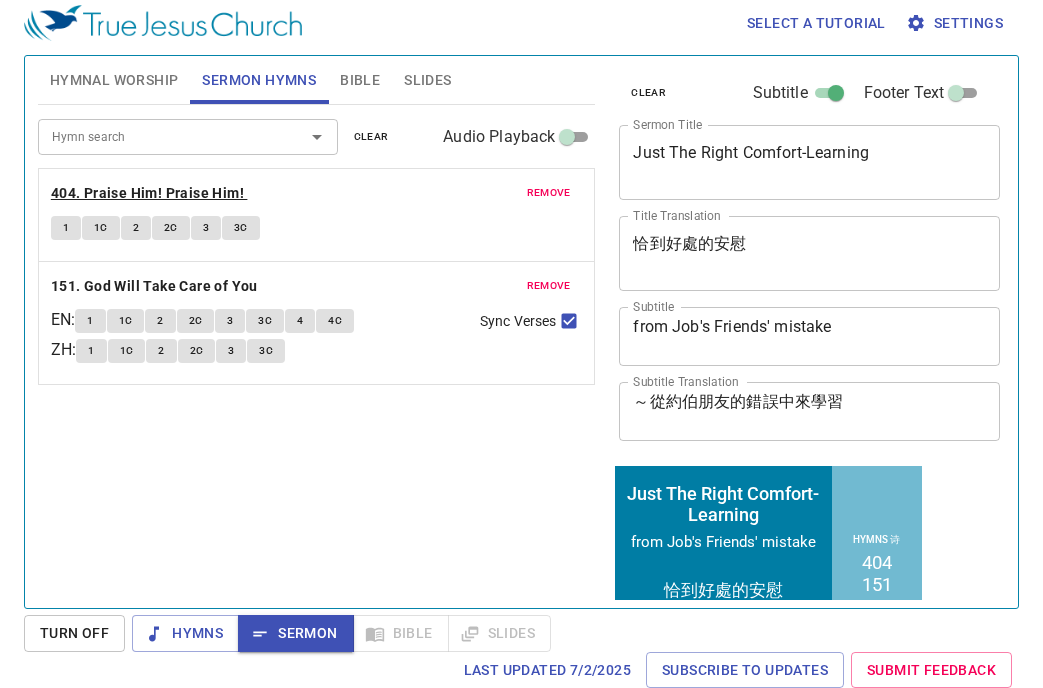 click on "404. Praise Him! Praise Him!" at bounding box center (147, 193) 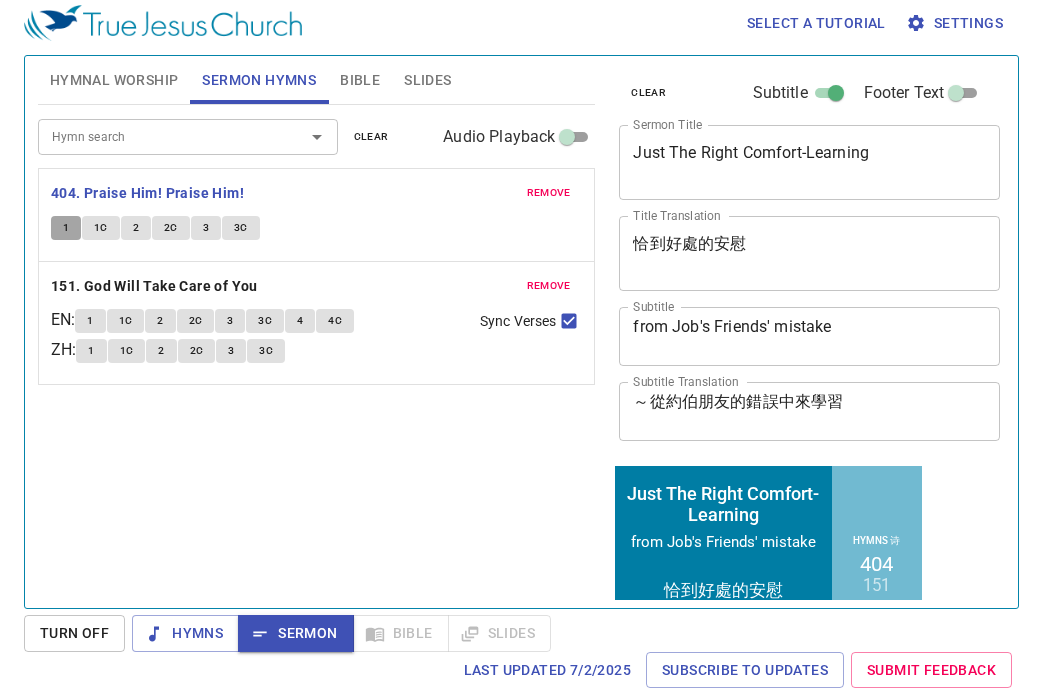 click on "1" at bounding box center (66, 228) 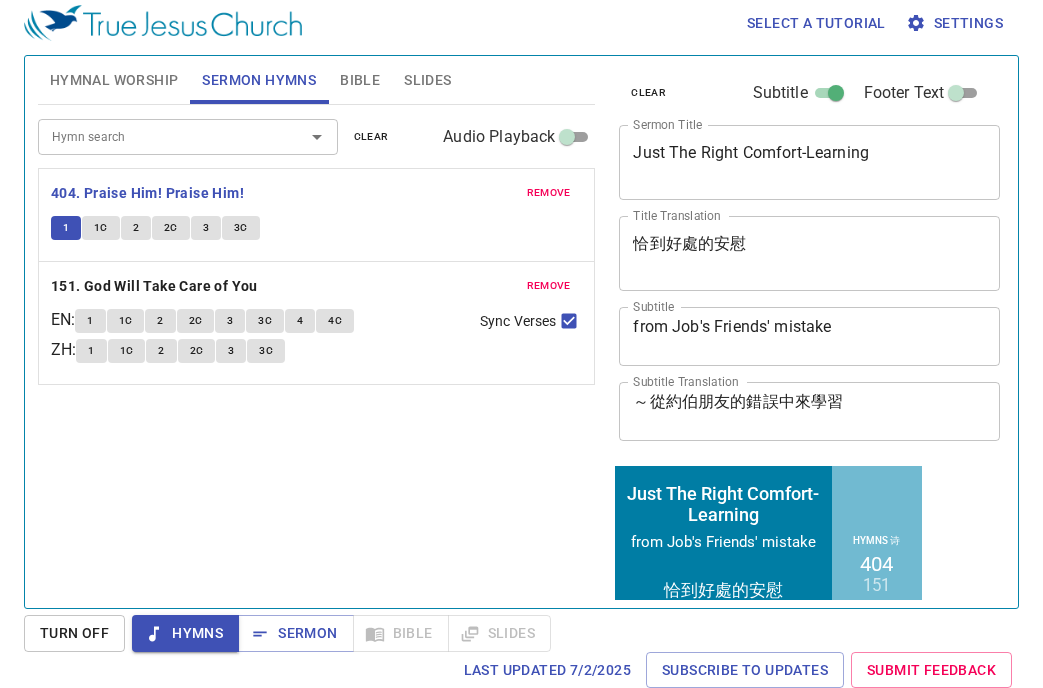 click on "1C" at bounding box center (101, 228) 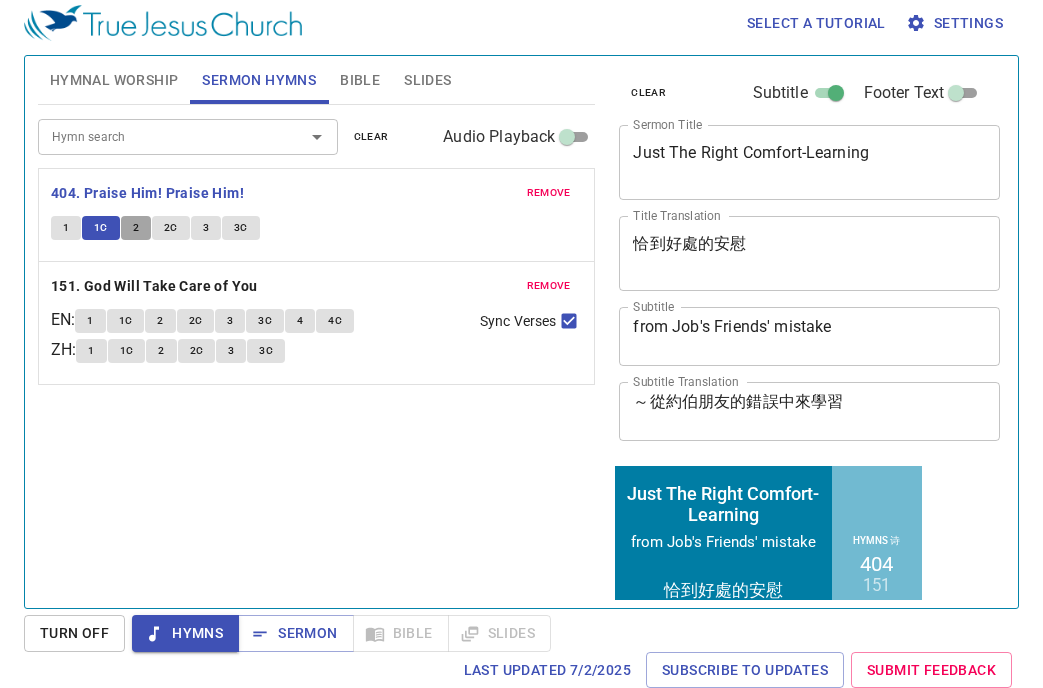 click on "2" at bounding box center [136, 228] 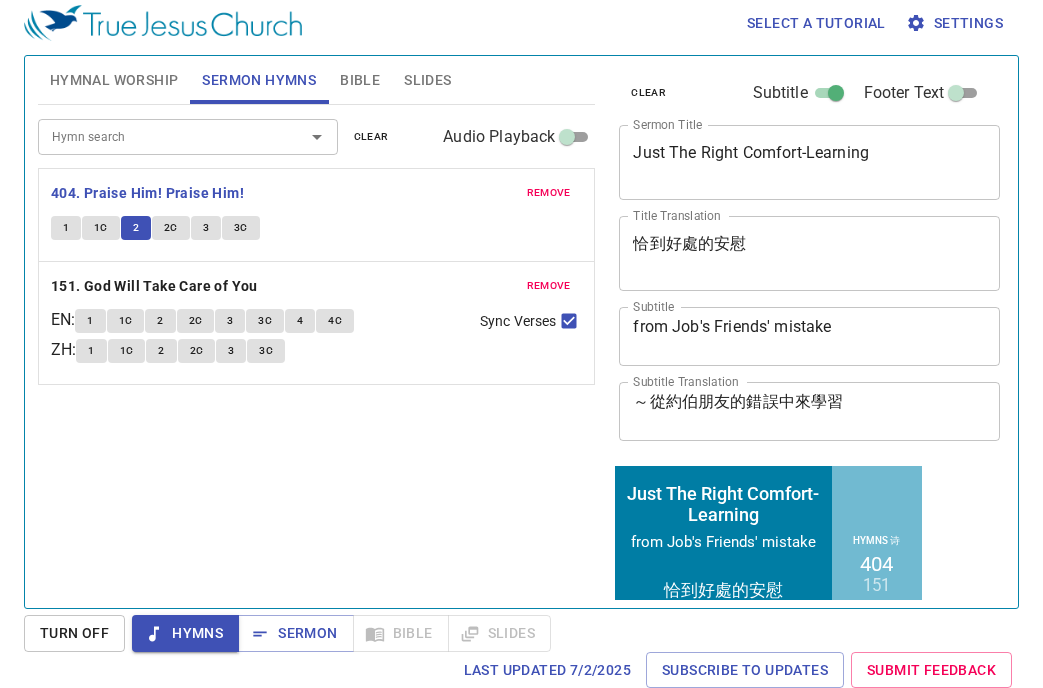 click on "2C" at bounding box center [171, 228] 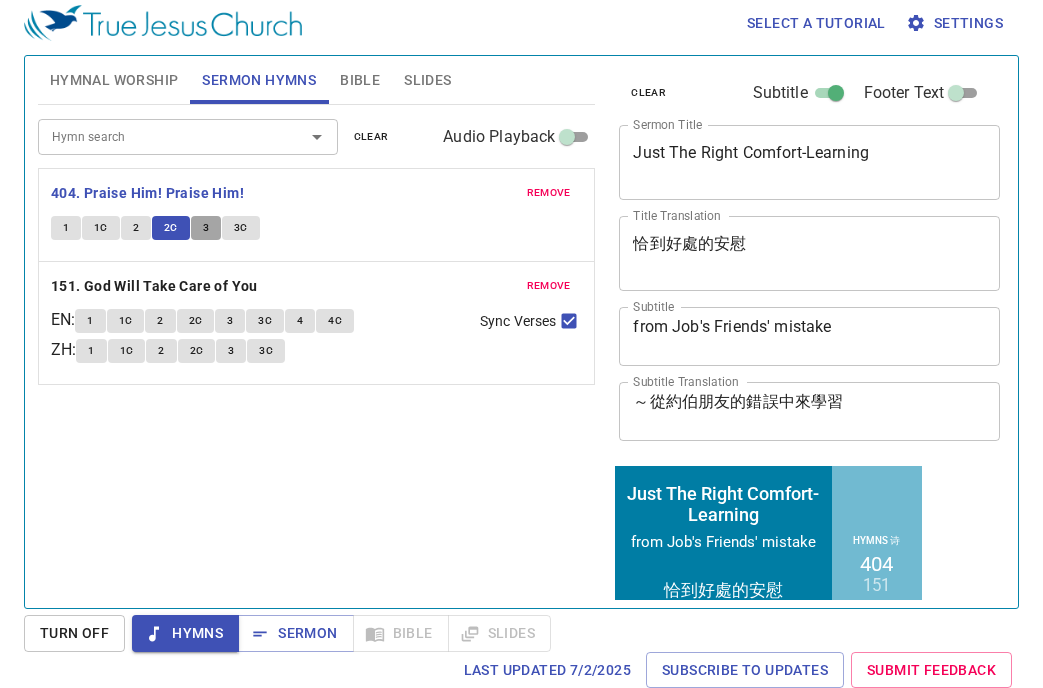 click on "3" at bounding box center (206, 228) 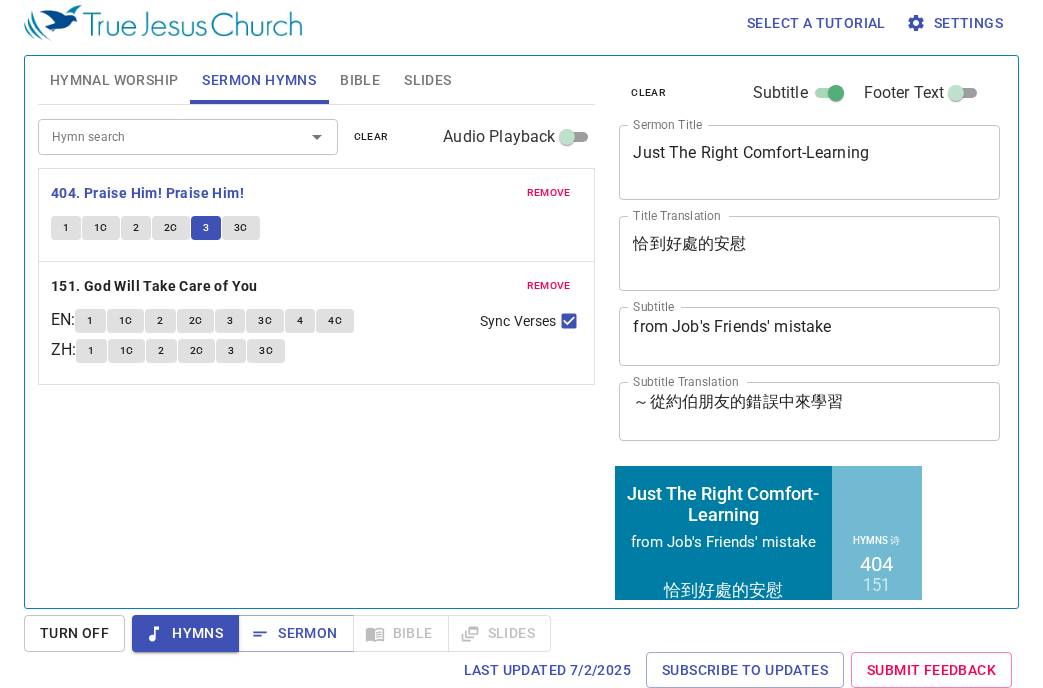 click on "Hymn search Hymn search   clear Audio Playback remove 404. Praise Him! Praise Him!   1 1C 2 2C 3 3C remove 151. God Will Take Care of You   EN :   1 1C 2 2C 3 3C 4 4C ZH :   1 1C 2 2C 3 3C Sync Verses" at bounding box center [317, 348] 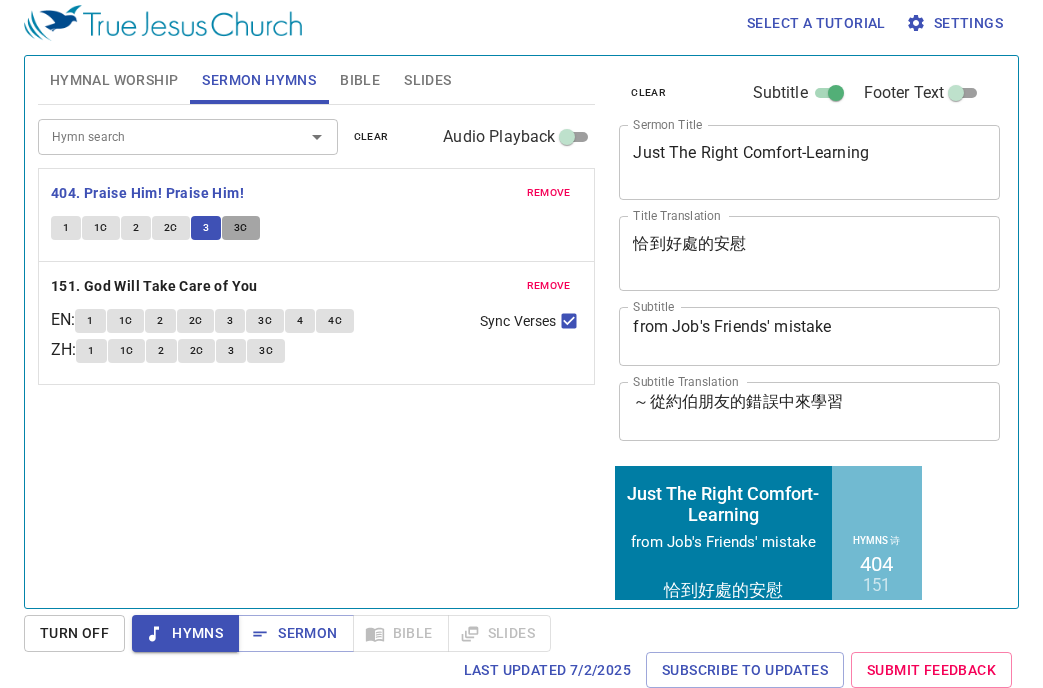 click on "3C" at bounding box center [241, 228] 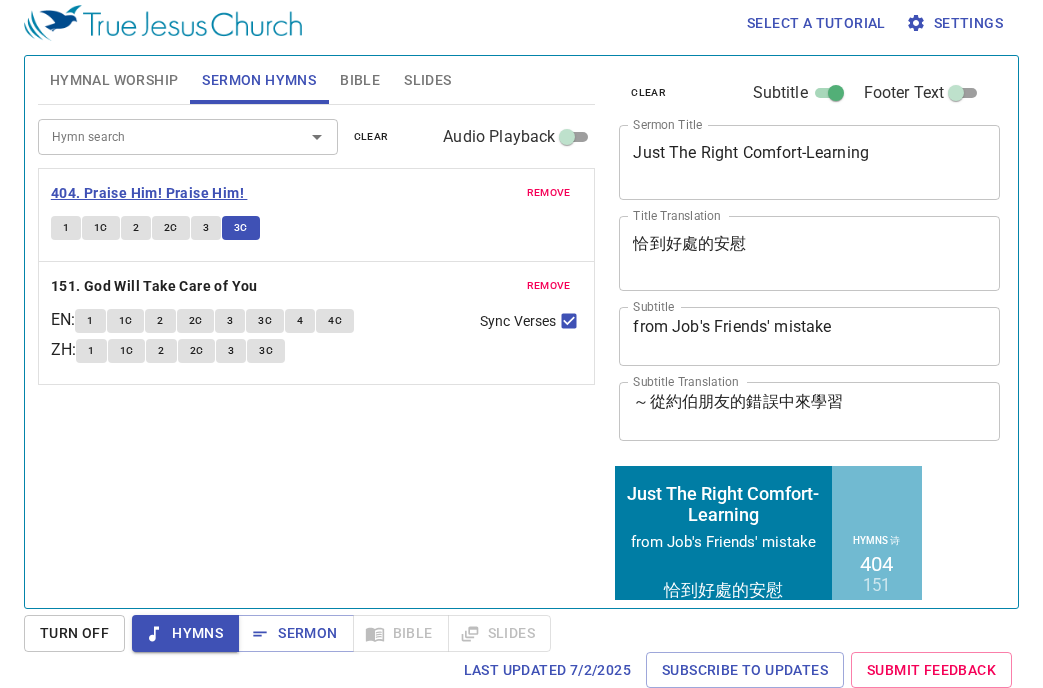 click on "404. Praise Him! Praise Him!" at bounding box center [147, 193] 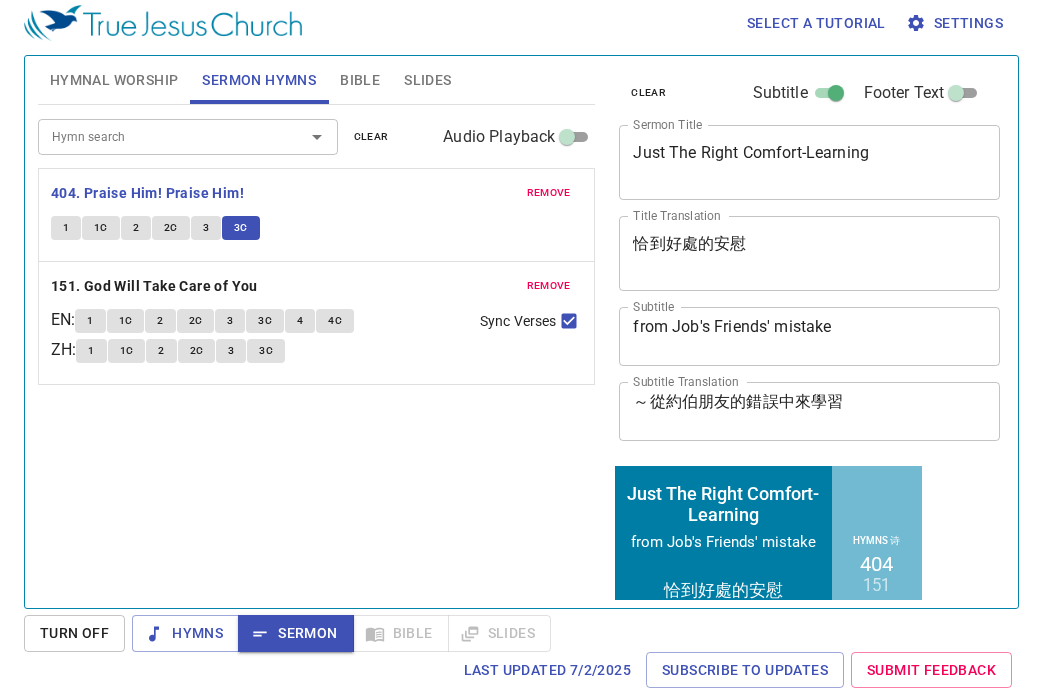 click on "Sermon" at bounding box center (295, 633) 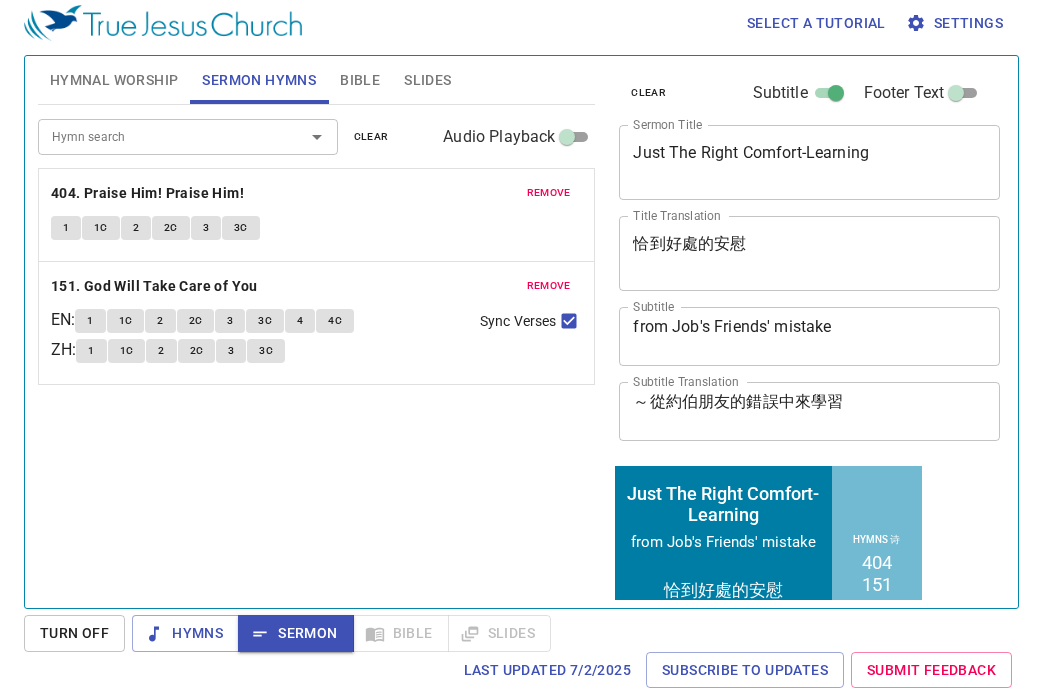 click on "Slides" at bounding box center [427, 80] 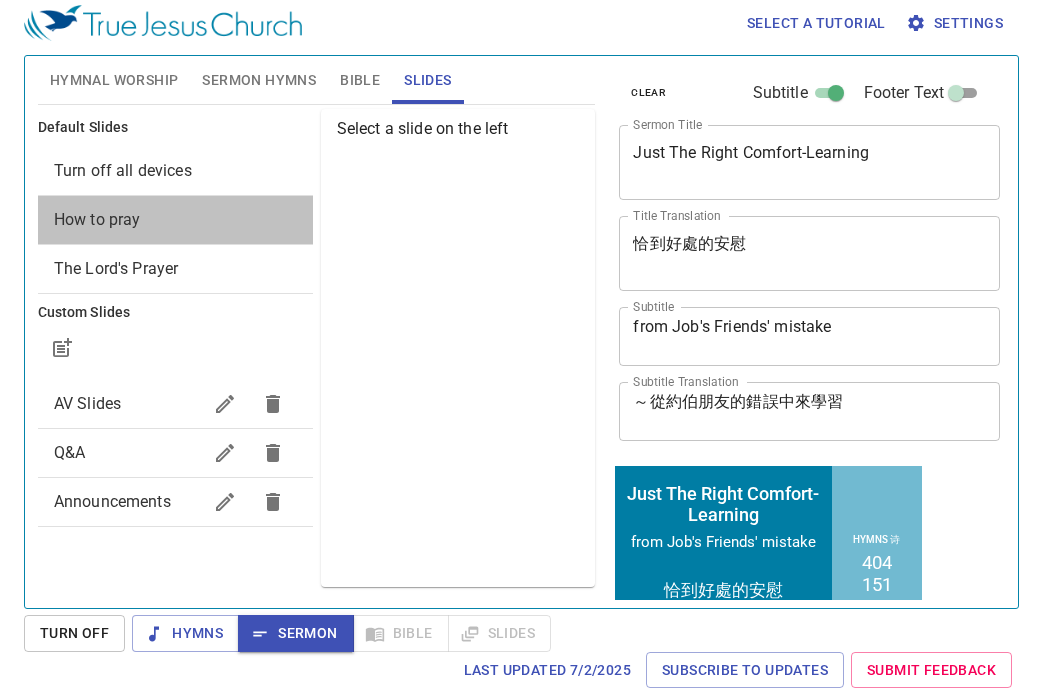 click on "How to pray" at bounding box center [175, 220] 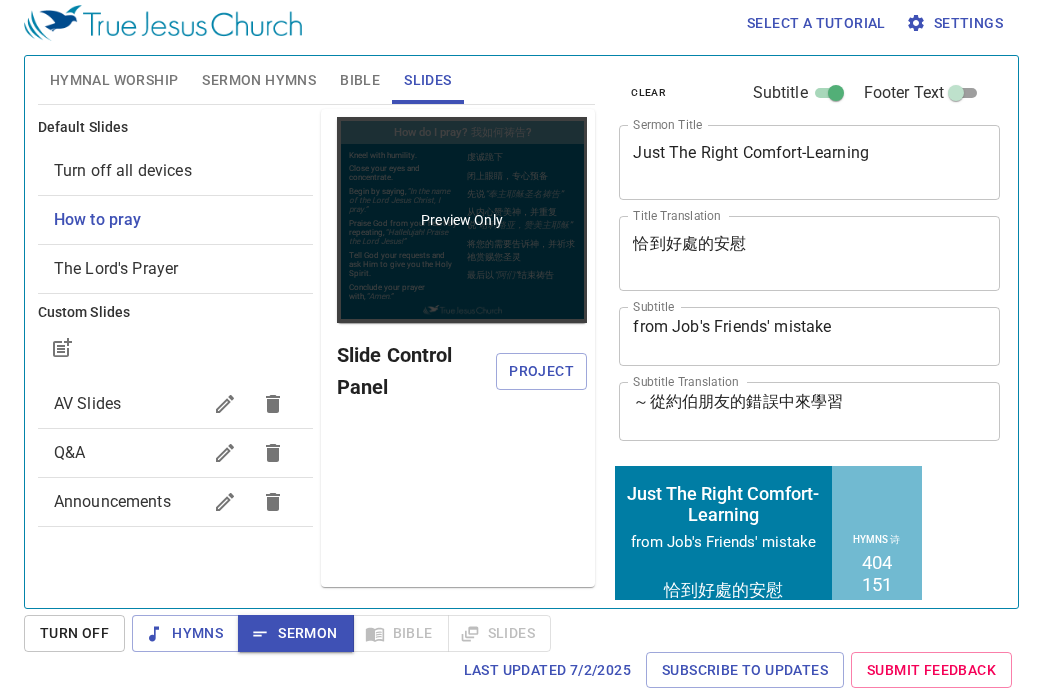 scroll, scrollTop: 0, scrollLeft: 0, axis: both 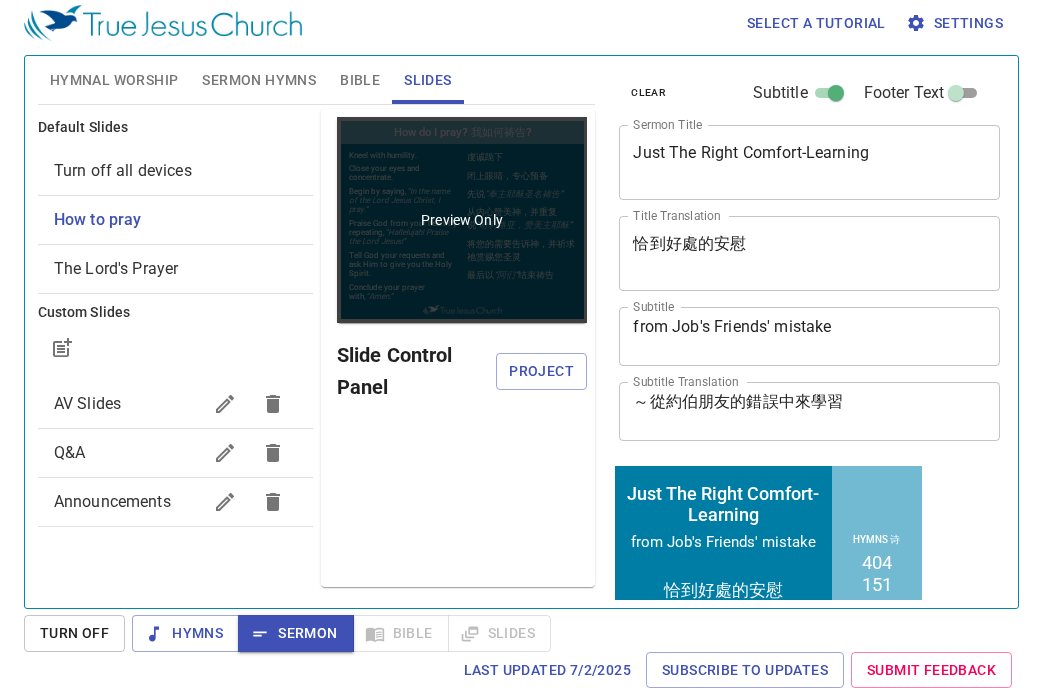 click on "Preview Only" at bounding box center (462, 220) 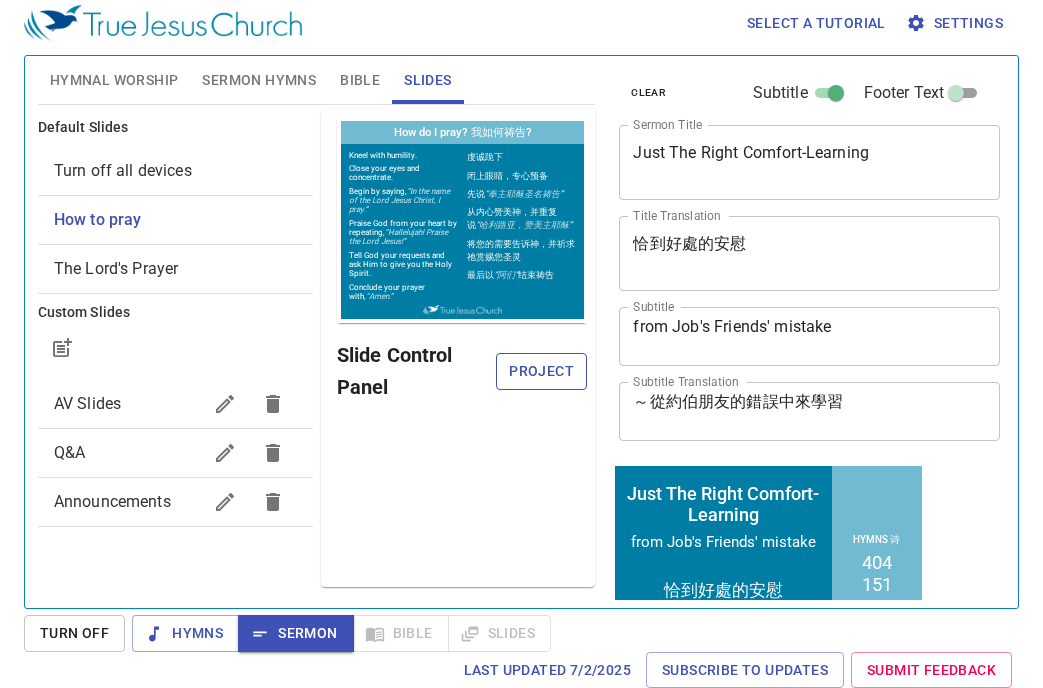 click on "Project" at bounding box center (542, 371) 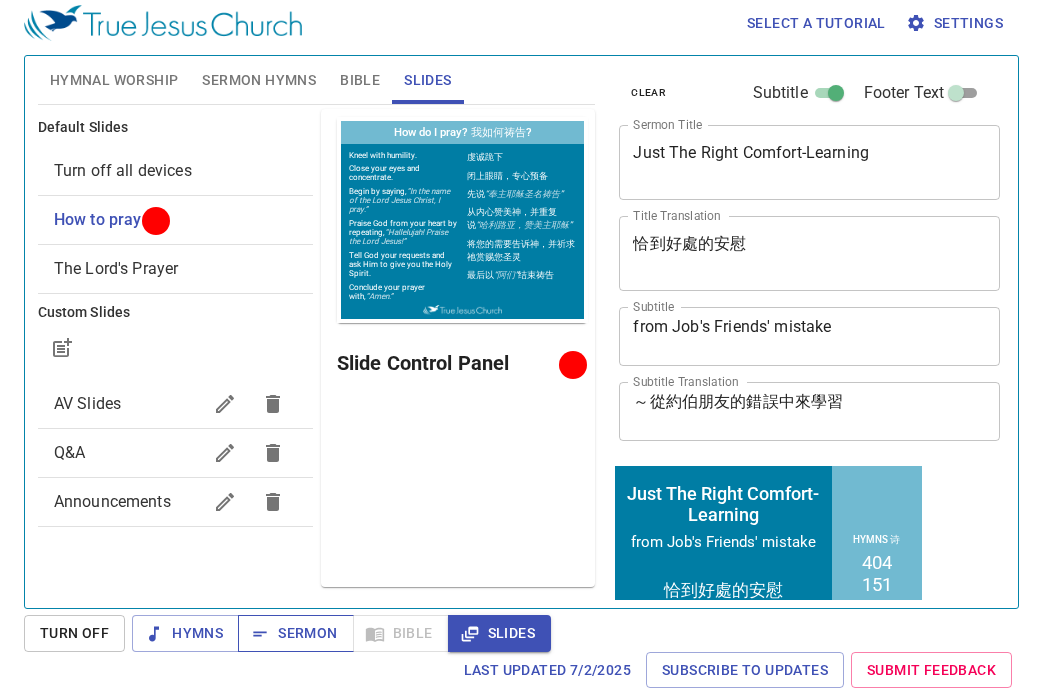 click on "Sermon" at bounding box center (295, 633) 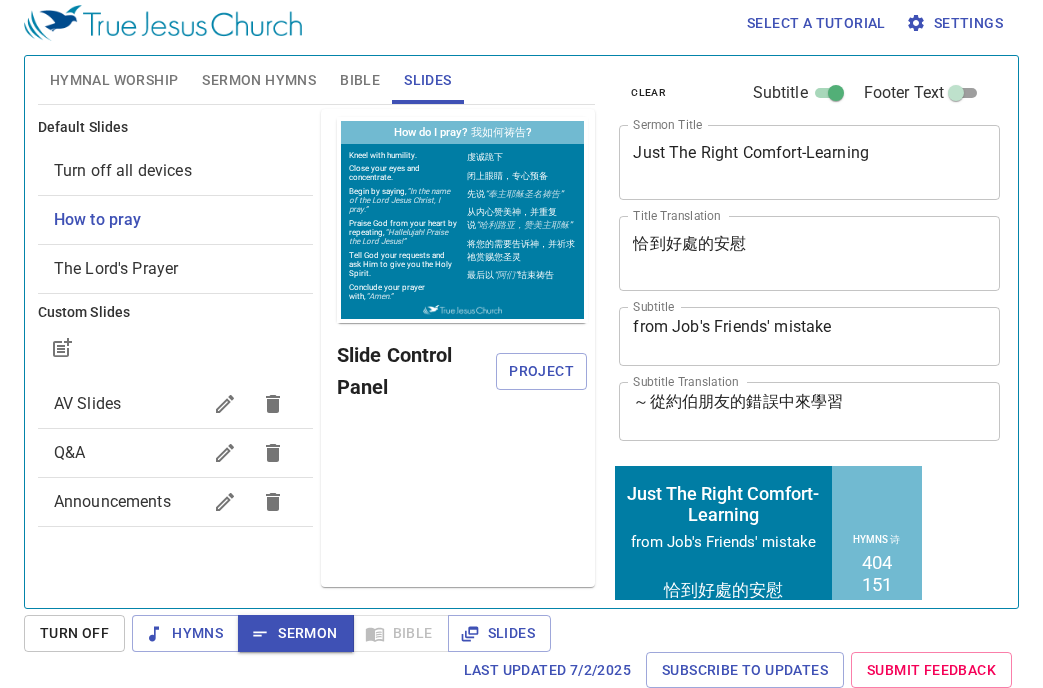 click on "Bible" at bounding box center [360, 80] 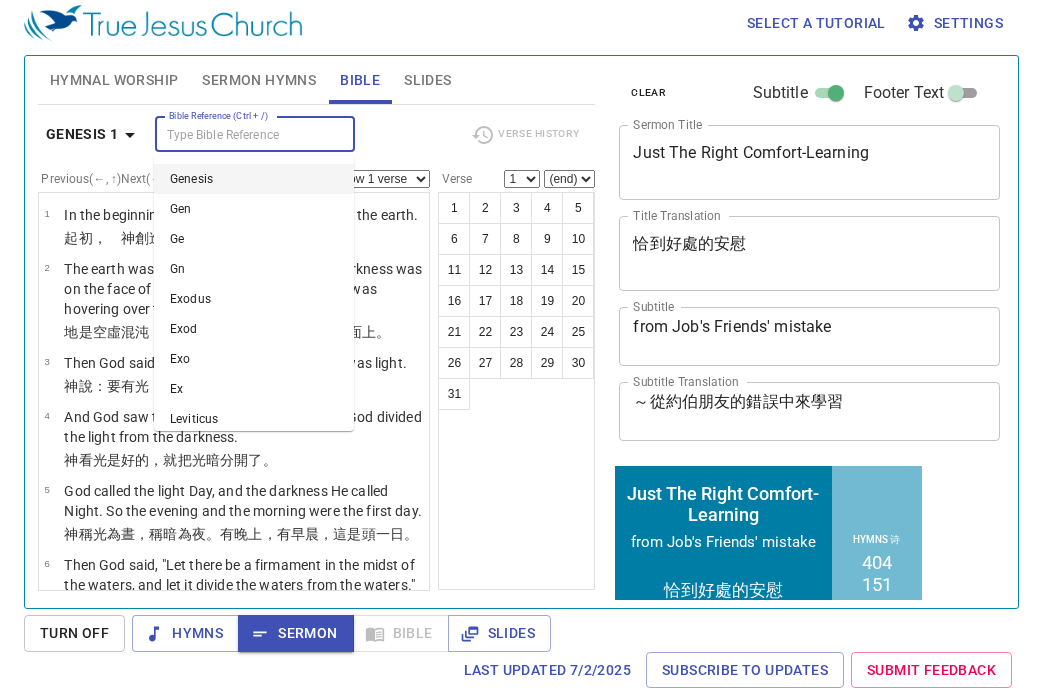 click on "Bible Reference (Ctrl + /)" at bounding box center (238, 134) 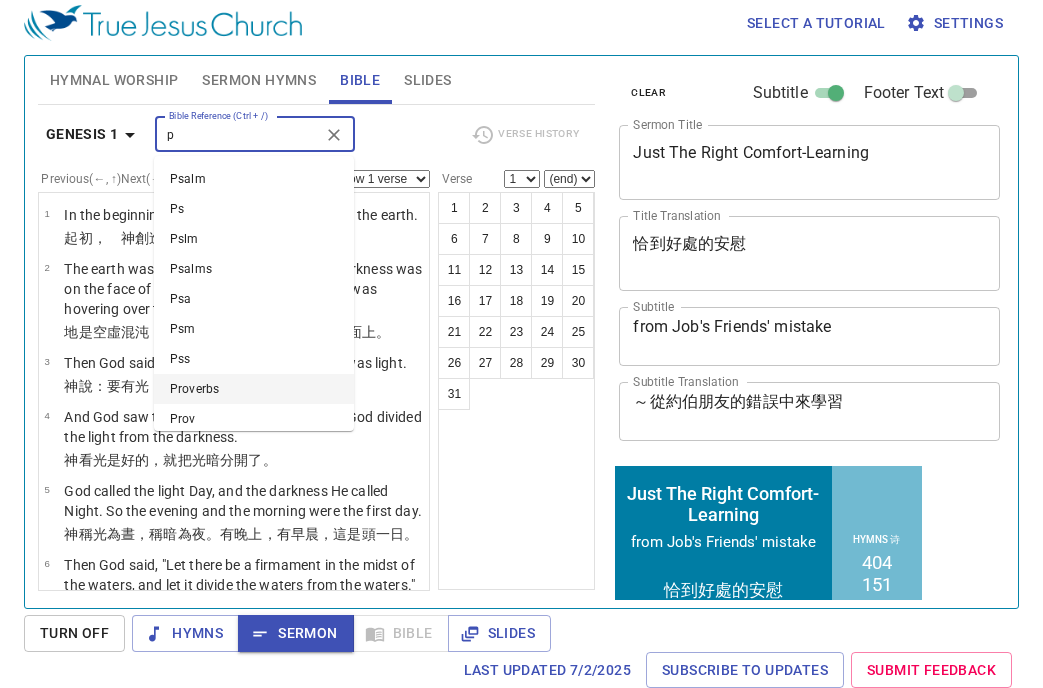 click on "Proverbs" at bounding box center [254, 389] 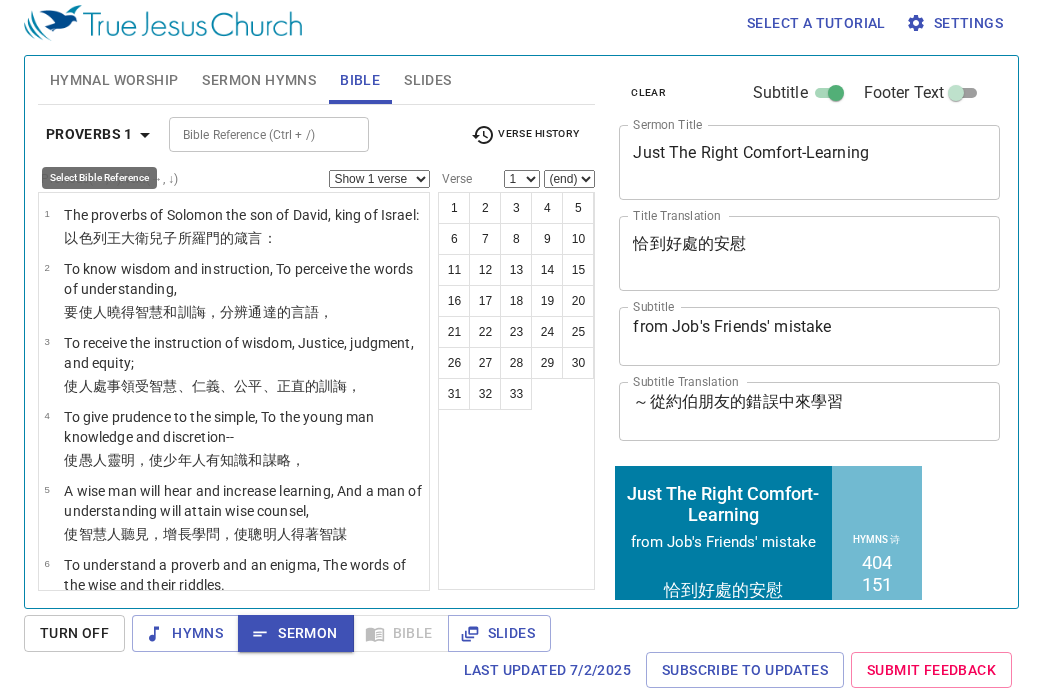 click on "Proverbs 1" at bounding box center (89, 134) 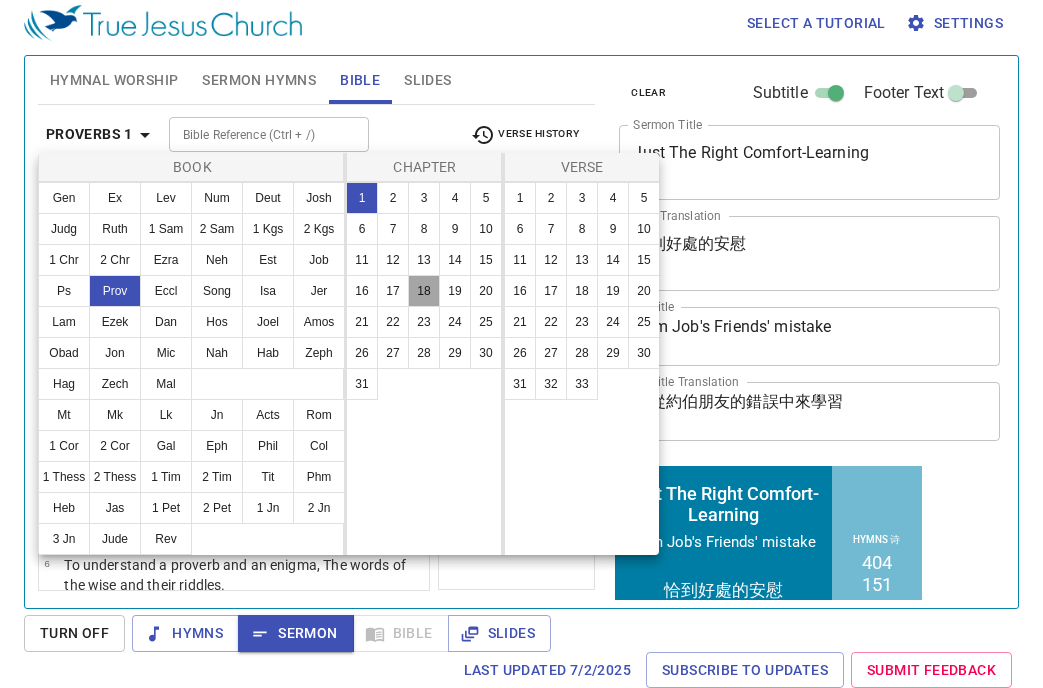 click on "18" at bounding box center (424, 291) 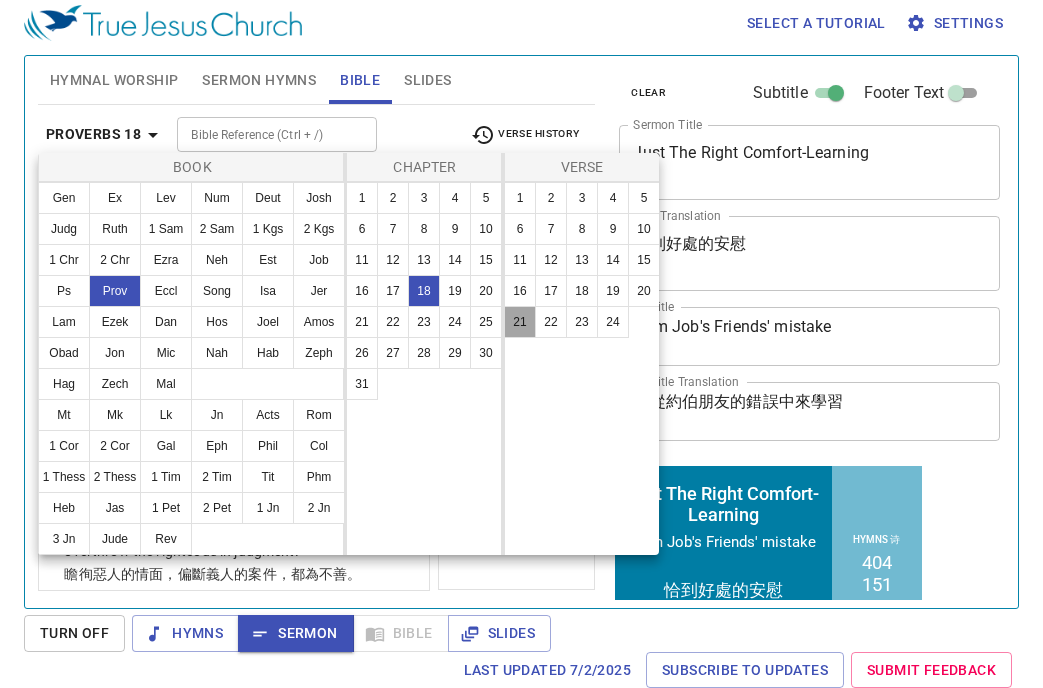 click on "21" at bounding box center (520, 322) 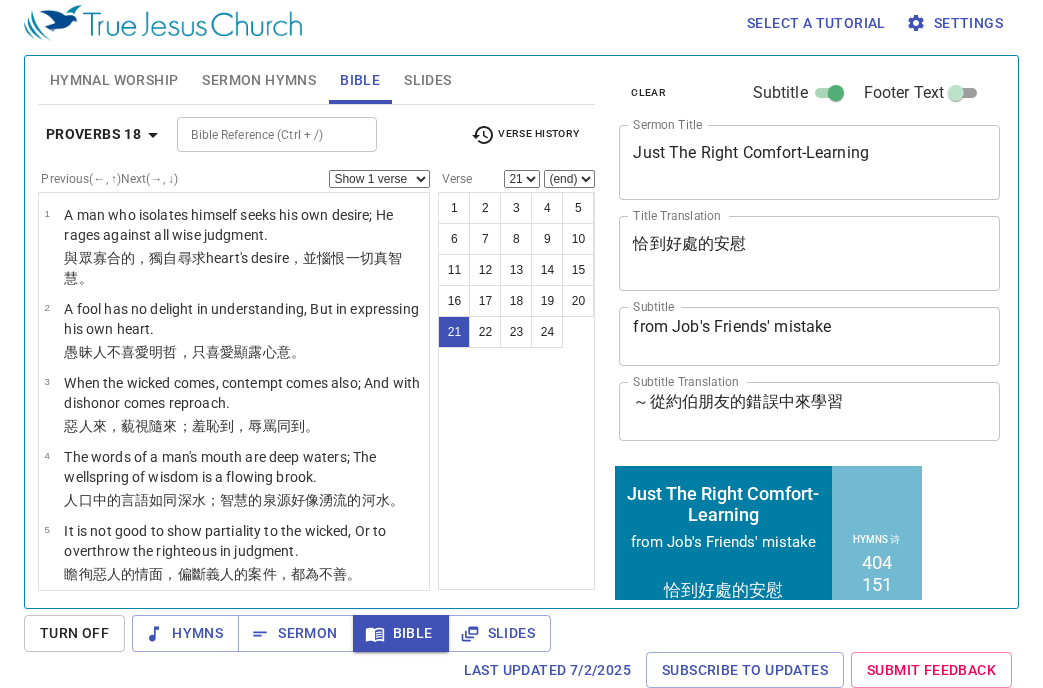 scroll, scrollTop: 1367, scrollLeft: 0, axis: vertical 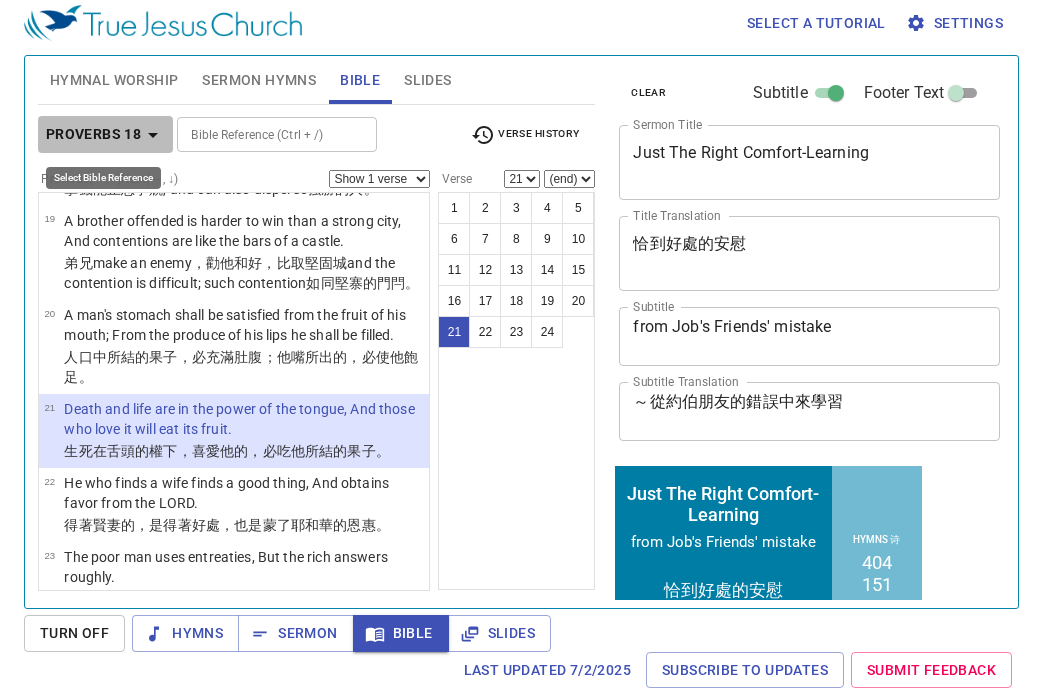 click on "Proverbs 18" at bounding box center (93, 134) 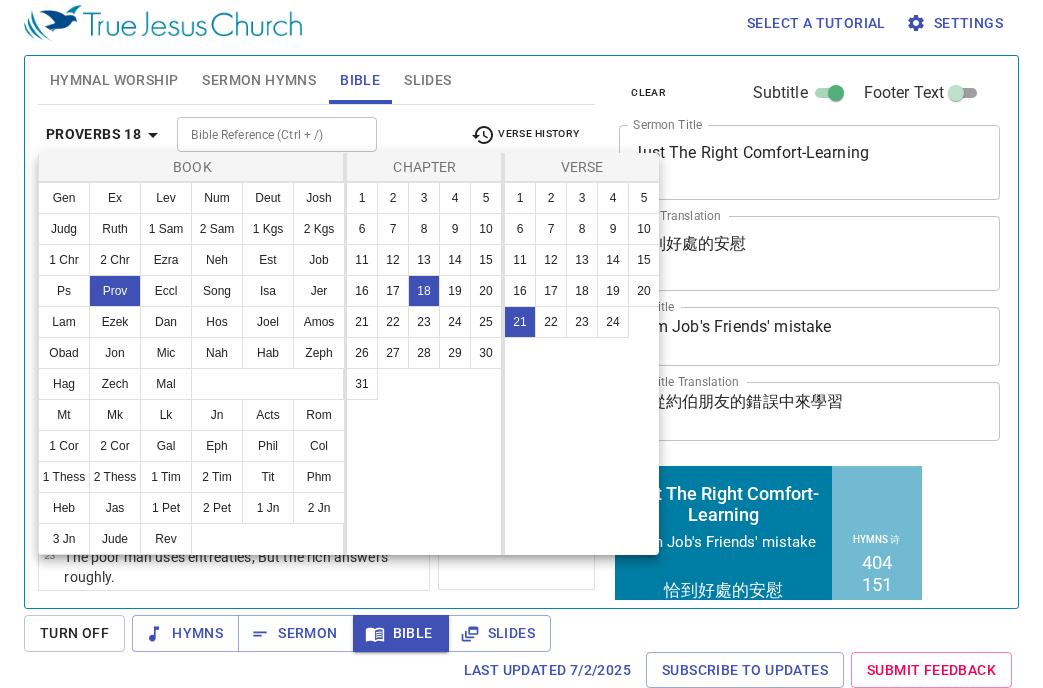click at bounding box center (521, 344) 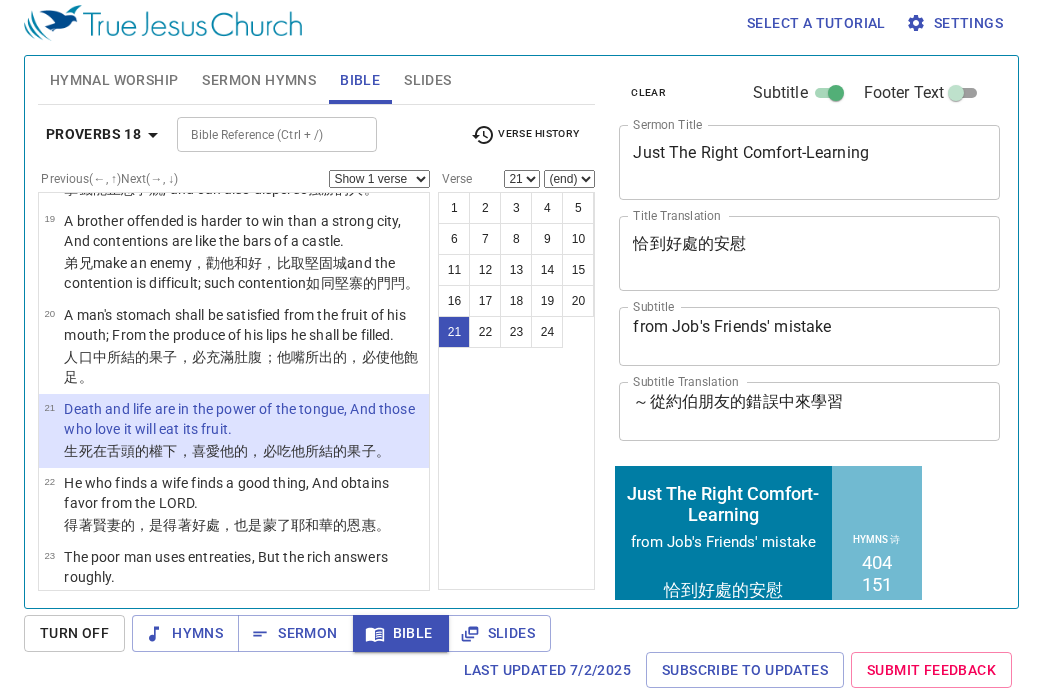 click on "Bible Reference (Ctrl + /)" at bounding box center (260, 134) 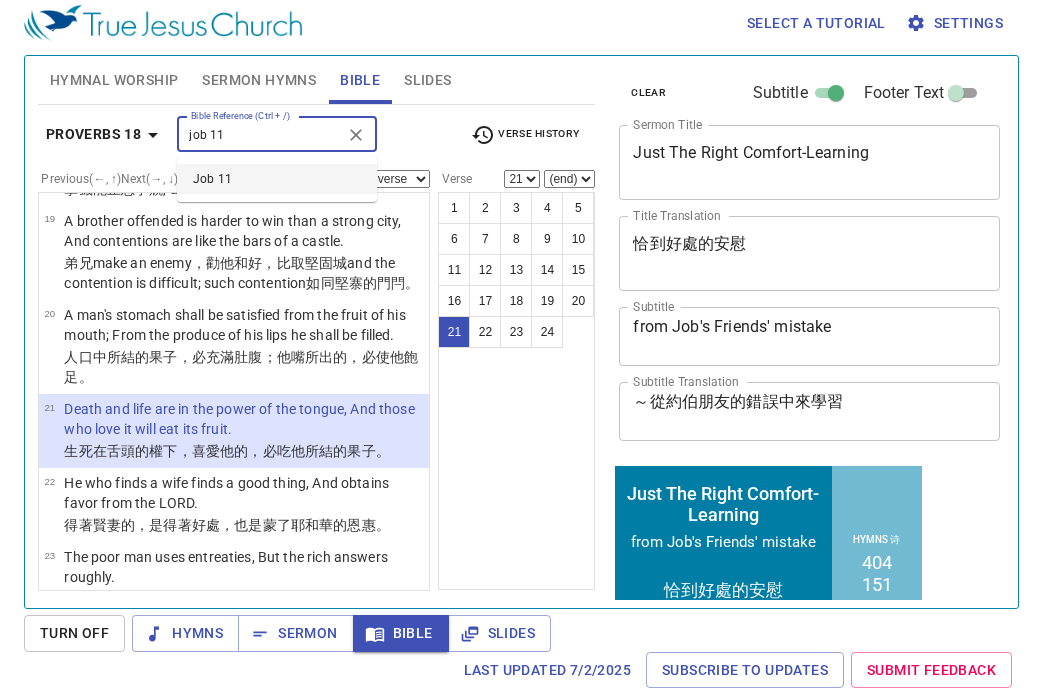 click on "Job 11" at bounding box center [277, 179] 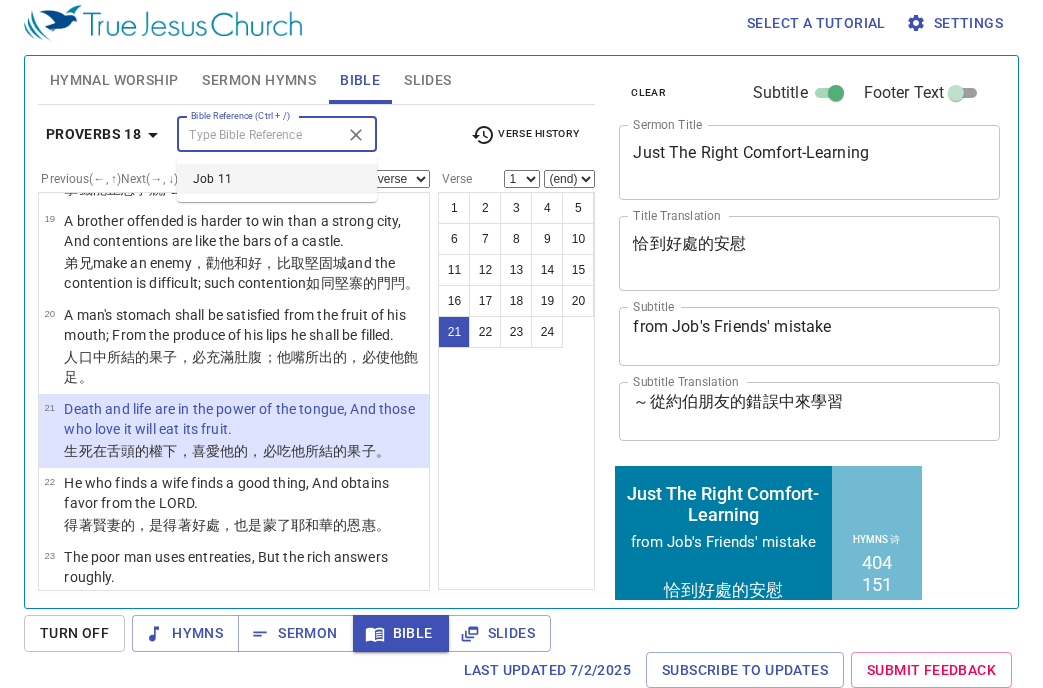 scroll, scrollTop: 0, scrollLeft: 0, axis: both 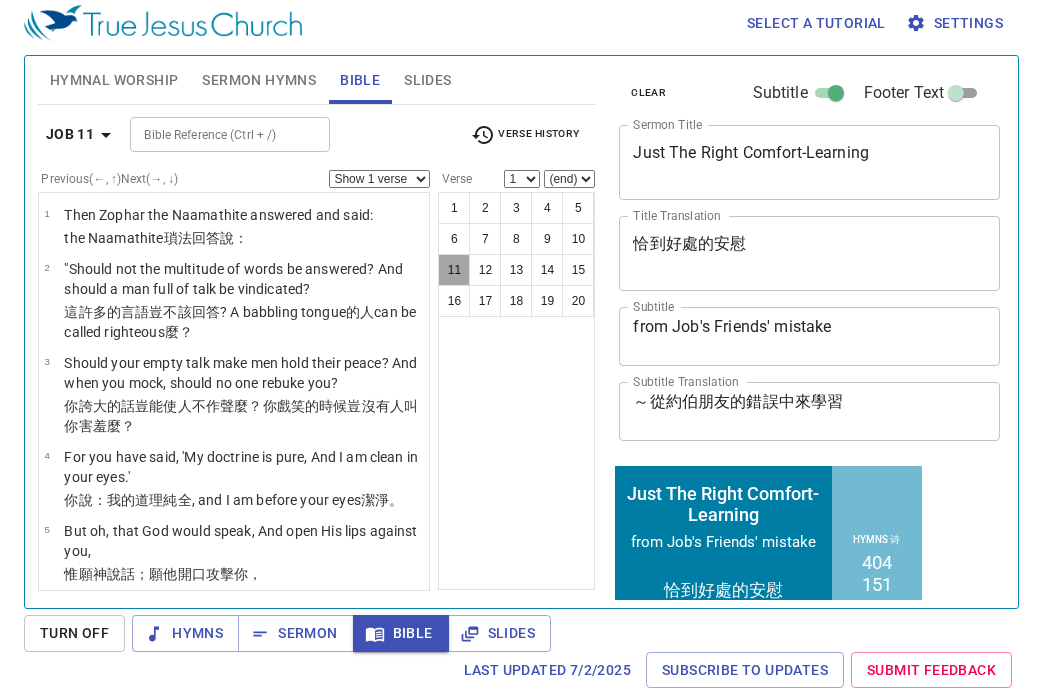 click on "11" at bounding box center (454, 270) 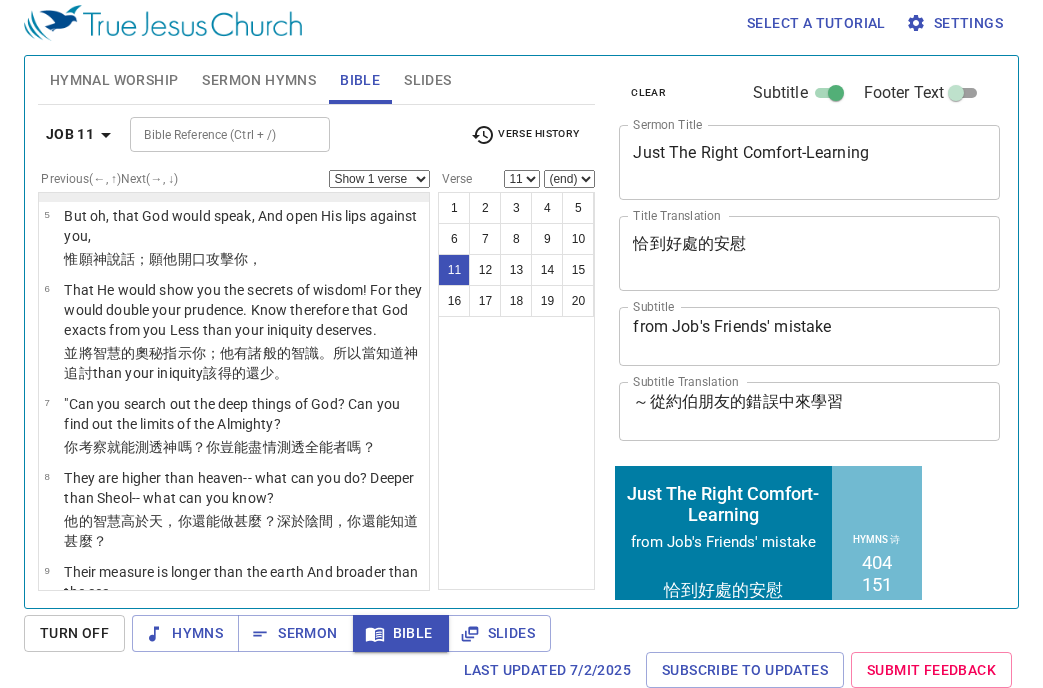 scroll, scrollTop: 275, scrollLeft: 0, axis: vertical 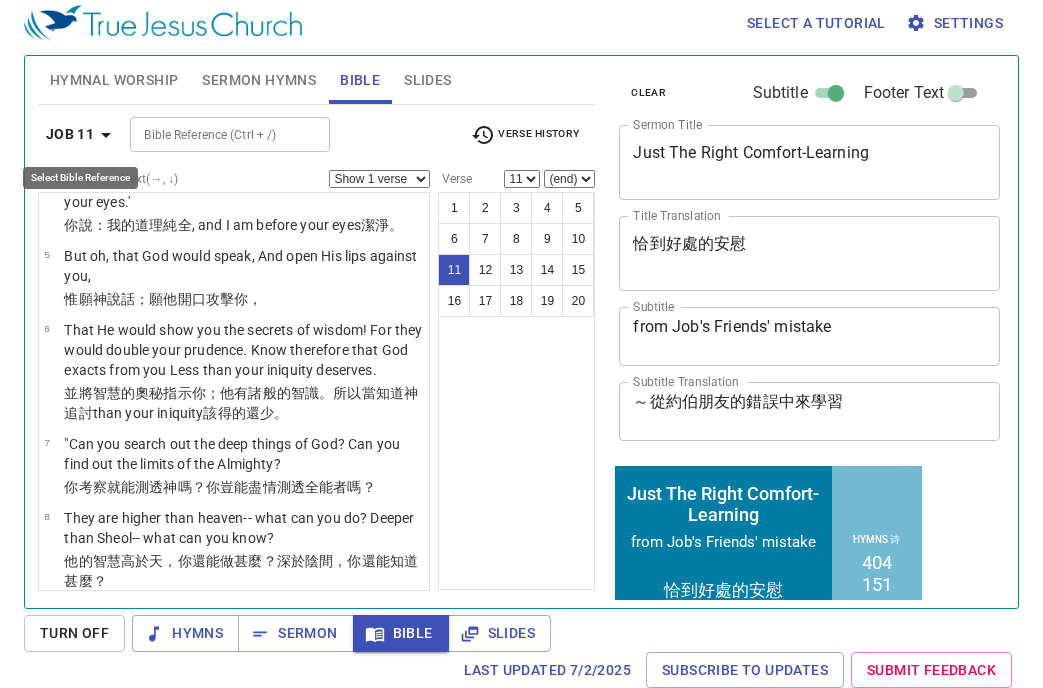 click 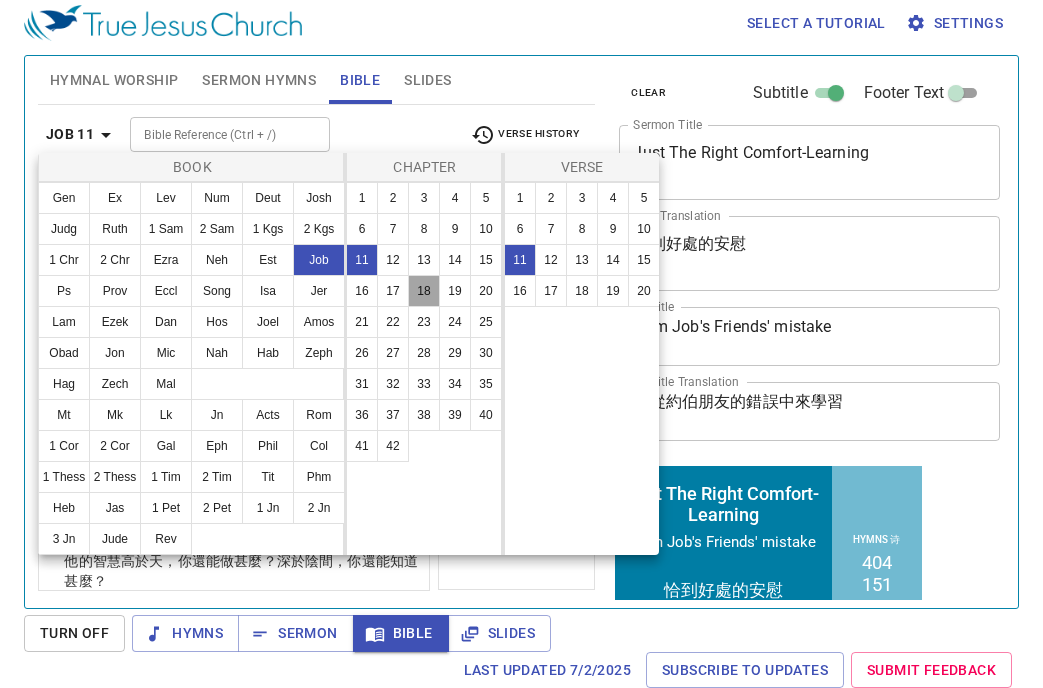 click on "18" at bounding box center [424, 291] 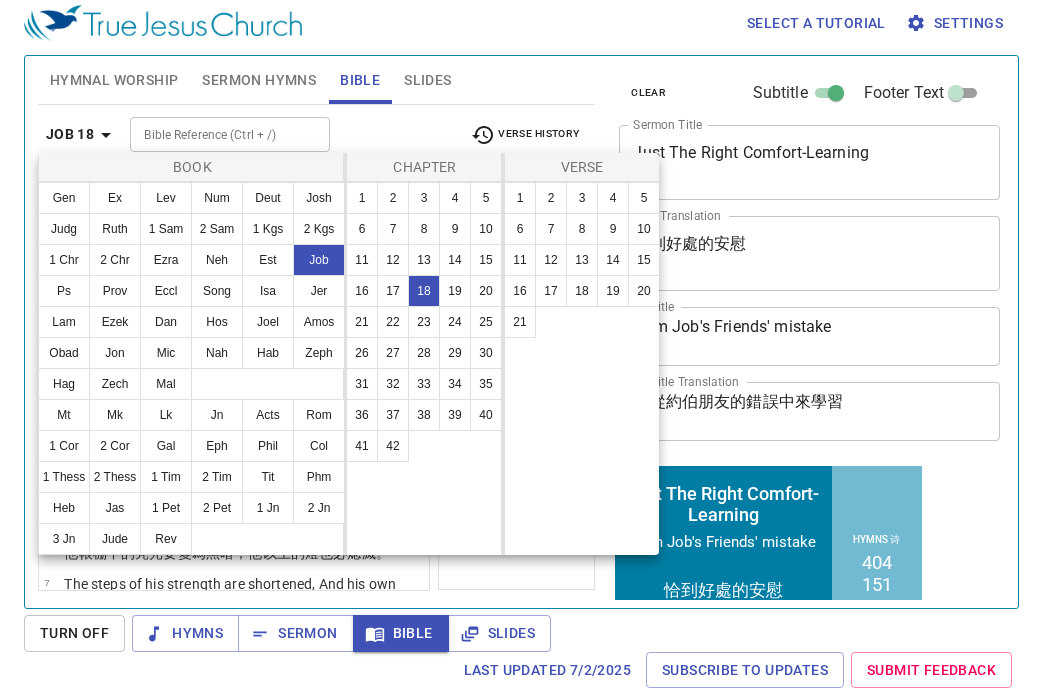 scroll, scrollTop: 0, scrollLeft: 0, axis: both 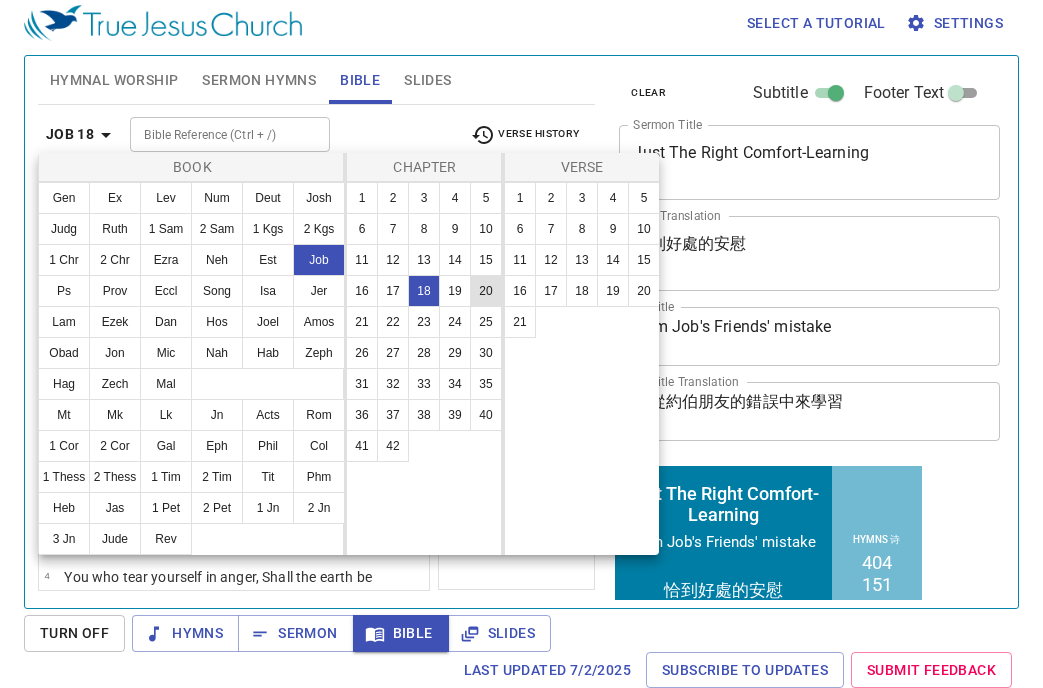 click on "20" at bounding box center (486, 291) 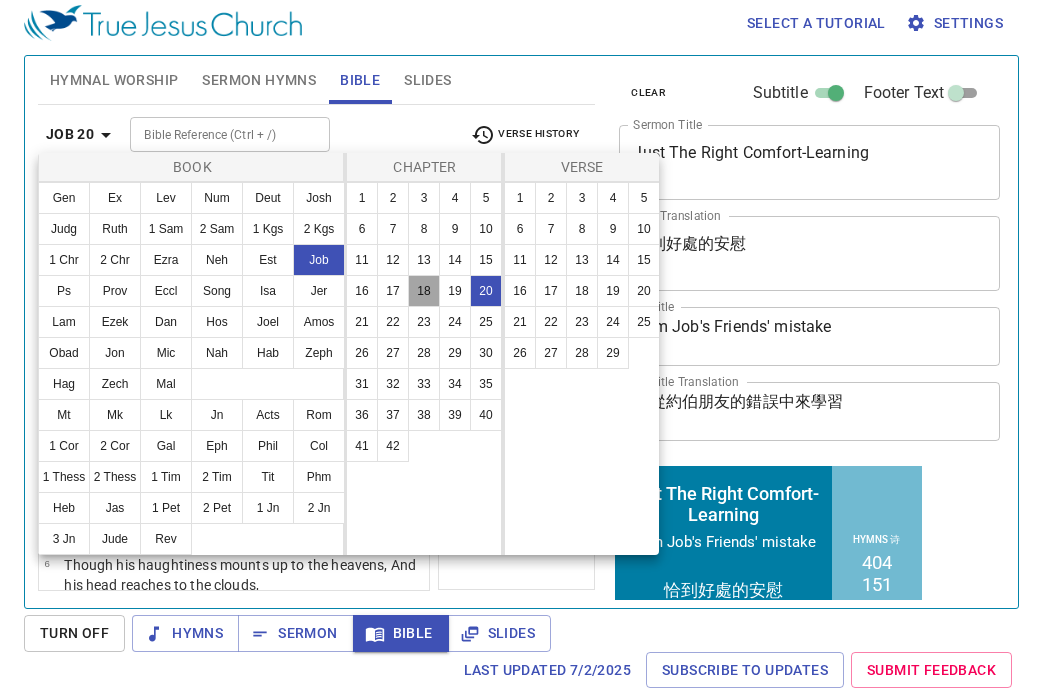 click on "18" at bounding box center [424, 291] 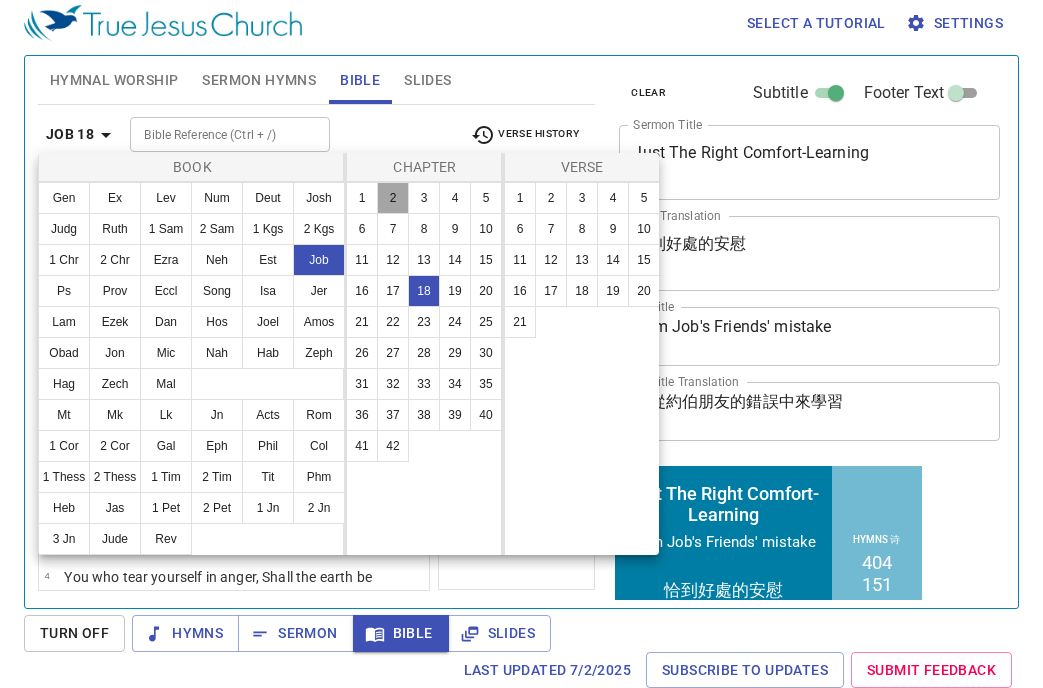 click on "2" at bounding box center (393, 198) 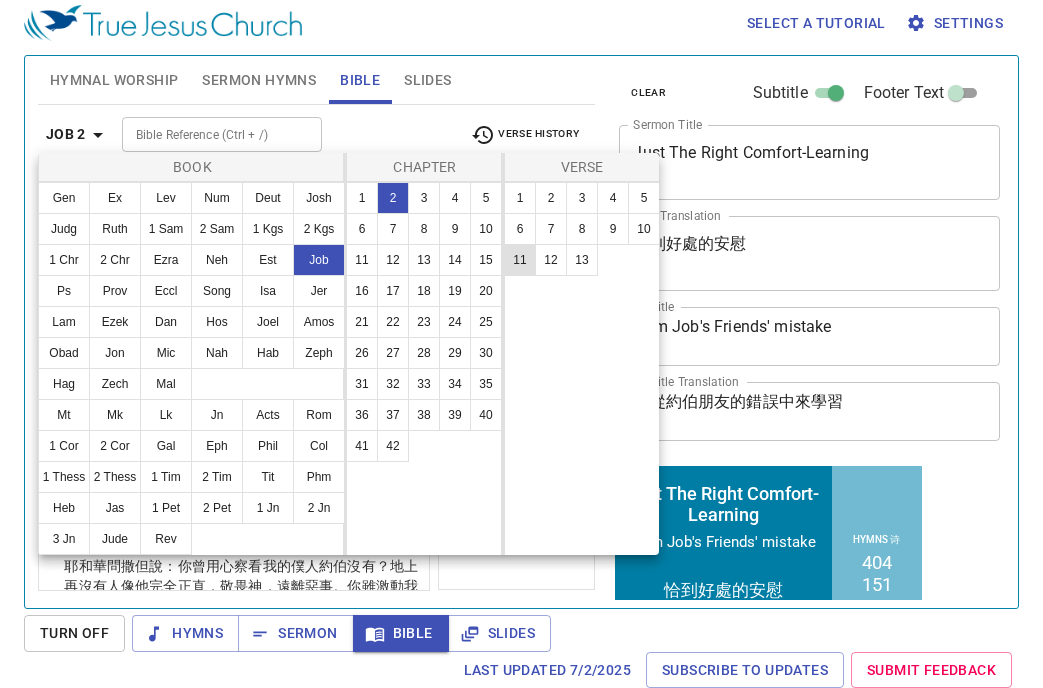 click on "11" at bounding box center (520, 260) 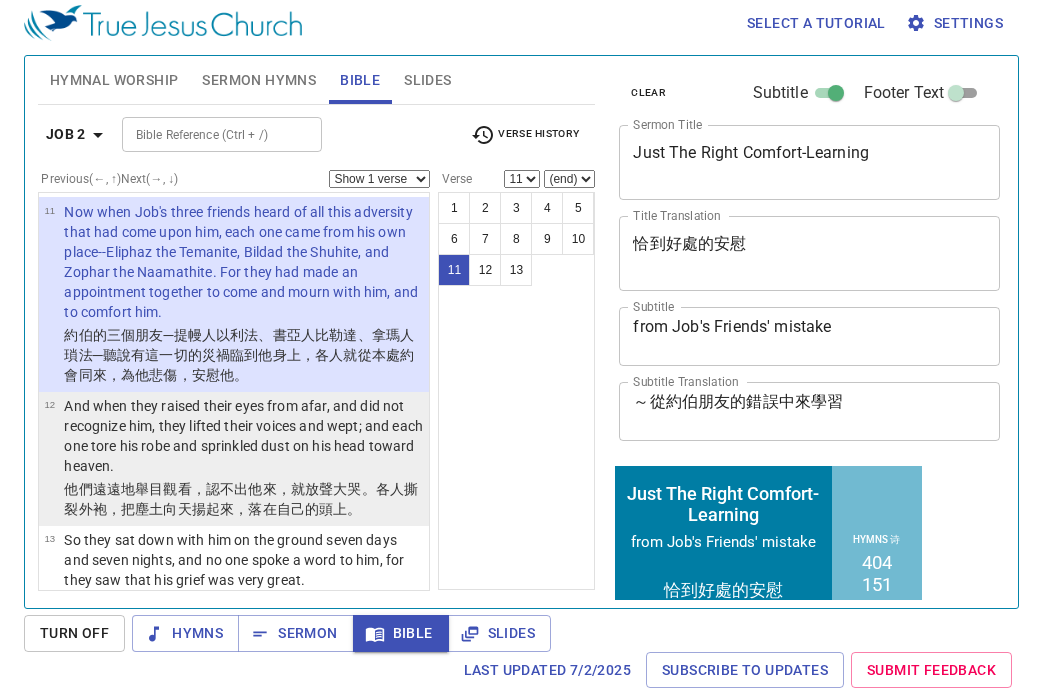 scroll, scrollTop: 1106, scrollLeft: 0, axis: vertical 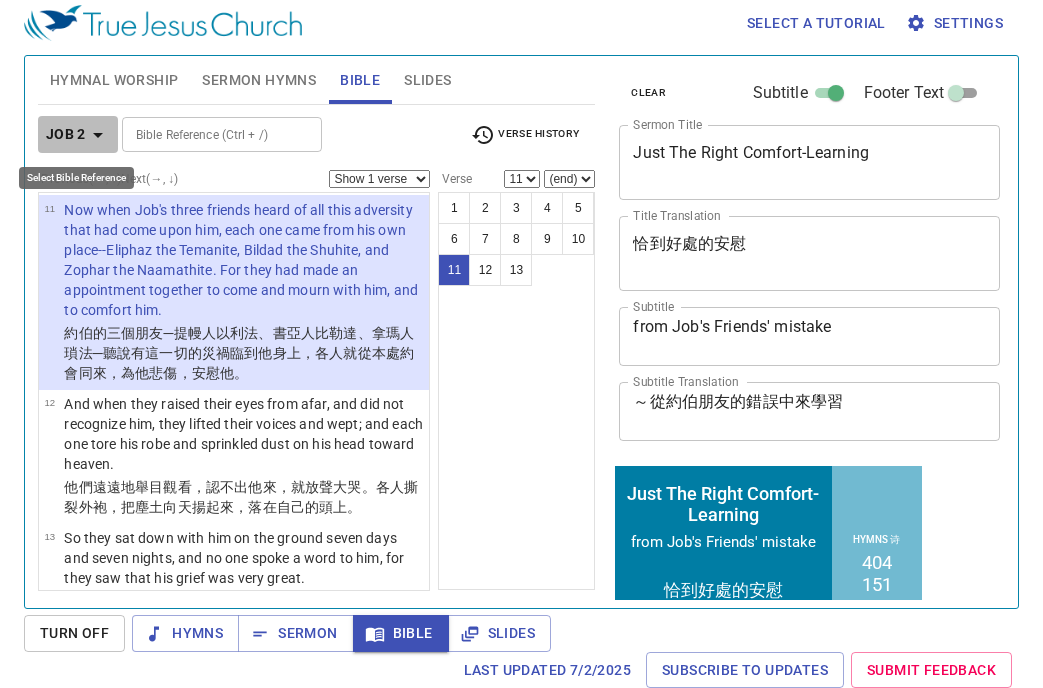 click on "Job 2" at bounding box center [66, 134] 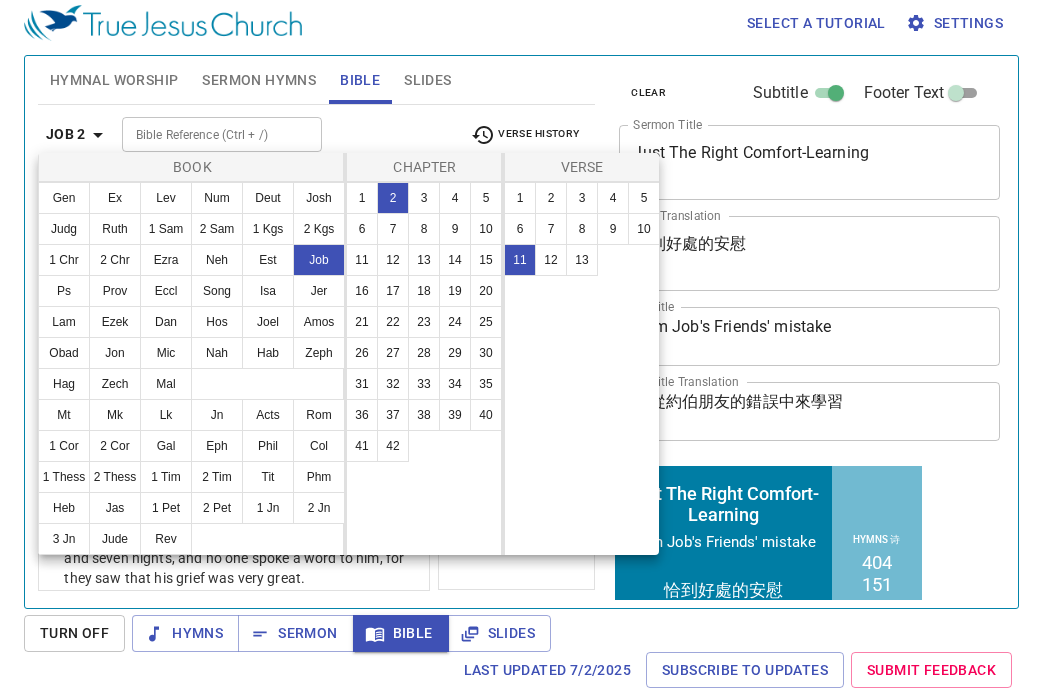 click at bounding box center (521, 344) 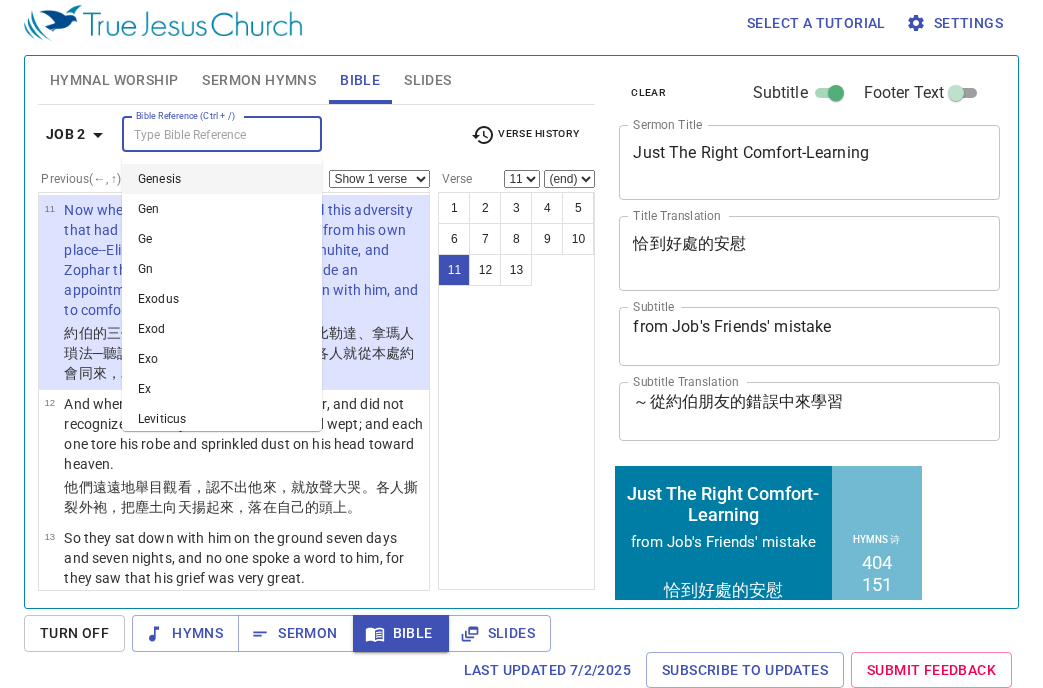 click on "Bible Reference (Ctrl + /)" at bounding box center [205, 134] 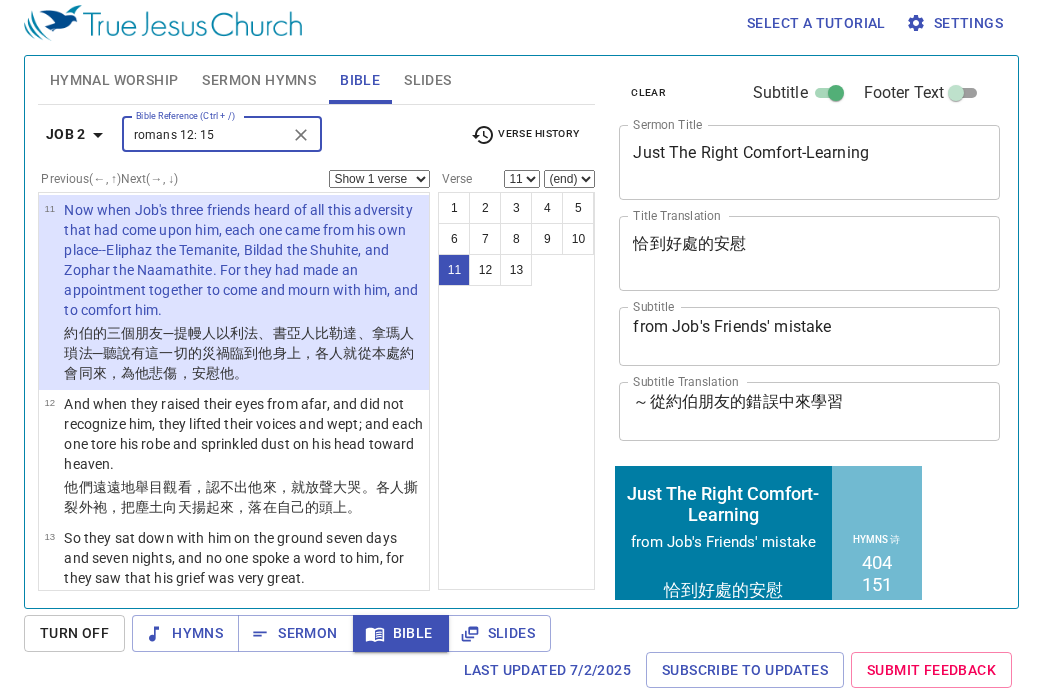 type on "romans 12: 15" 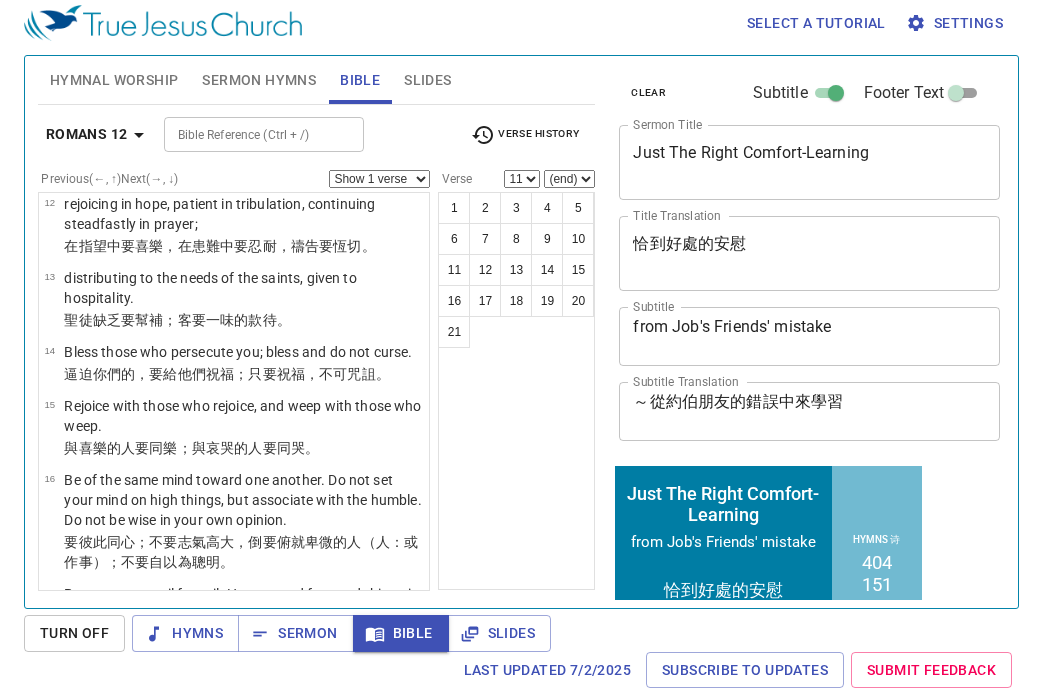 scroll, scrollTop: 0, scrollLeft: 0, axis: both 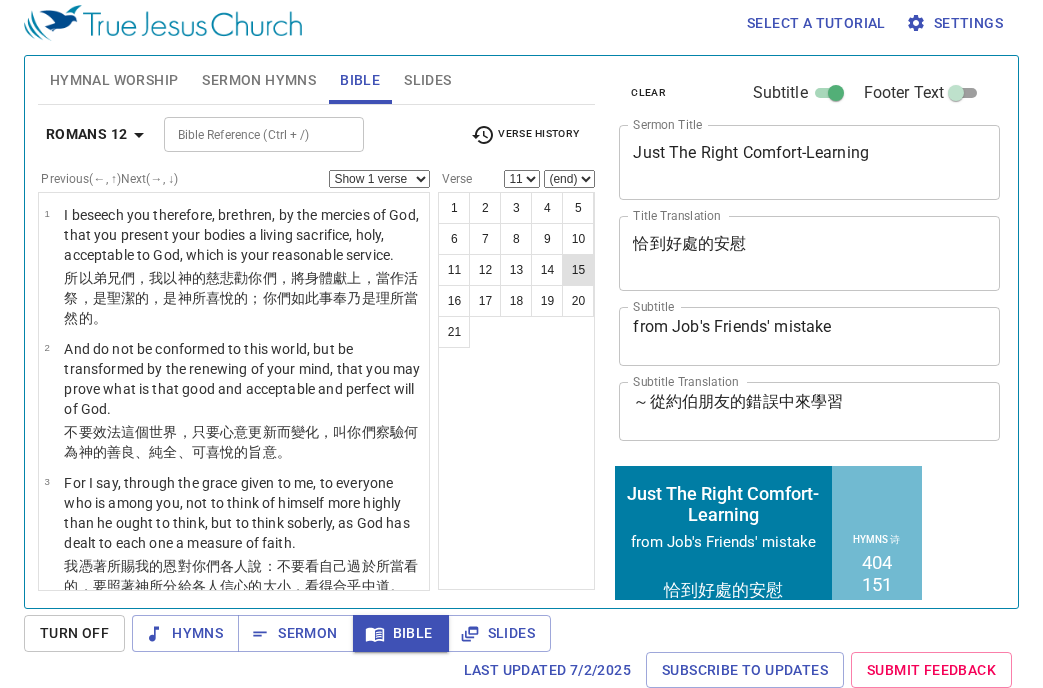 click on "15" at bounding box center [578, 270] 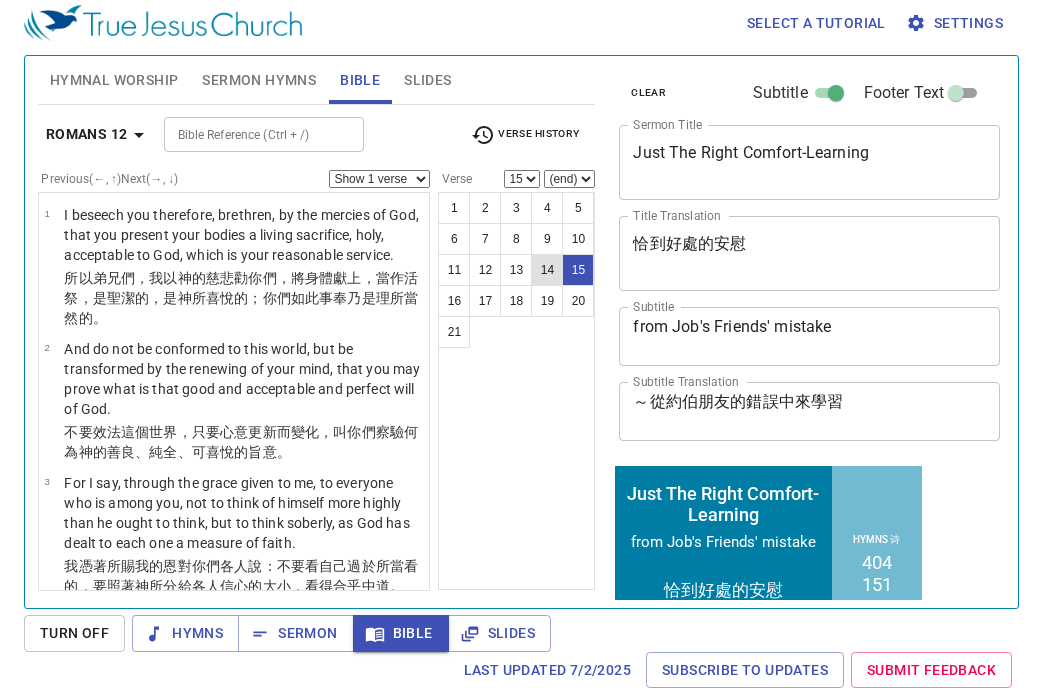 scroll, scrollTop: 1163, scrollLeft: 0, axis: vertical 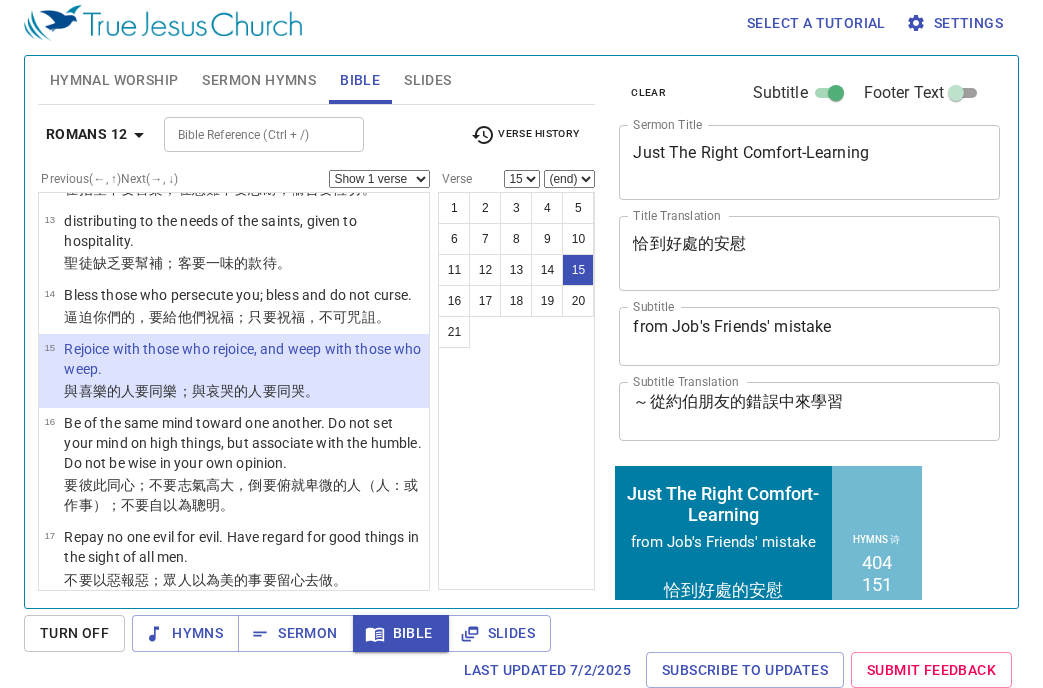 click on "Bible Reference (Ctrl + /)" at bounding box center [247, 134] 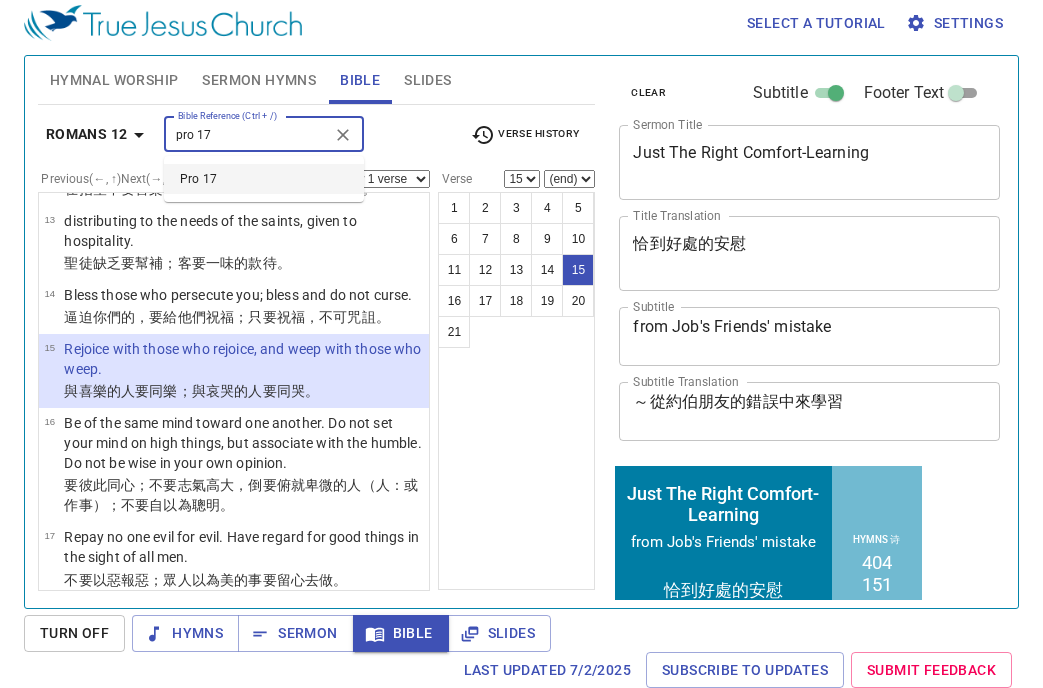 click on "Pro 17" at bounding box center (264, 179) 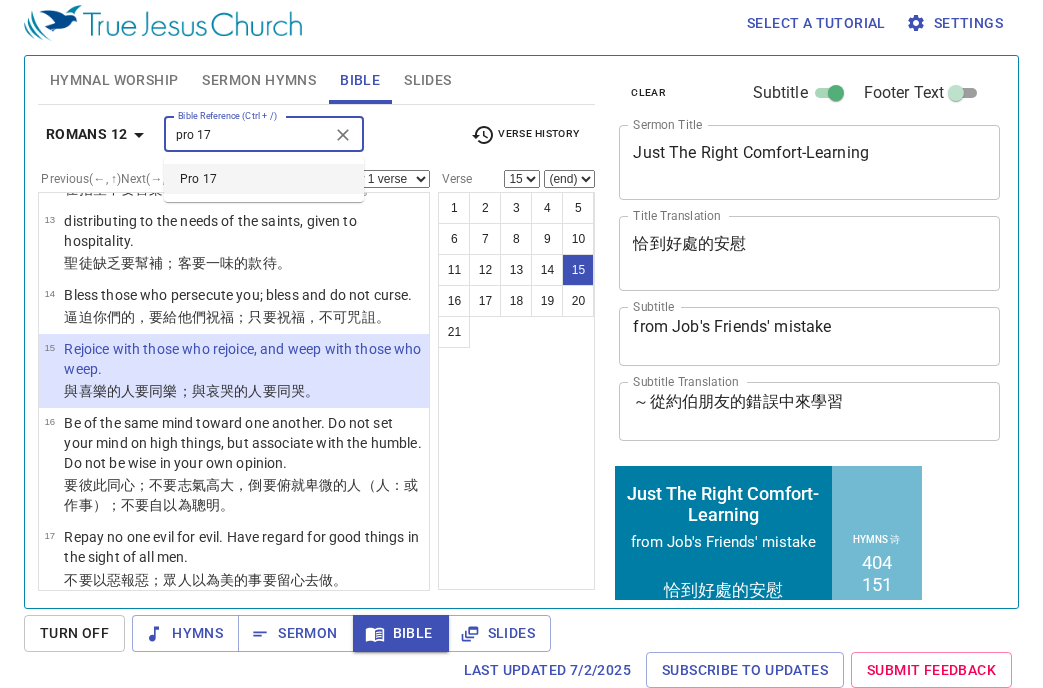 type 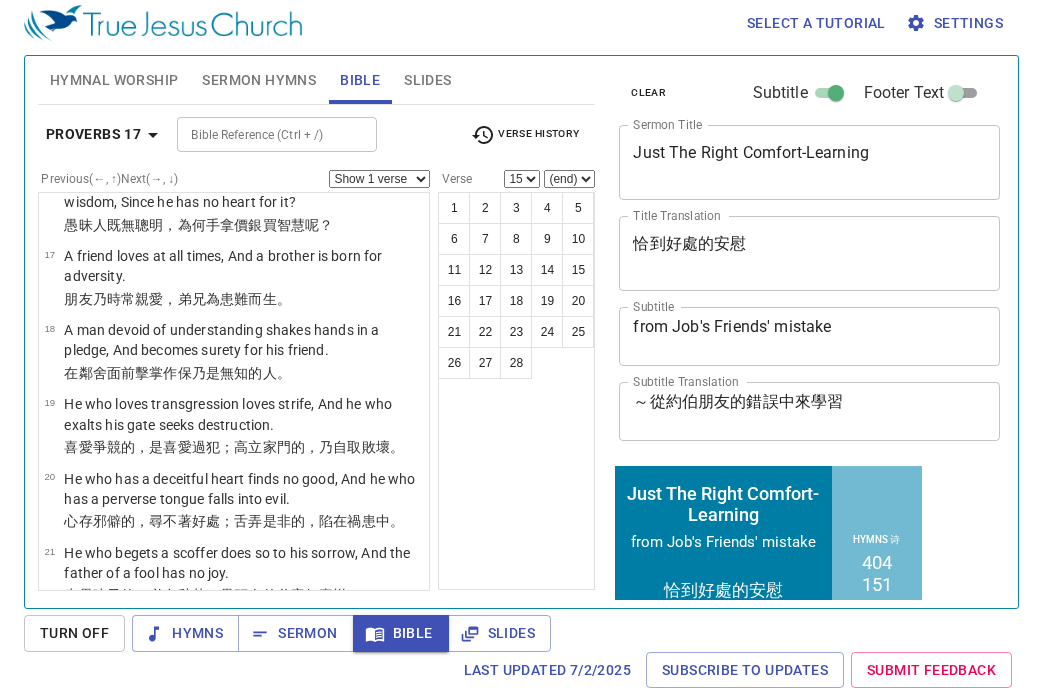 scroll, scrollTop: 0, scrollLeft: 0, axis: both 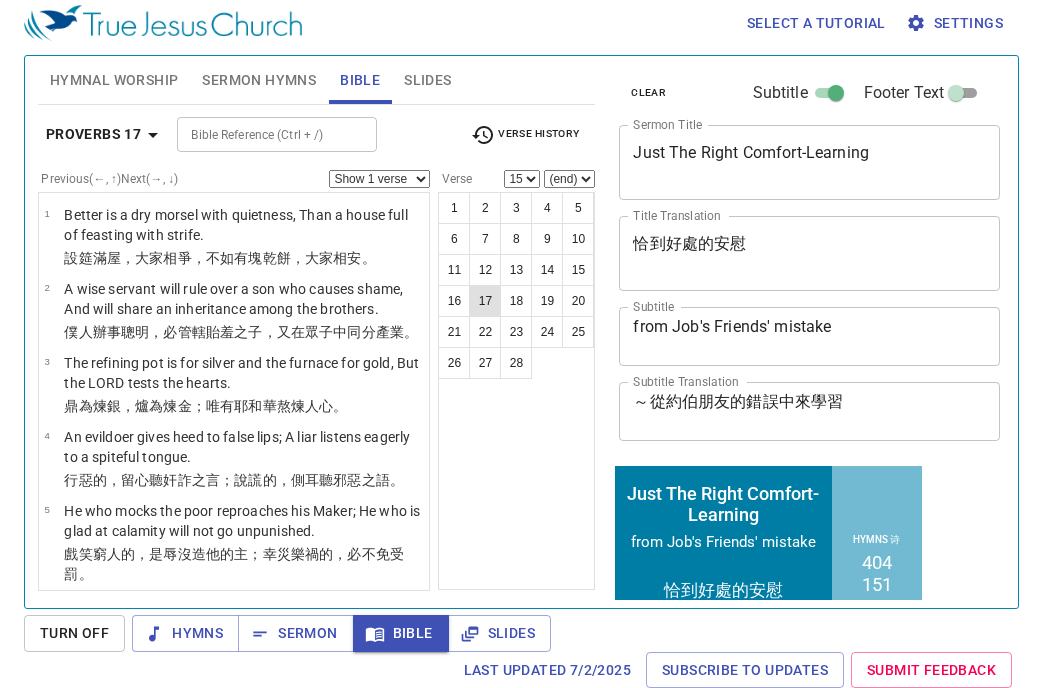 click on "17" at bounding box center (485, 301) 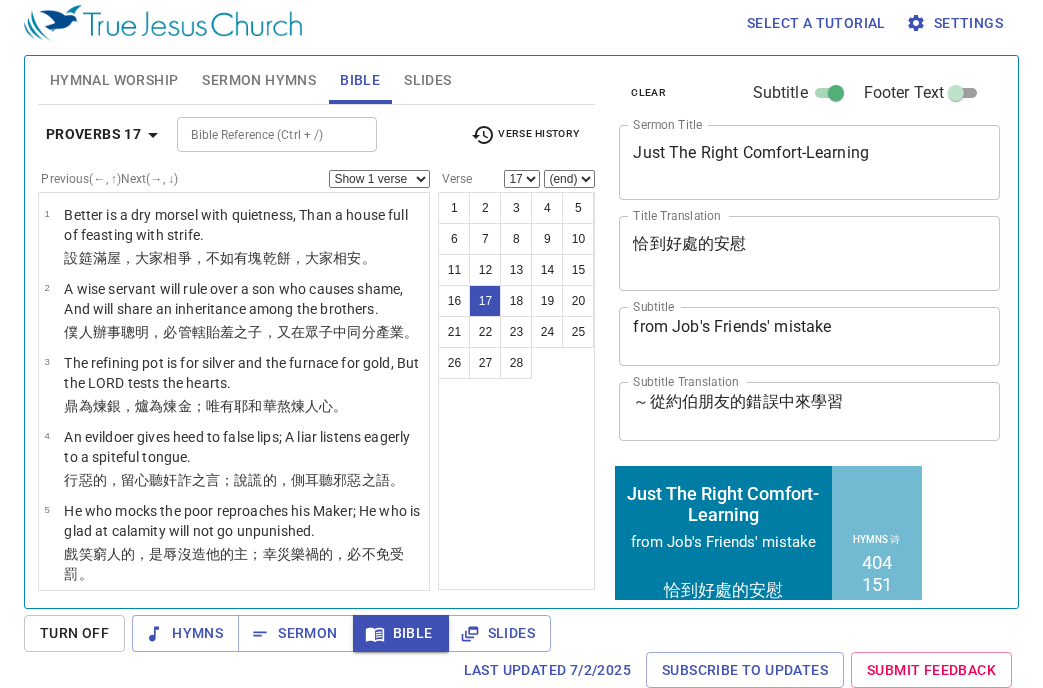 scroll, scrollTop: 1051, scrollLeft: 0, axis: vertical 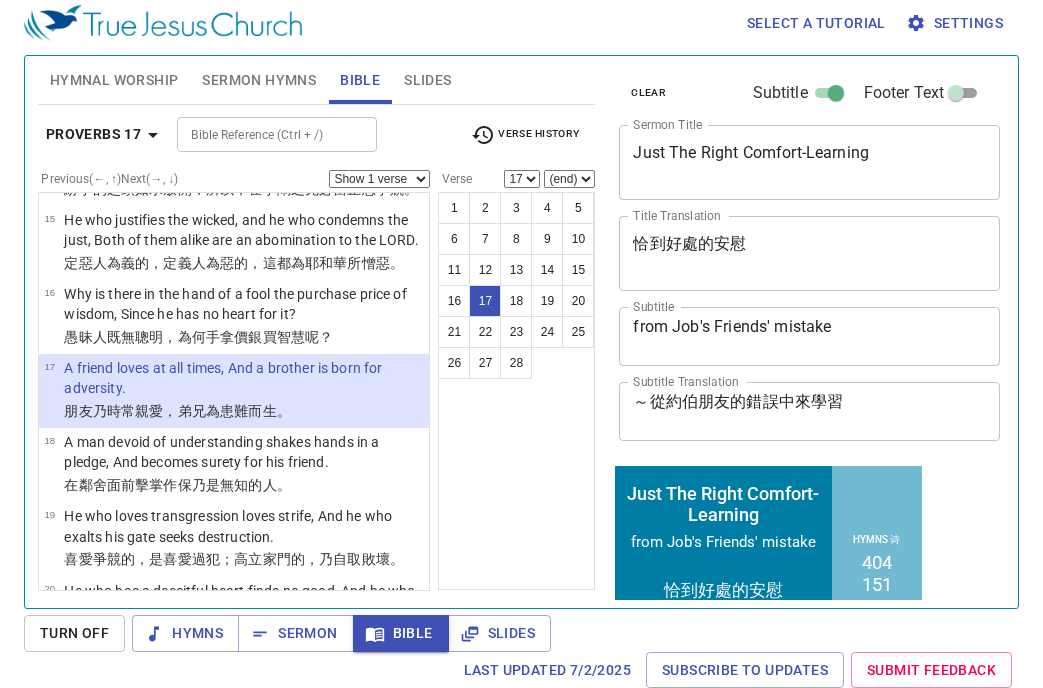 click on "1 2 3 4 5 6 7 8 9 10 11 12 13 14 15 16 17 18 19 20 21 22 23 24 25 26 27 28" at bounding box center [516, 391] 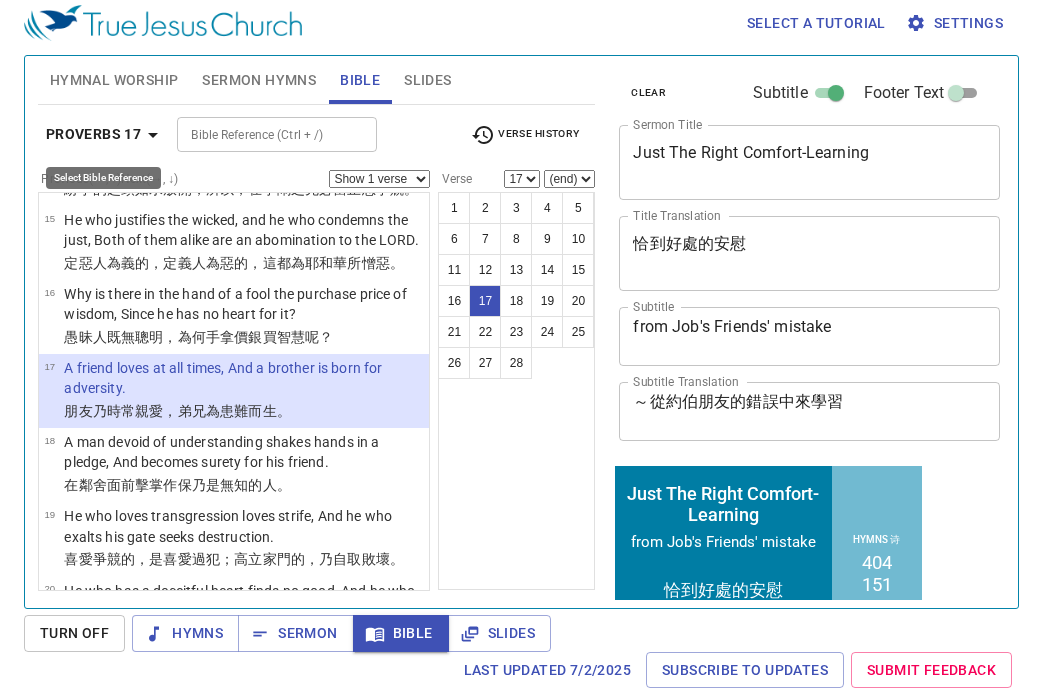 click 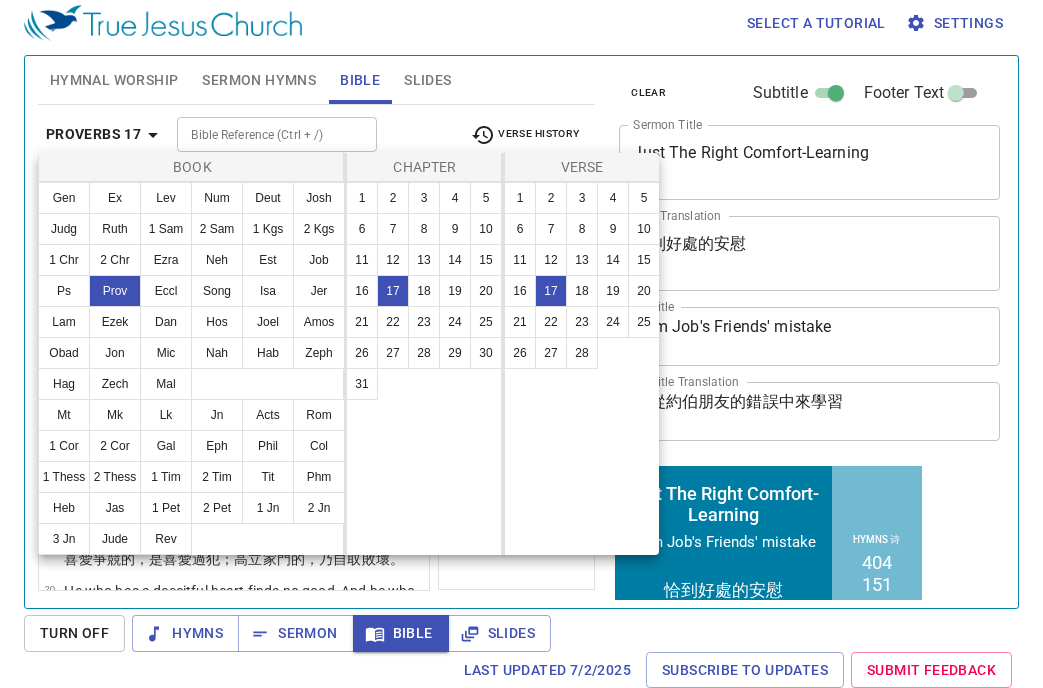 click at bounding box center (521, 344) 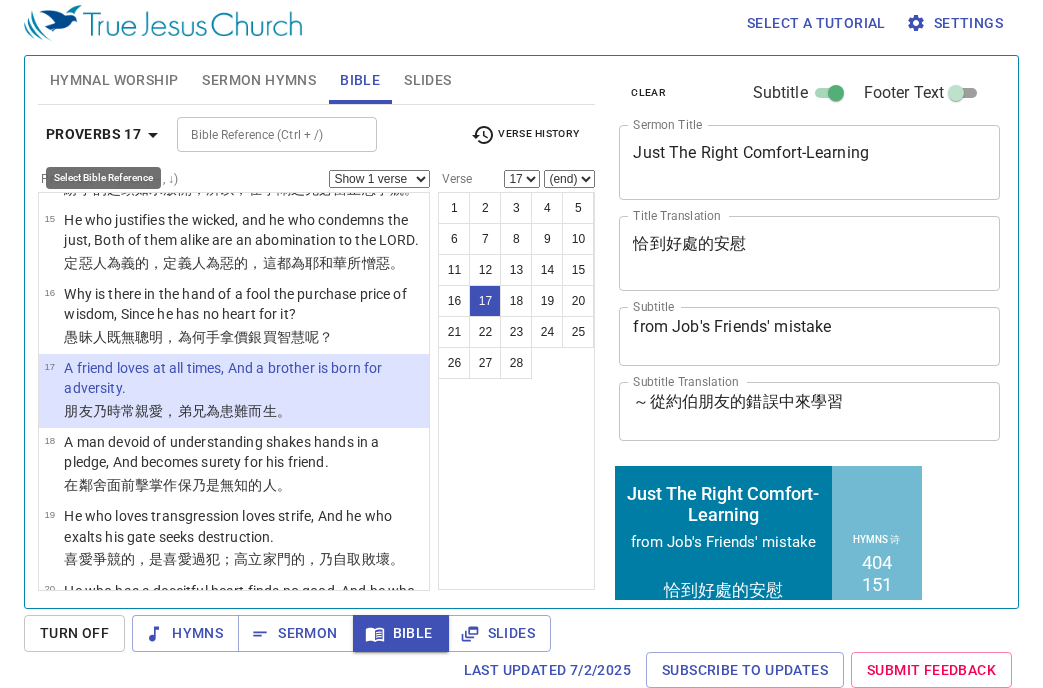 click on "Proverbs 17" at bounding box center (93, 134) 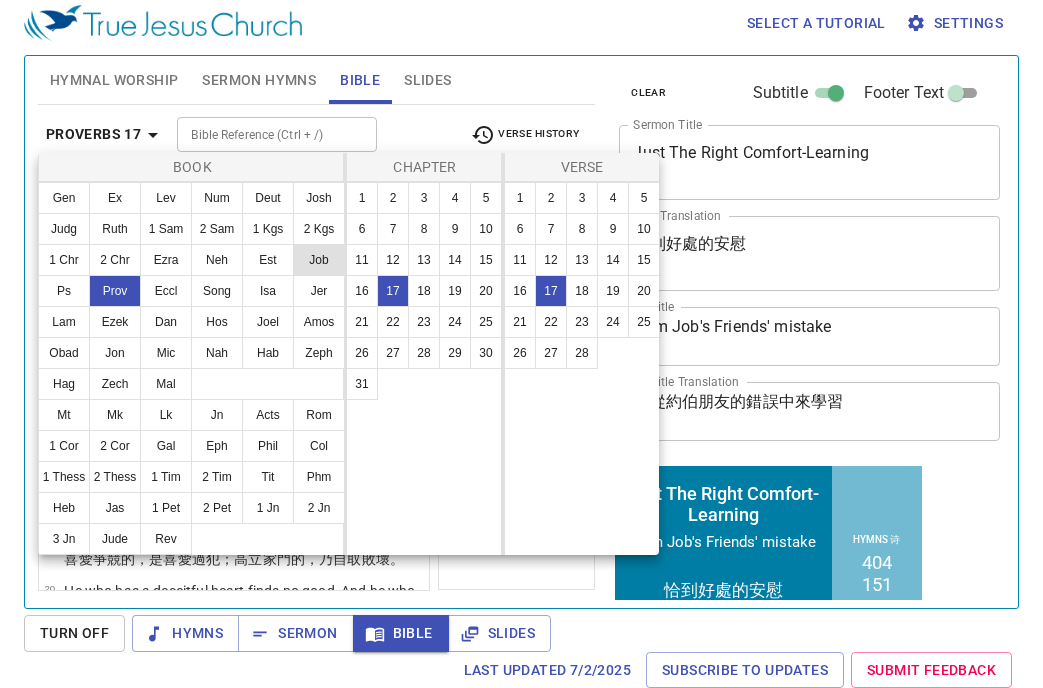 click on "Job" at bounding box center (319, 260) 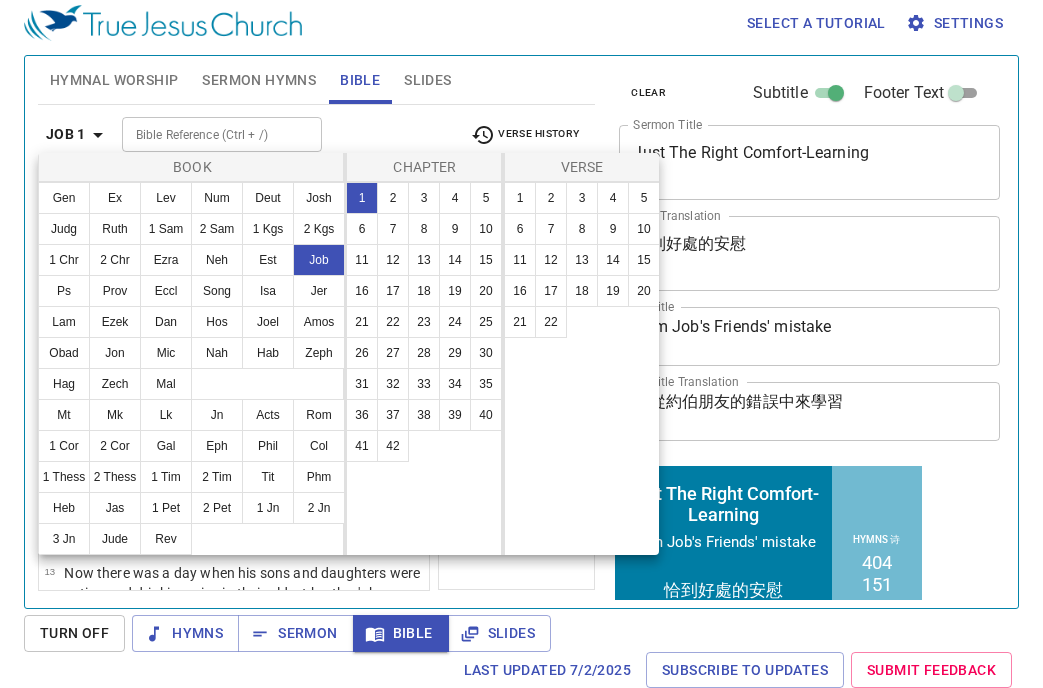 scroll, scrollTop: 0, scrollLeft: 0, axis: both 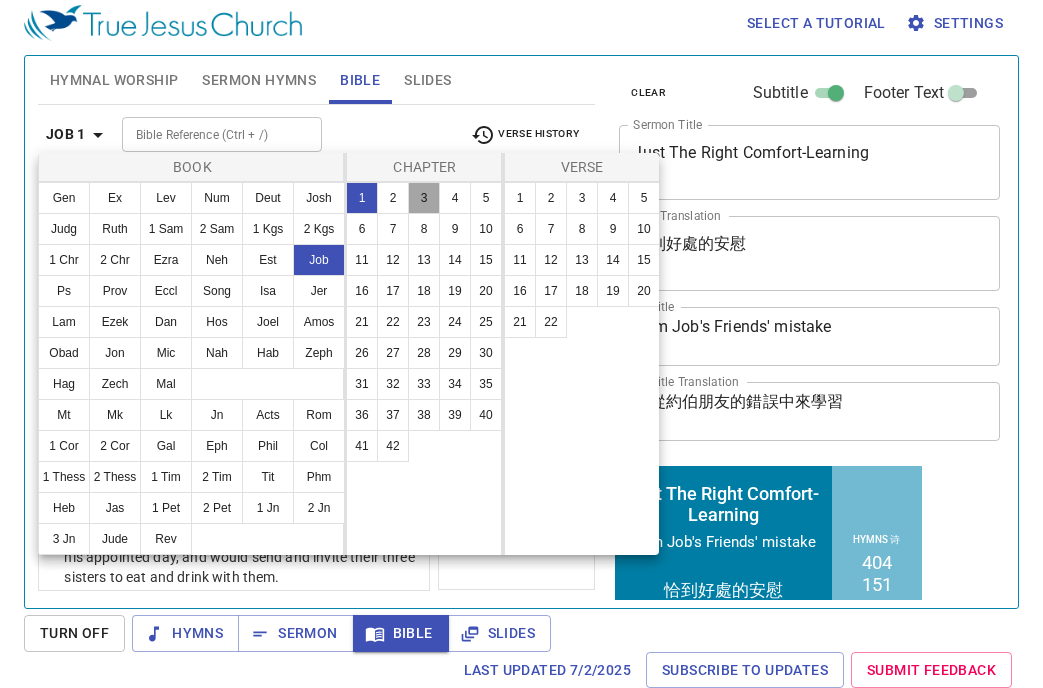 click on "3" at bounding box center (424, 198) 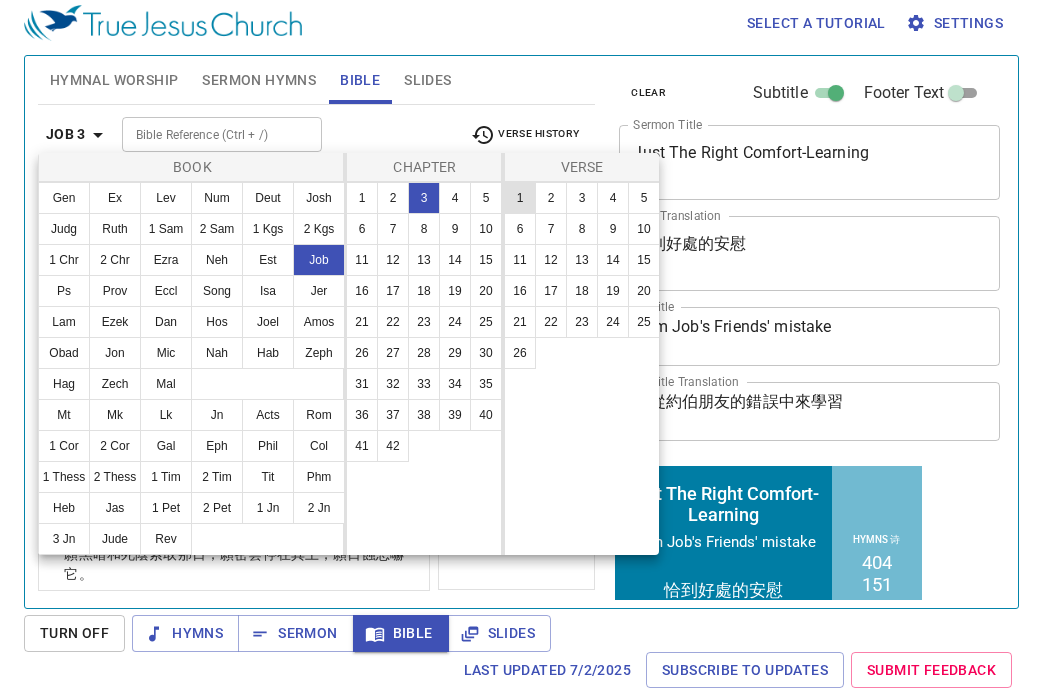 click on "1" at bounding box center (520, 198) 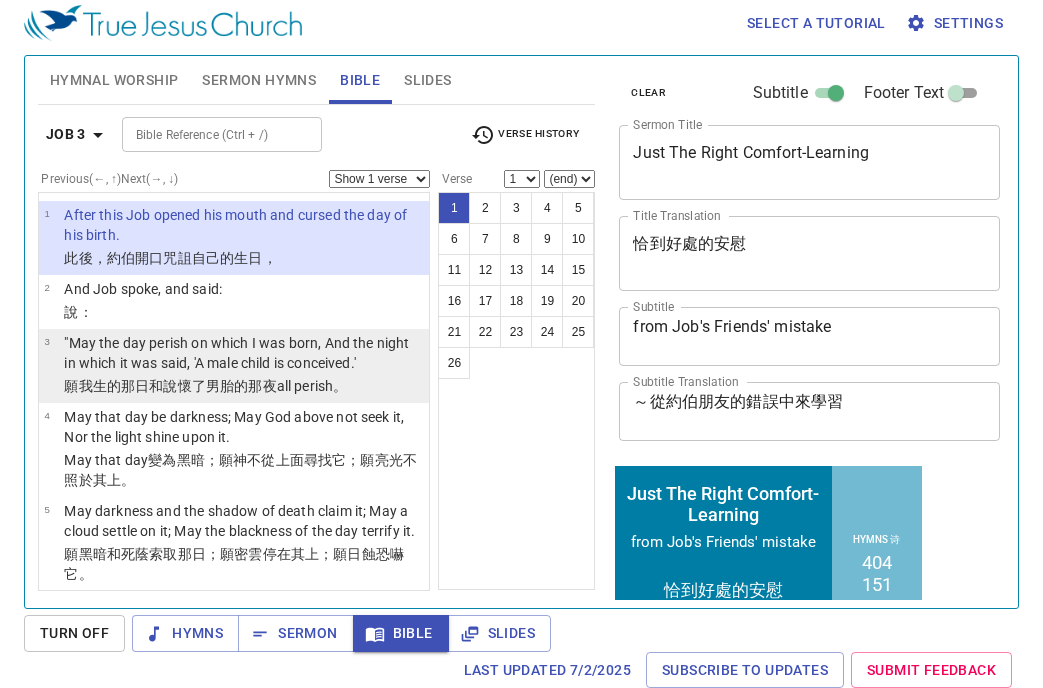 click on ""May the day perish on which I was born, And the night in which it was said, 'A male child is conceived.'" at bounding box center [243, 353] 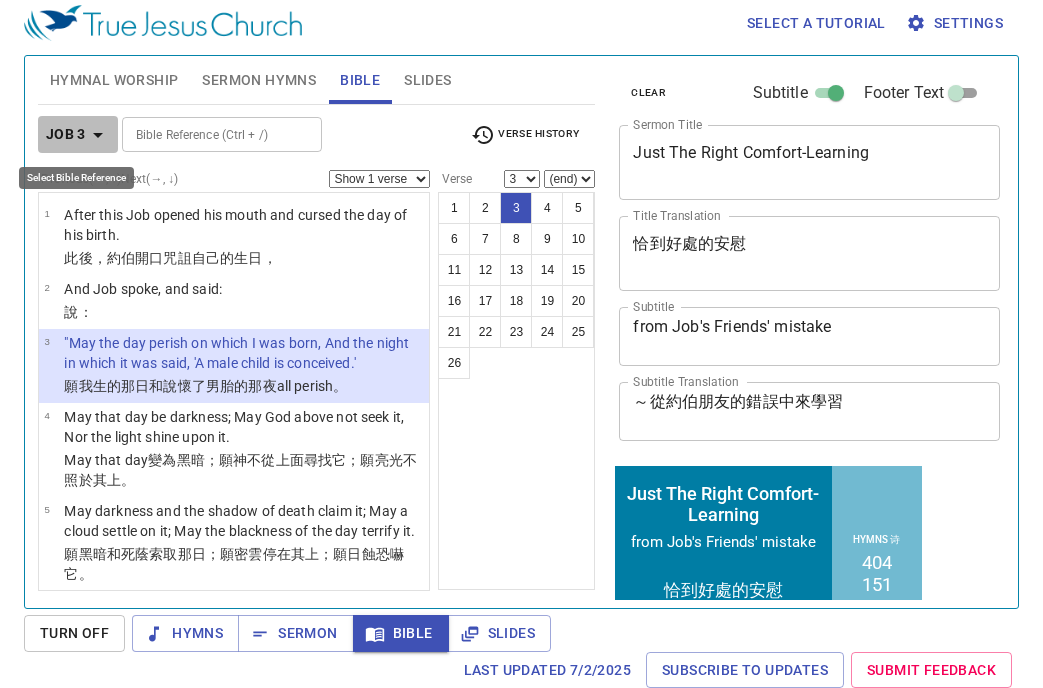 click 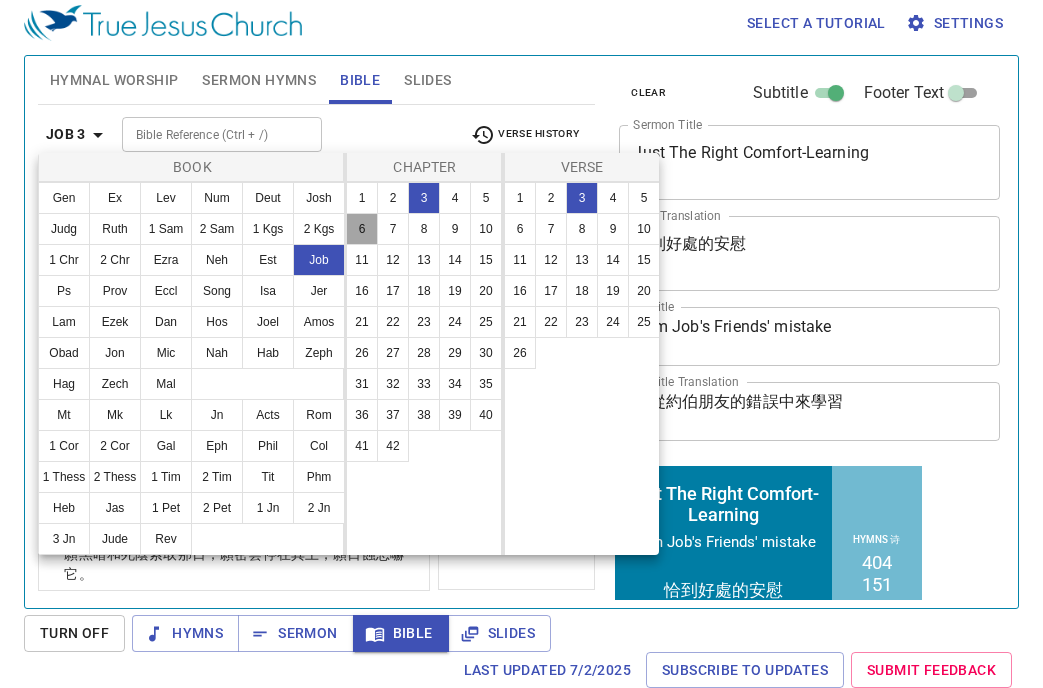 click on "6" at bounding box center [362, 229] 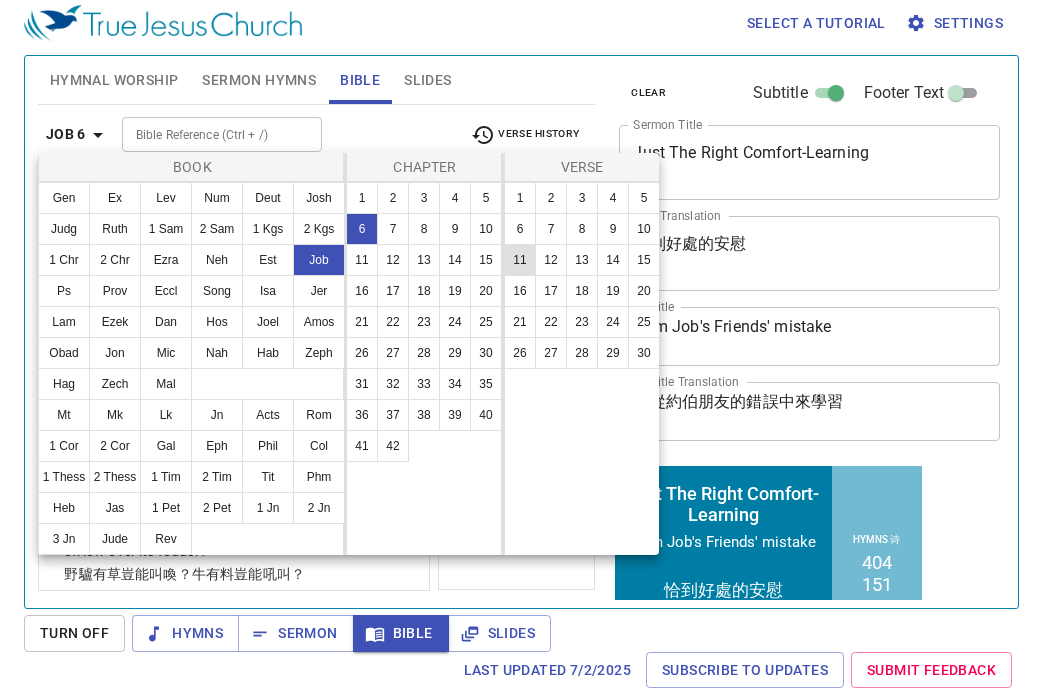 click on "11" at bounding box center [520, 260] 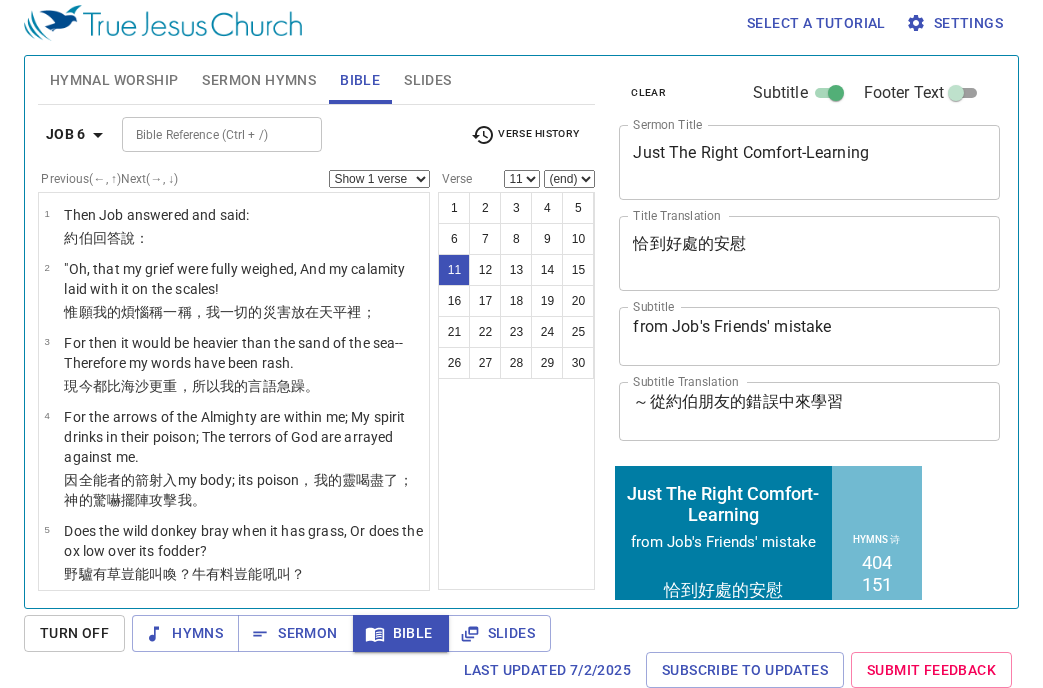 scroll, scrollTop: 647, scrollLeft: 0, axis: vertical 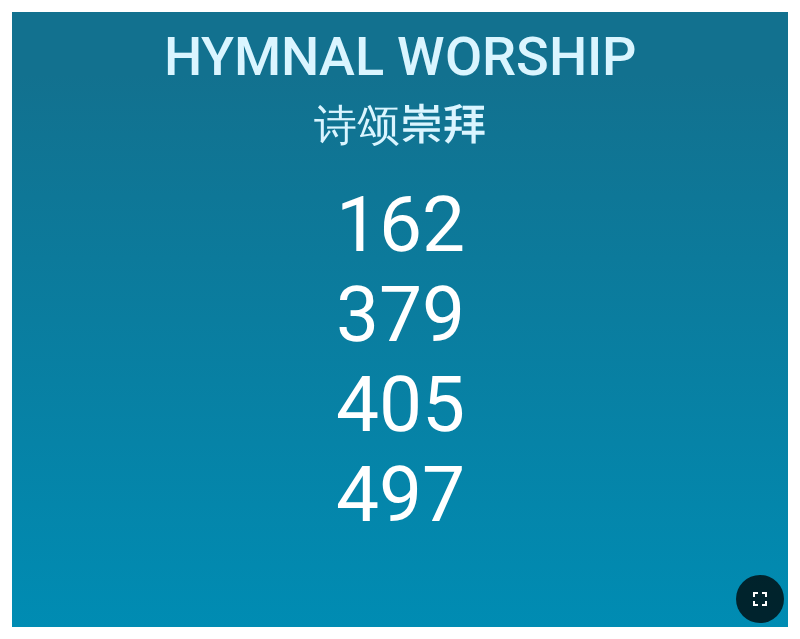 click 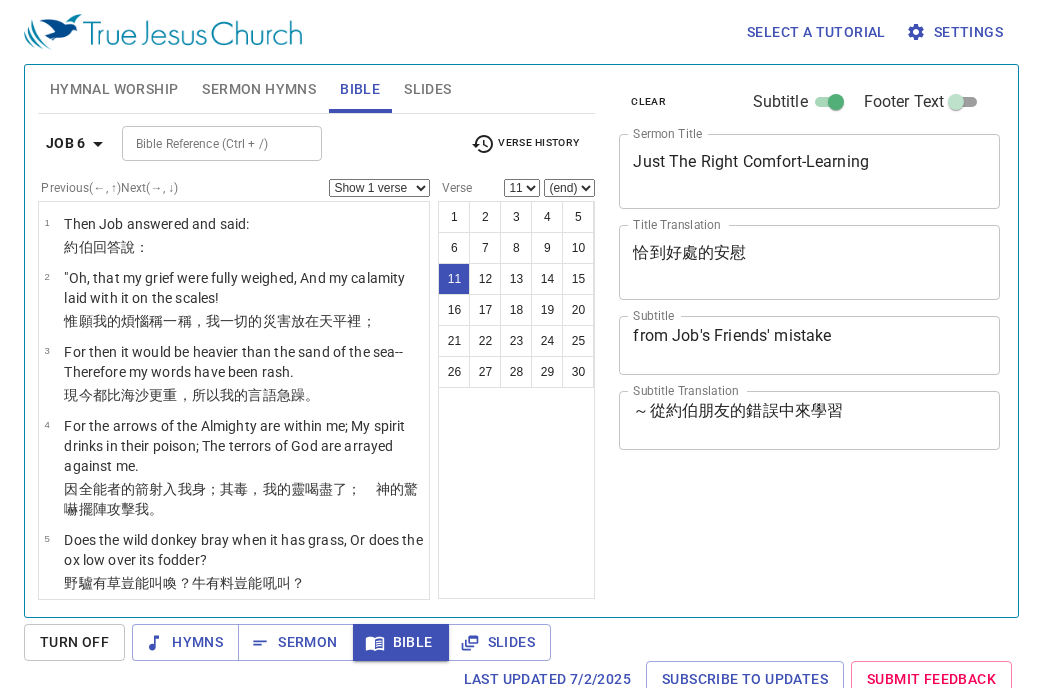 scroll, scrollTop: 9, scrollLeft: 0, axis: vertical 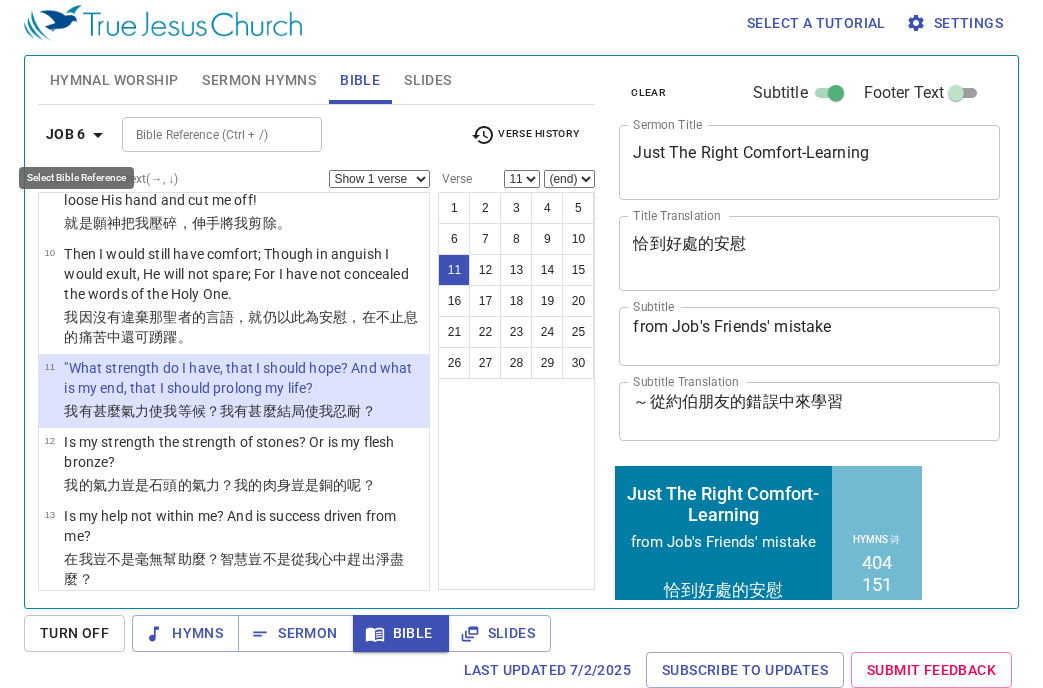 click on "Job 6" at bounding box center (66, 134) 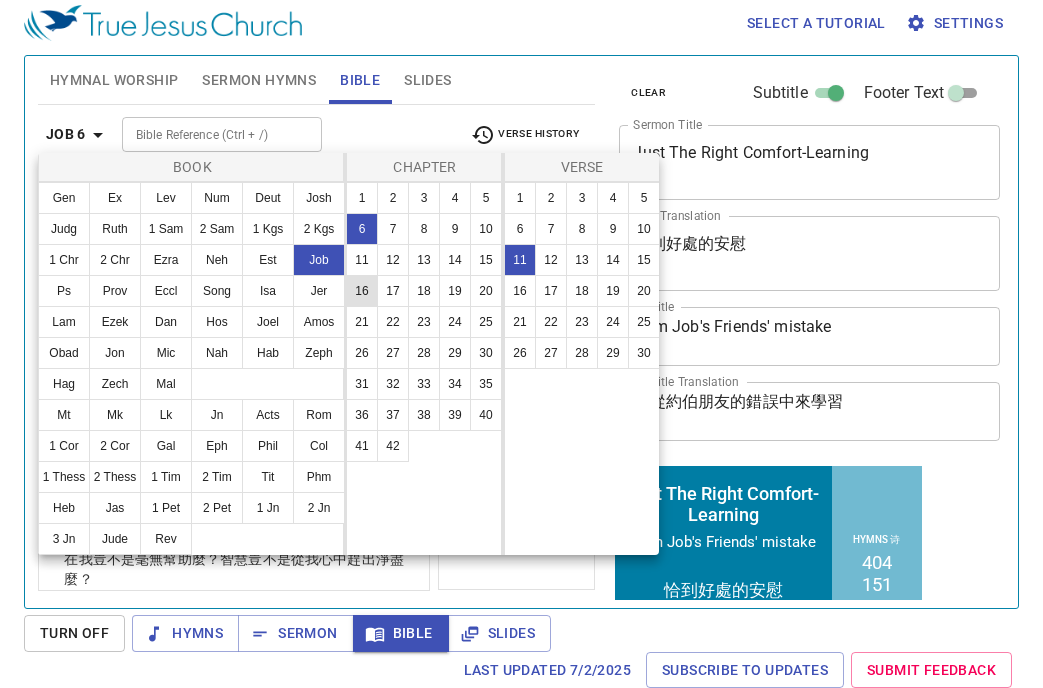 click on "16" at bounding box center [362, 291] 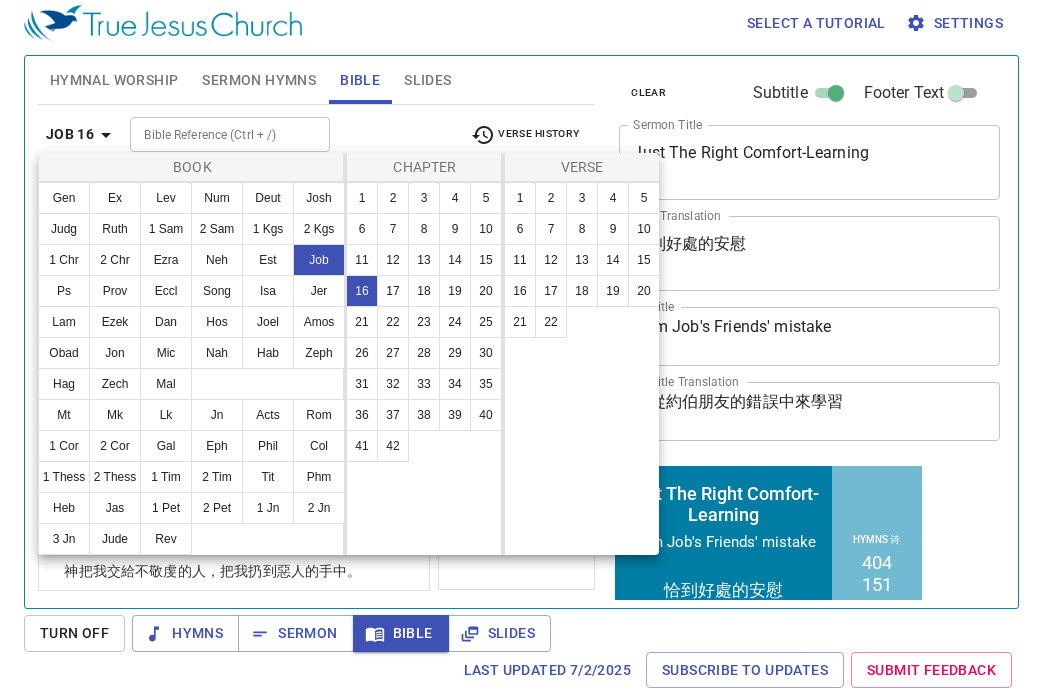 scroll, scrollTop: 0, scrollLeft: 0, axis: both 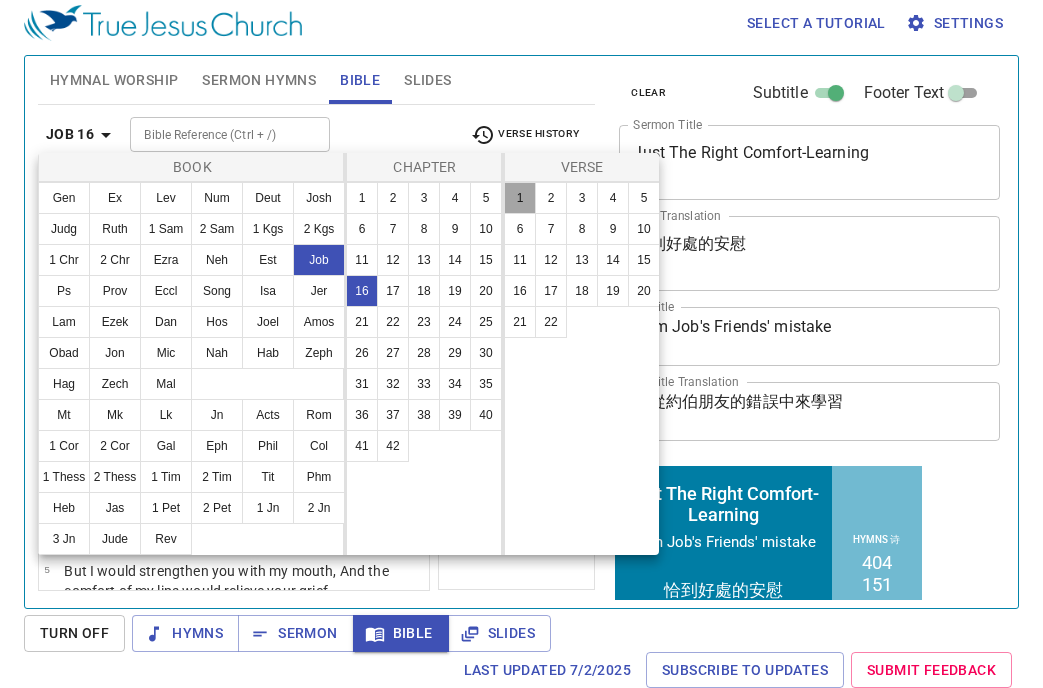 click on "1" at bounding box center (520, 198) 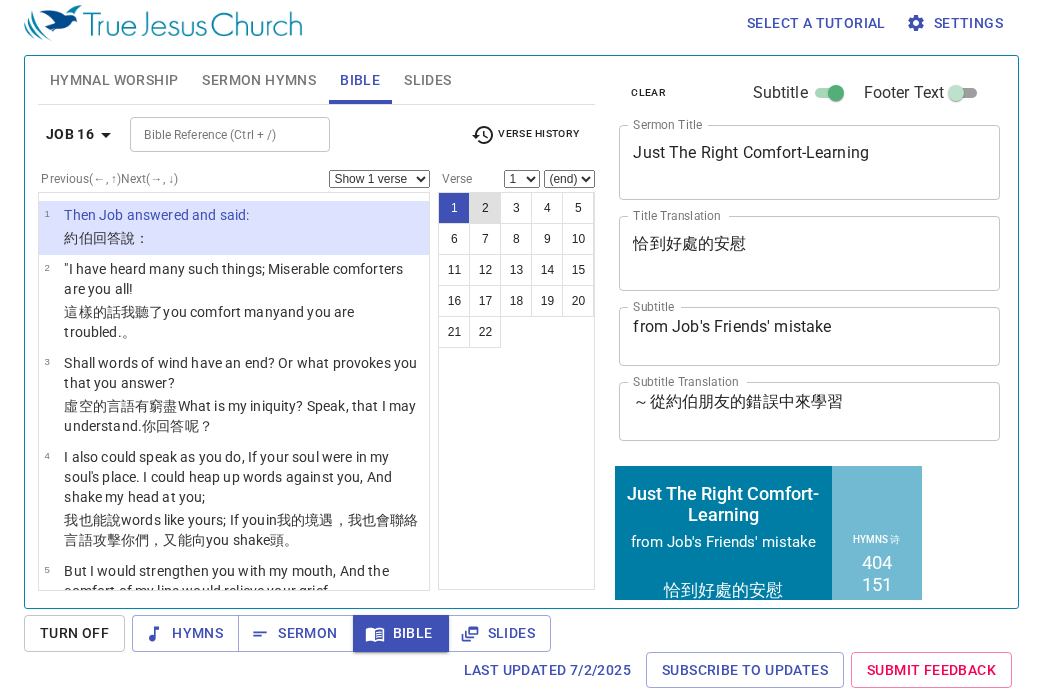 click on "2" at bounding box center [485, 208] 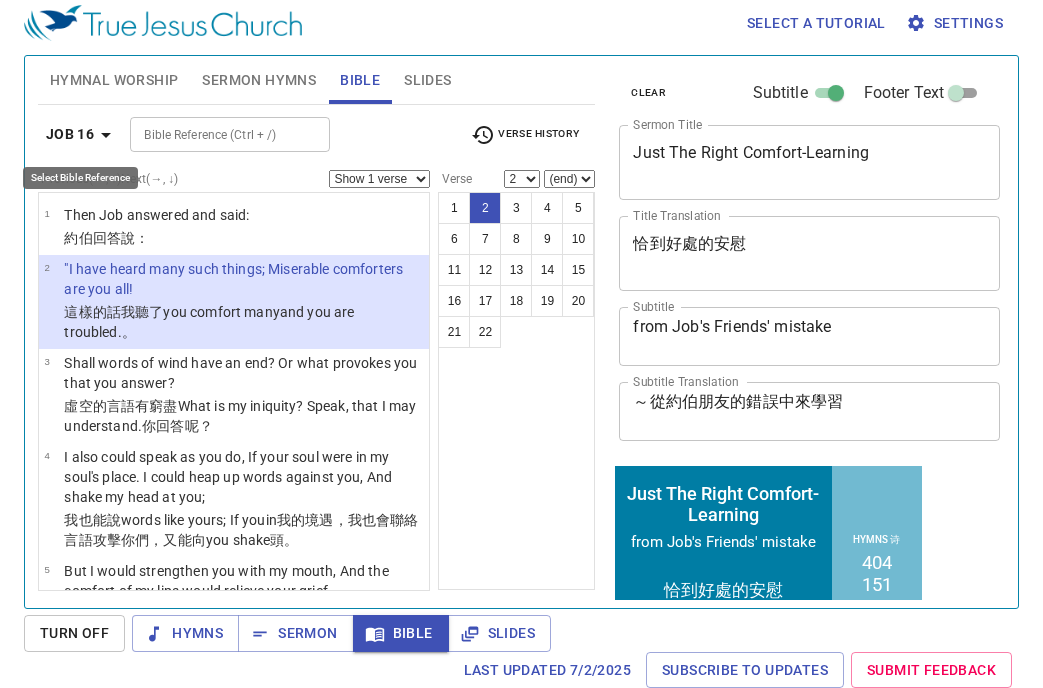 click 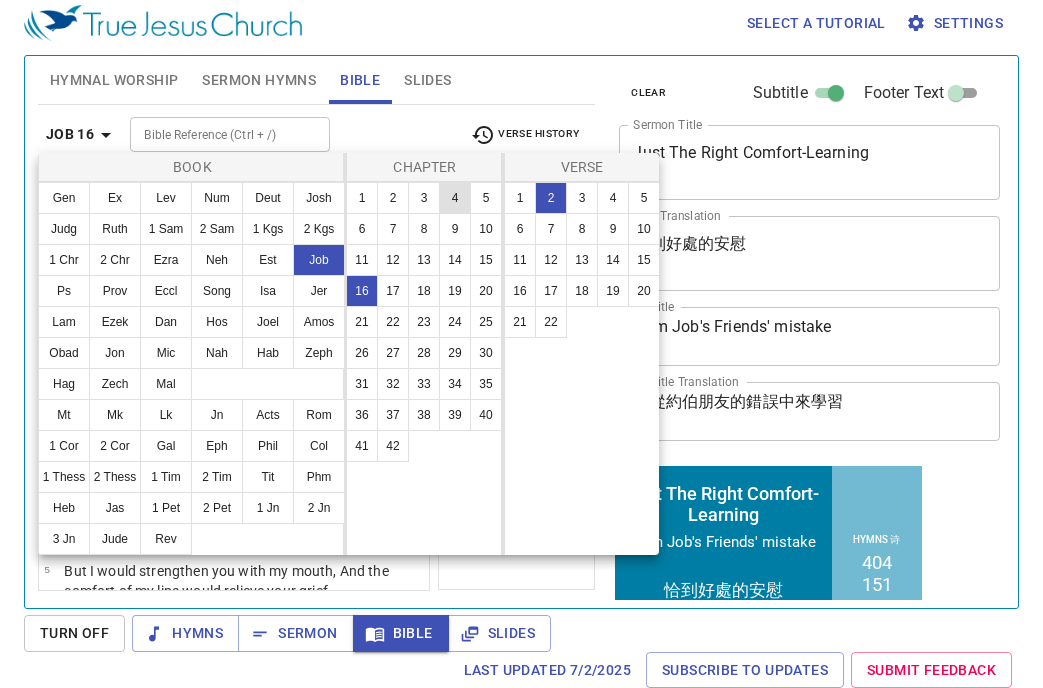 click on "4" at bounding box center [455, 198] 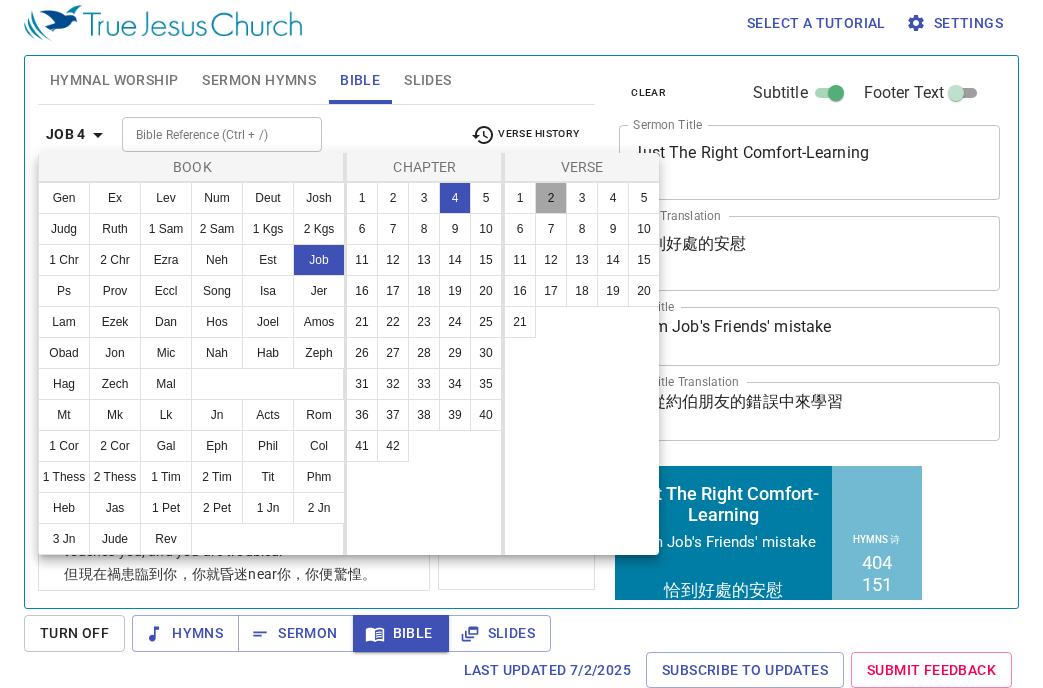 click on "2" at bounding box center [551, 198] 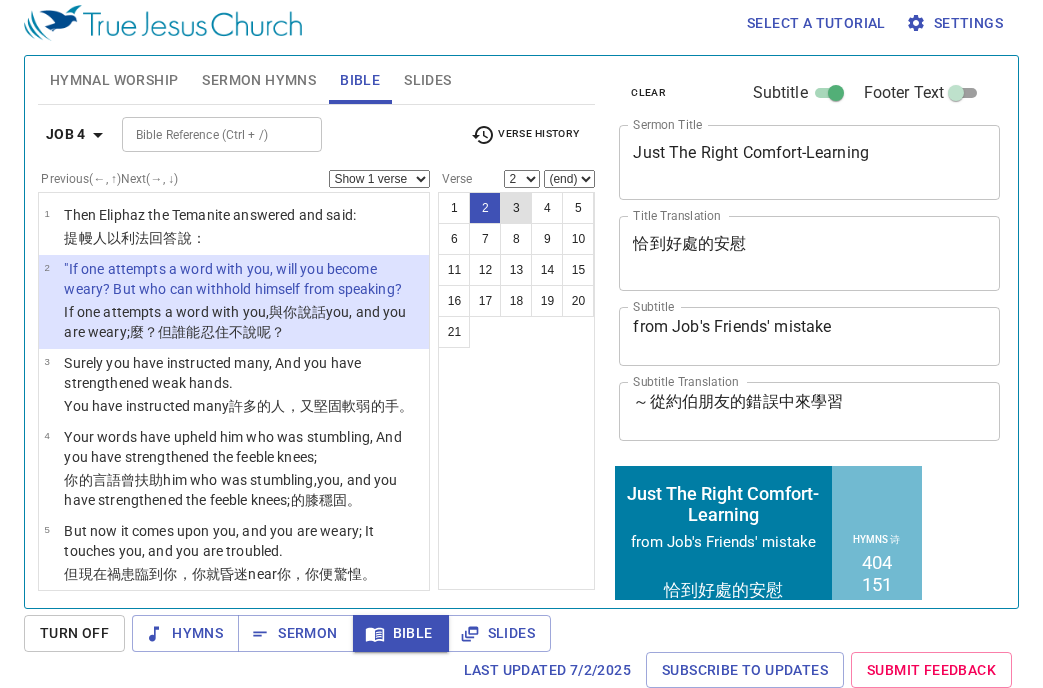 click on "3" at bounding box center [516, 208] 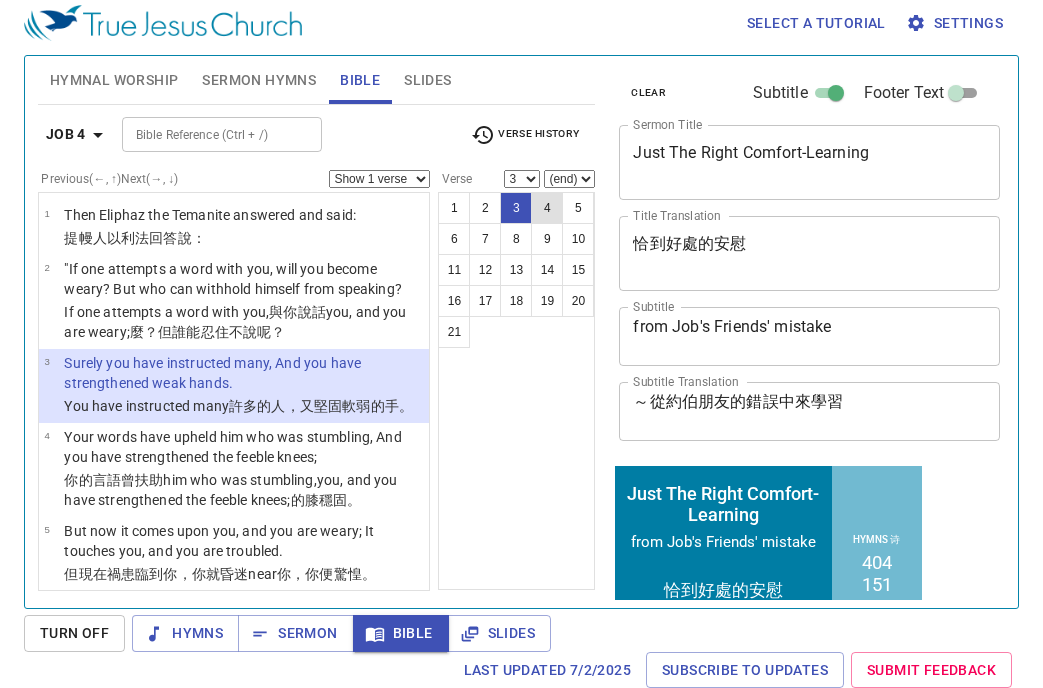 click on "4" at bounding box center (547, 208) 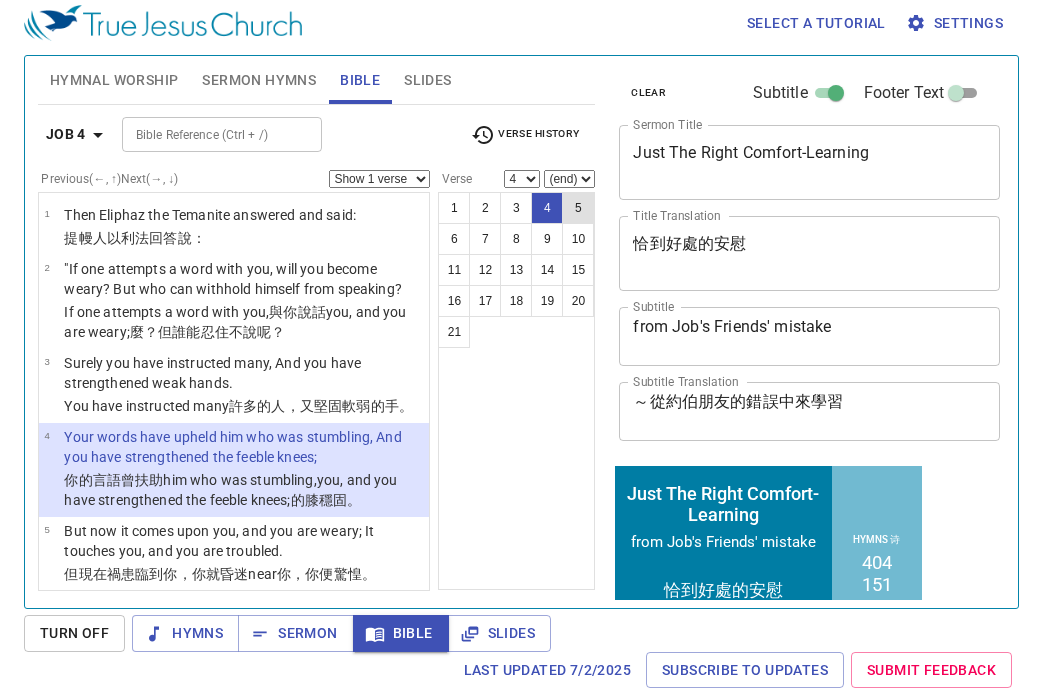 click on "5" at bounding box center [578, 208] 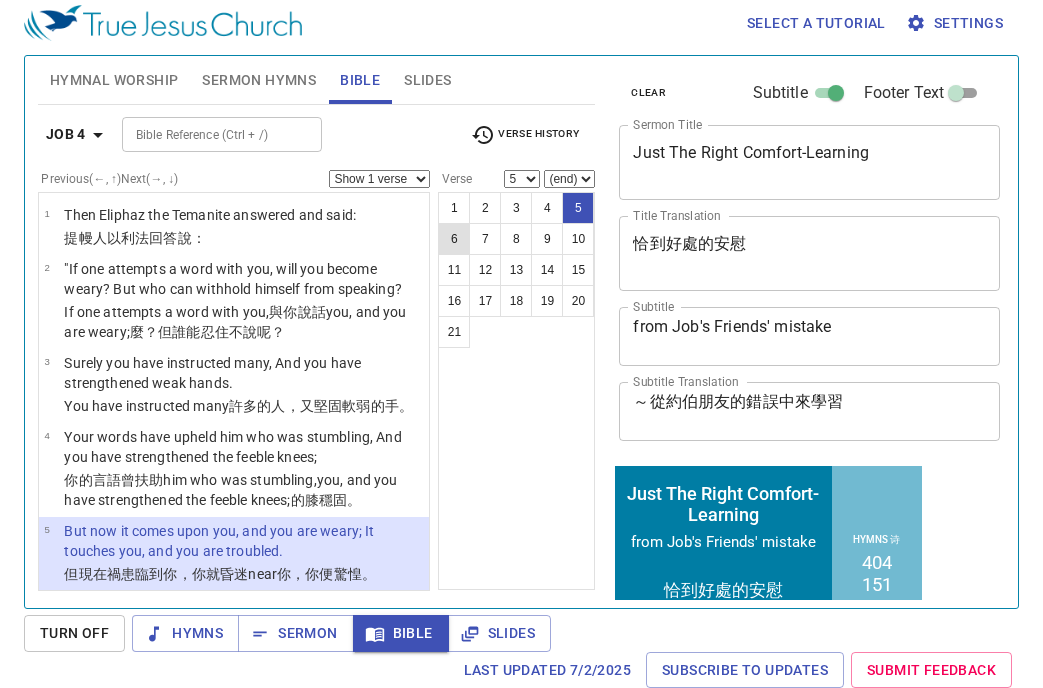 click on "6" at bounding box center (454, 239) 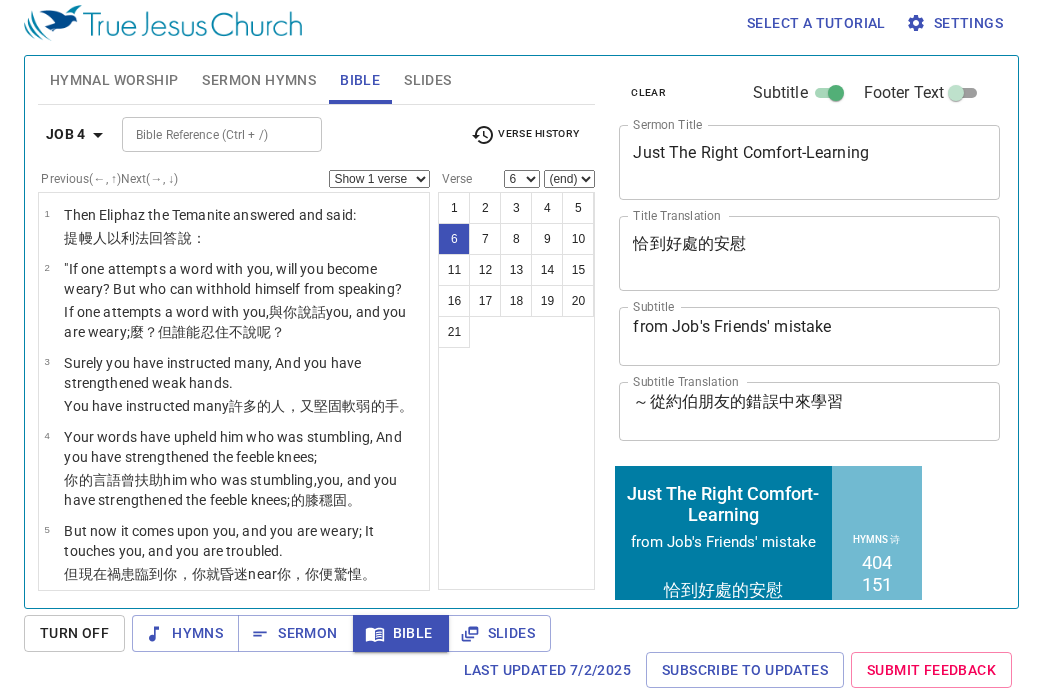 scroll, scrollTop: 207, scrollLeft: 0, axis: vertical 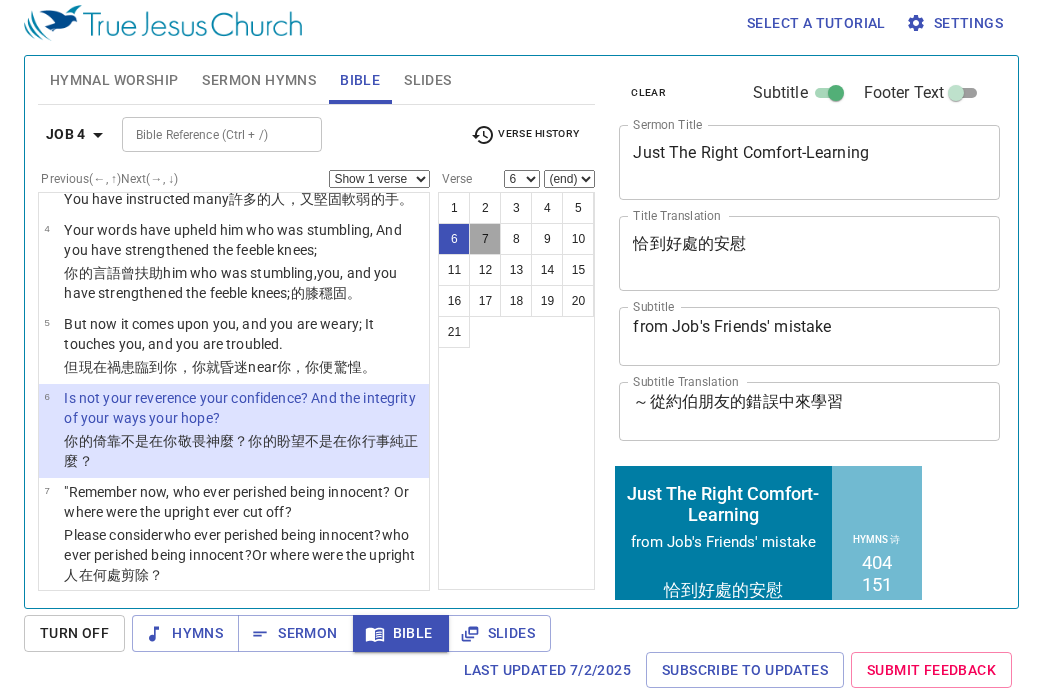 click on "7" at bounding box center [485, 239] 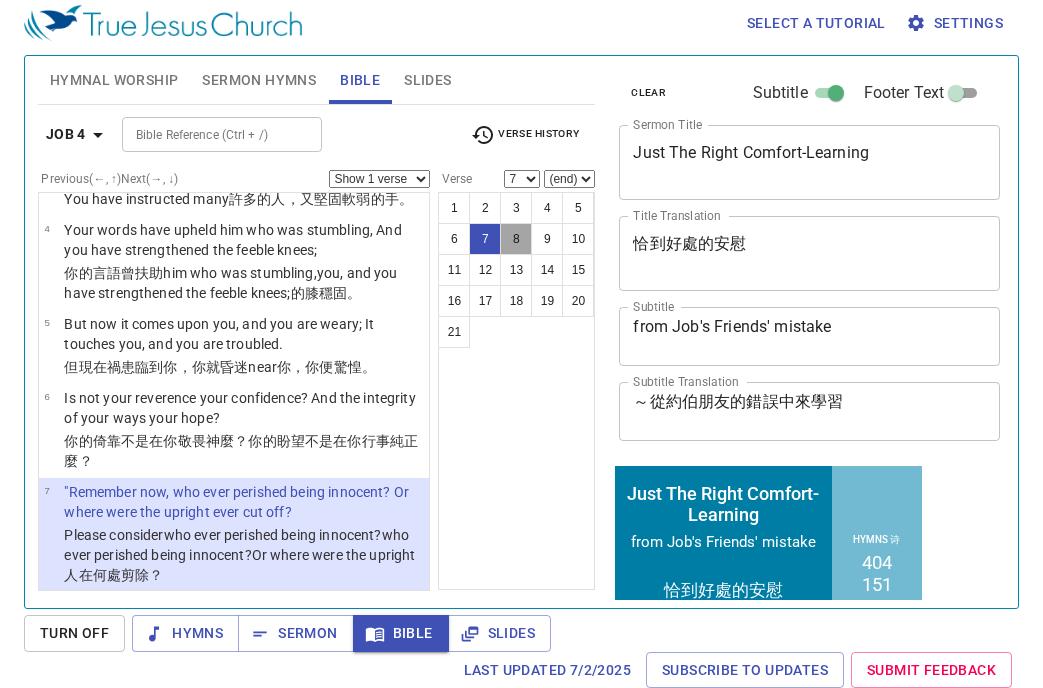 click on "8" at bounding box center (516, 239) 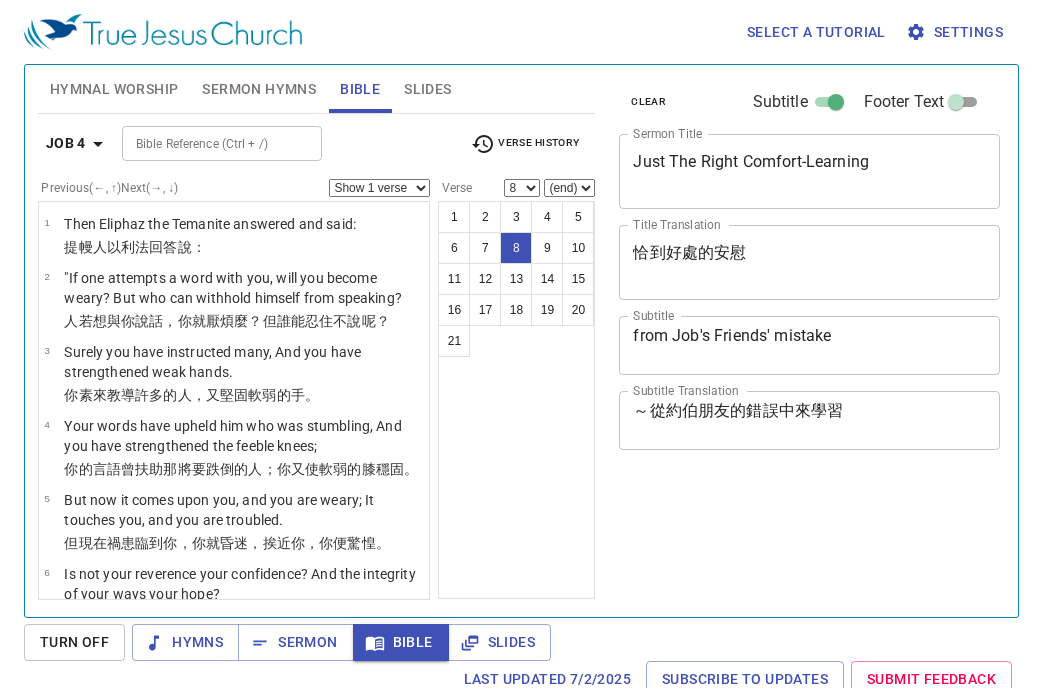 scroll, scrollTop: 9, scrollLeft: 0, axis: vertical 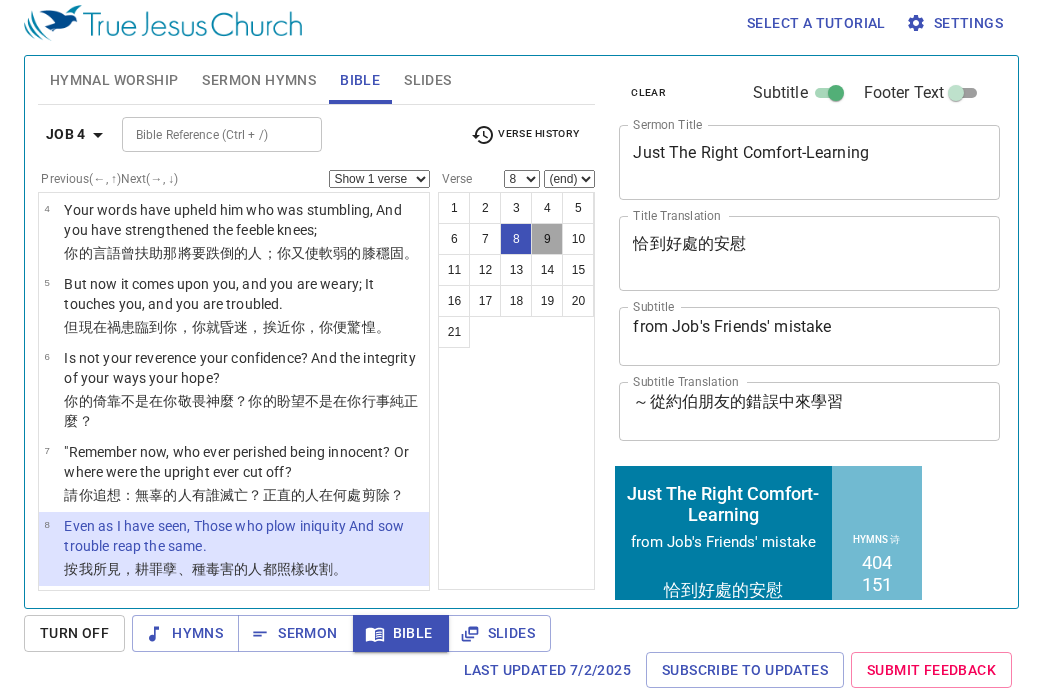 click on "9" at bounding box center [547, 239] 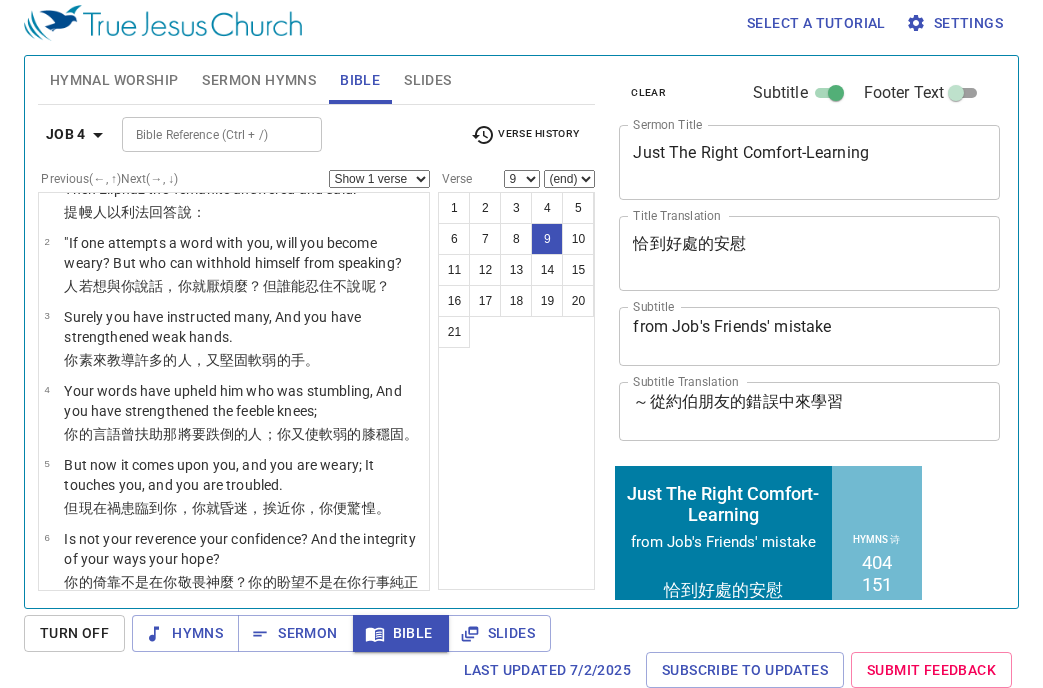 scroll, scrollTop: 12, scrollLeft: 0, axis: vertical 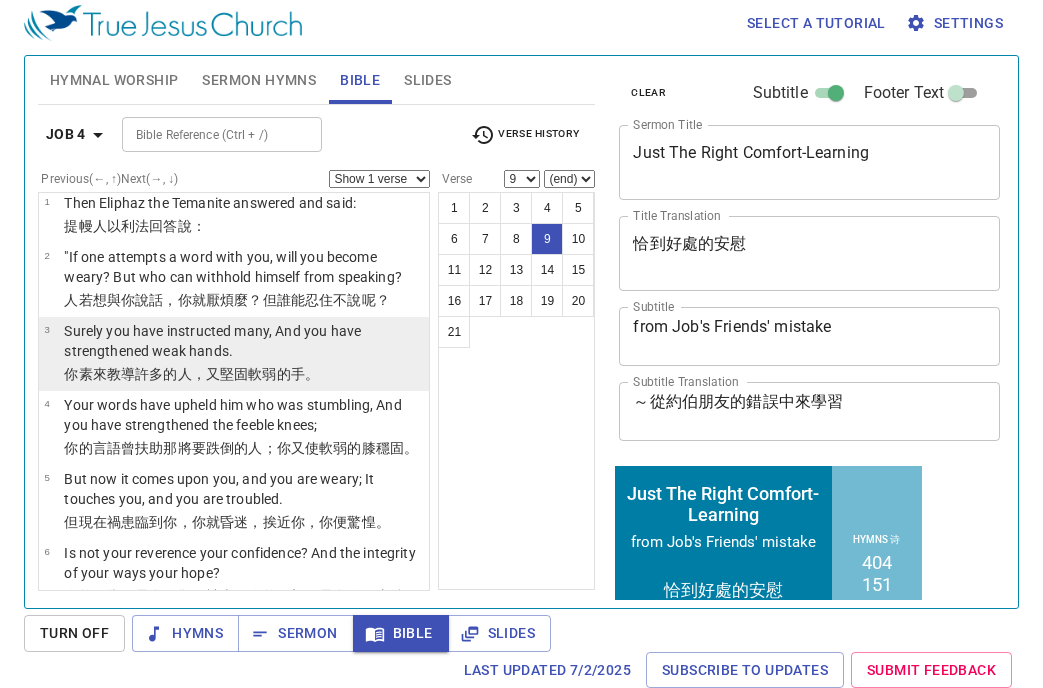 click on "Surely you have instructed many, And you have strengthened weak hands." at bounding box center [243, 341] 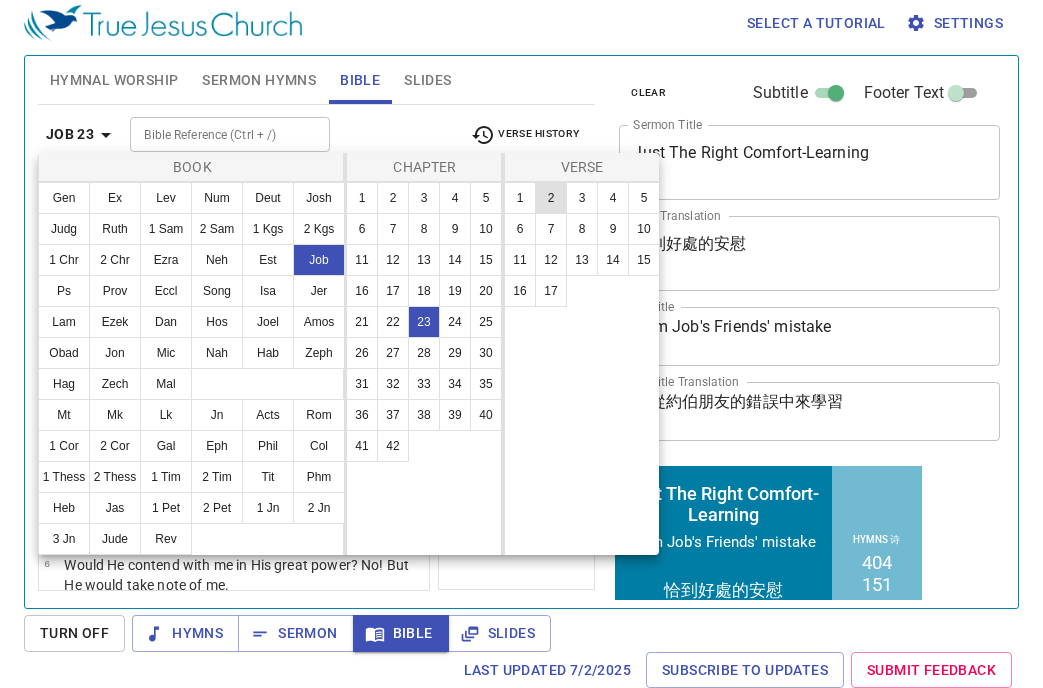 scroll, scrollTop: 9, scrollLeft: 0, axis: vertical 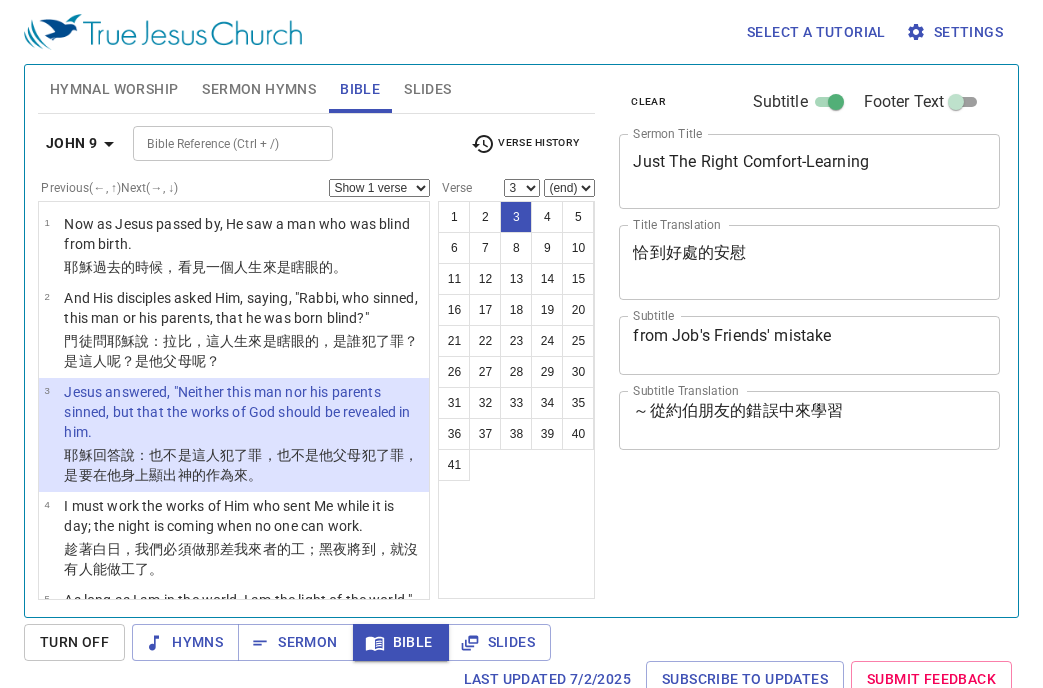 select on "3" 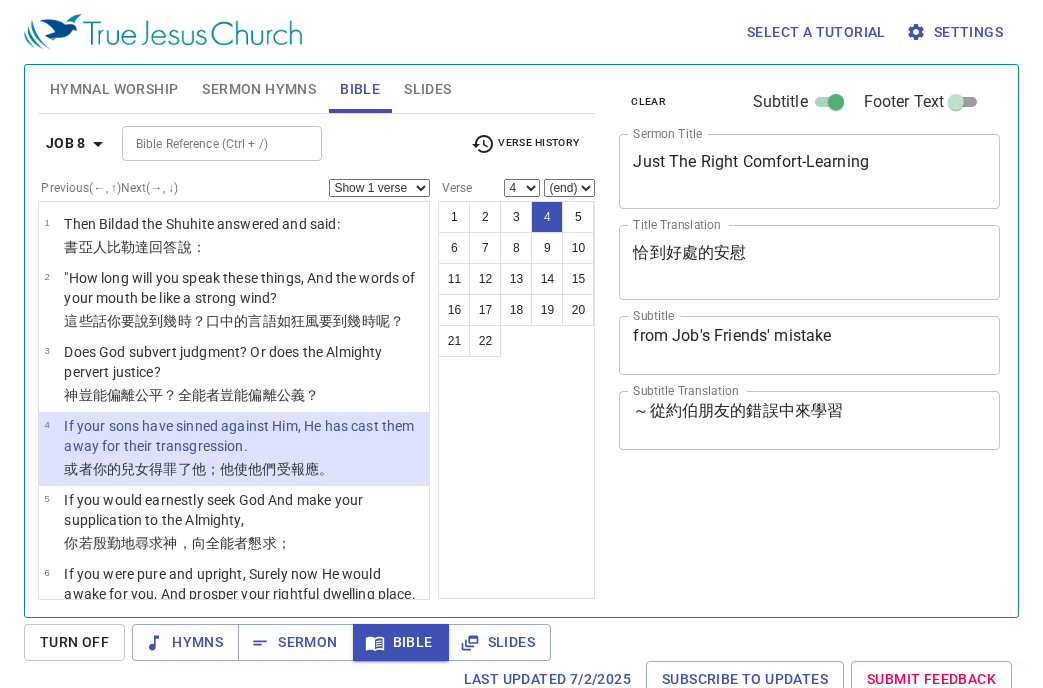 select on "4" 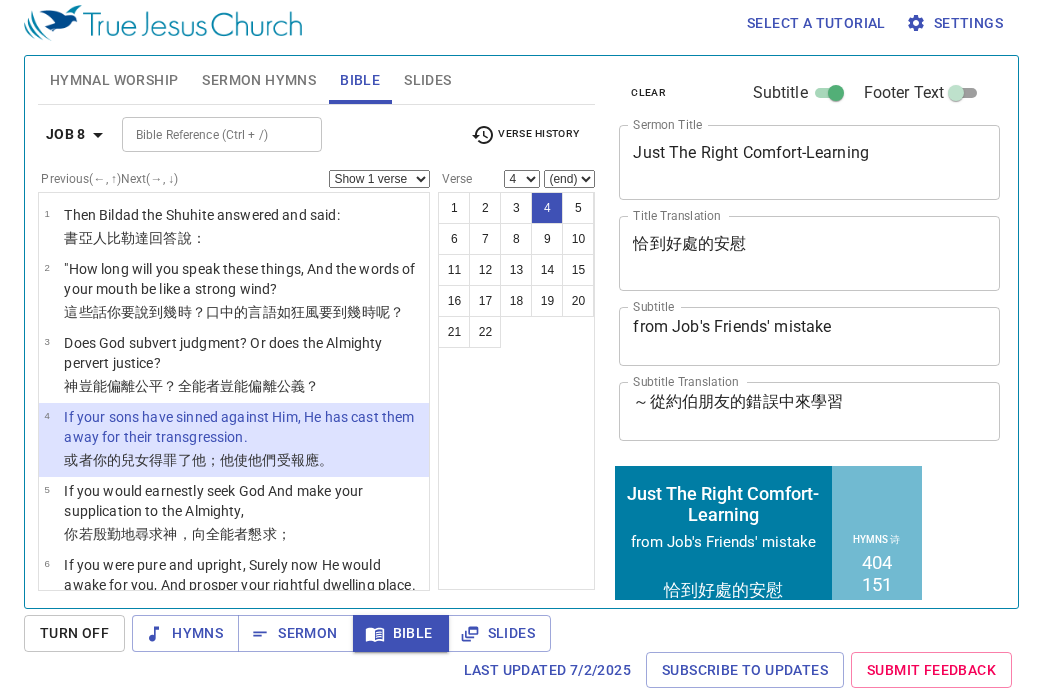 scroll, scrollTop: 9, scrollLeft: 0, axis: vertical 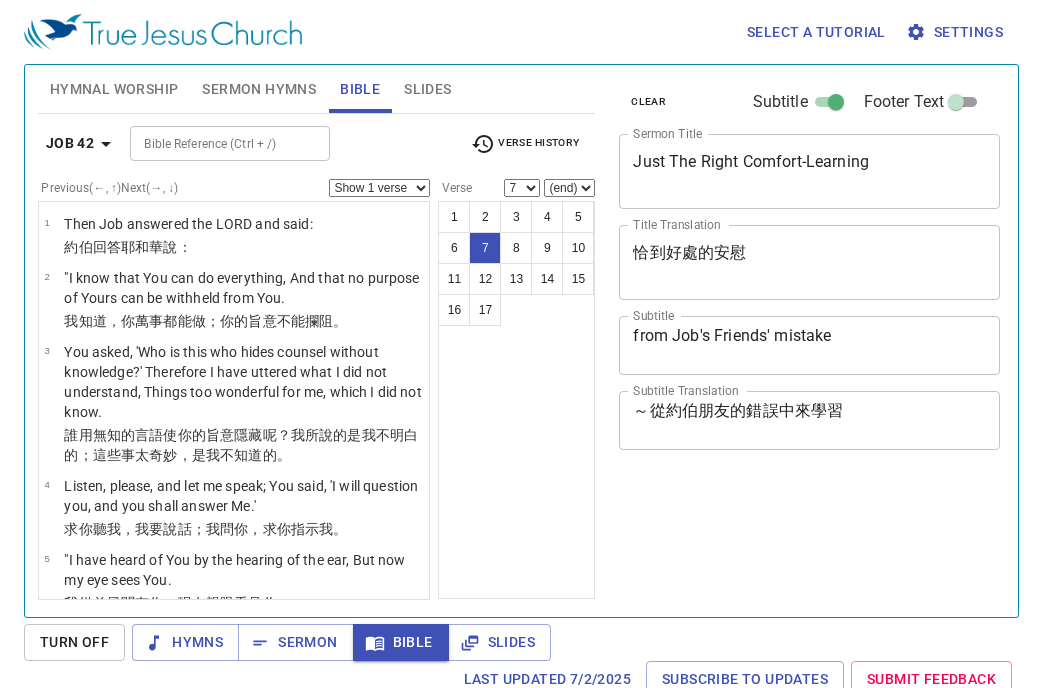 select on "7" 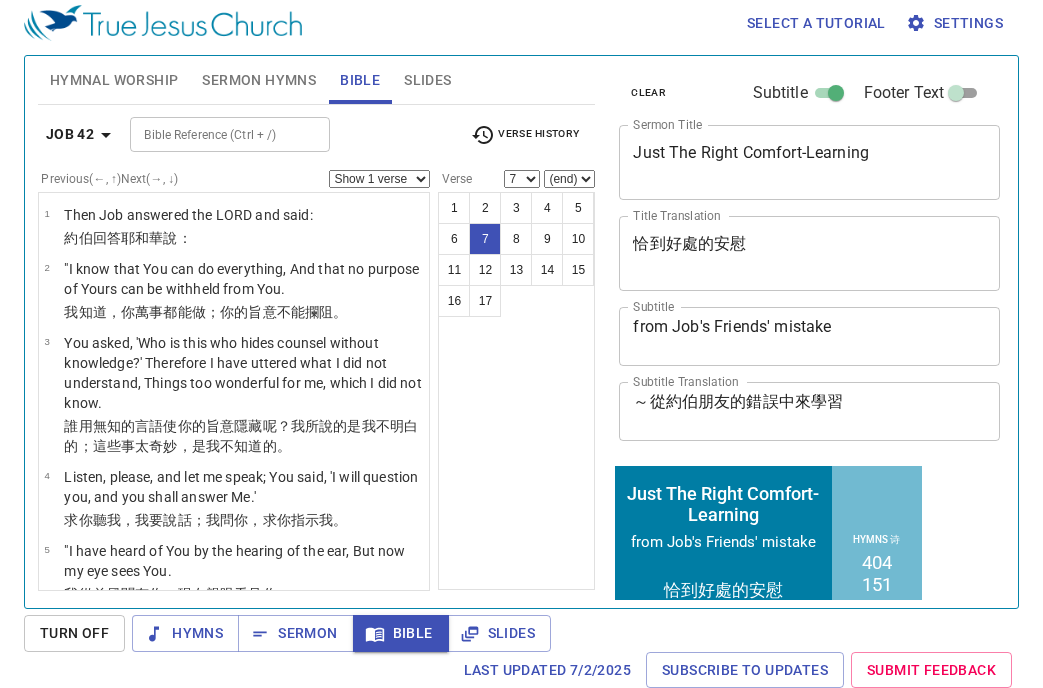 scroll, scrollTop: 9, scrollLeft: 0, axis: vertical 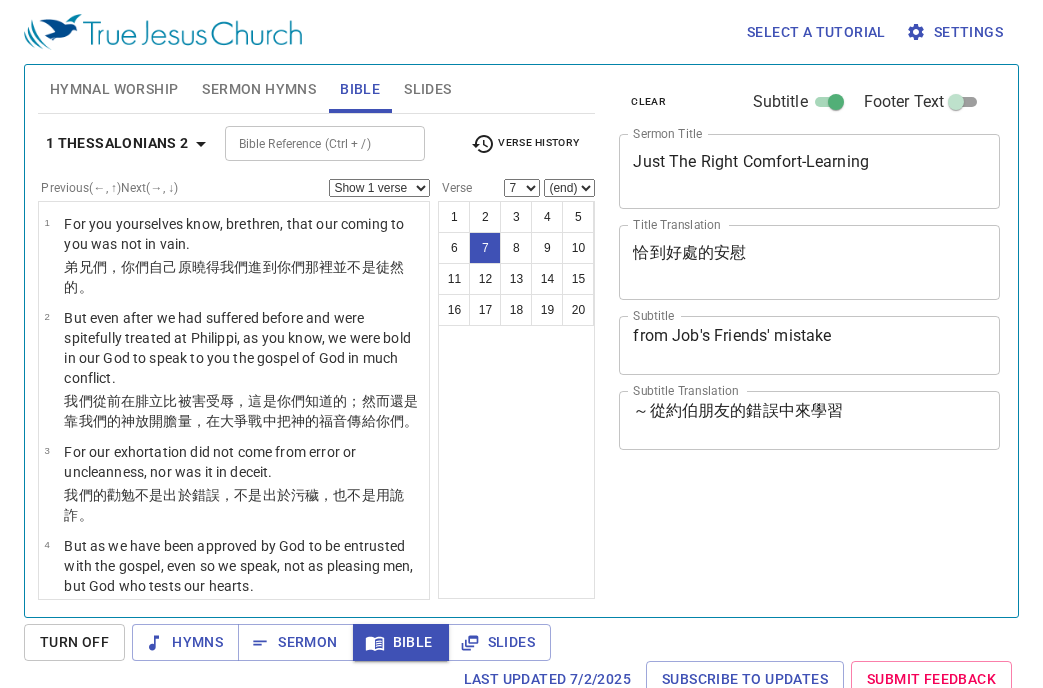 select on "7" 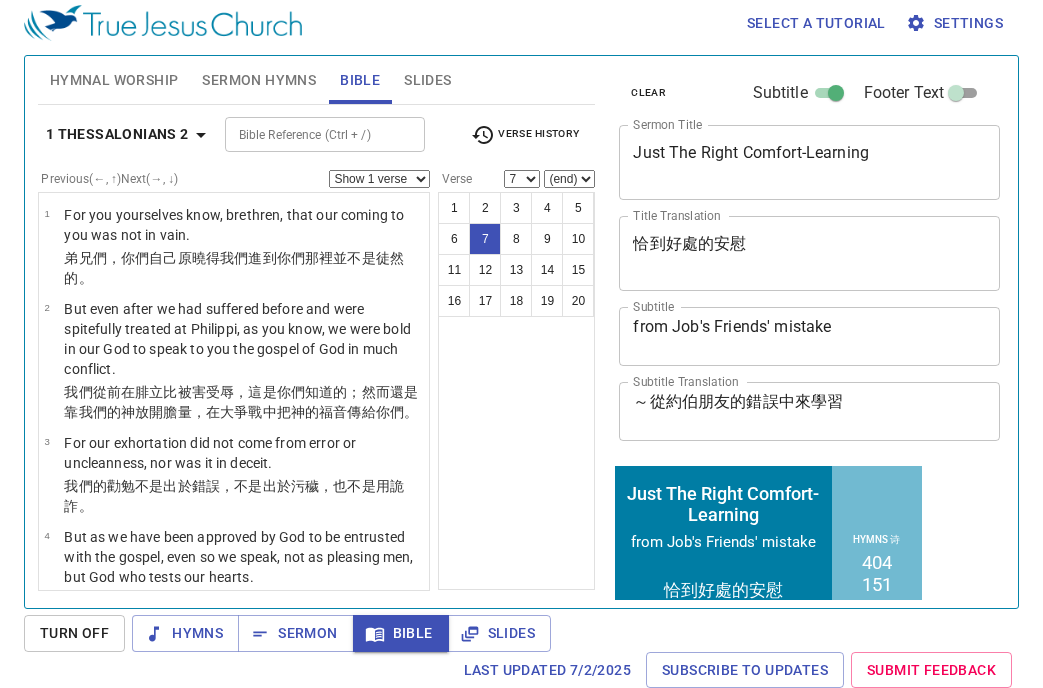 scroll, scrollTop: 9, scrollLeft: 0, axis: vertical 